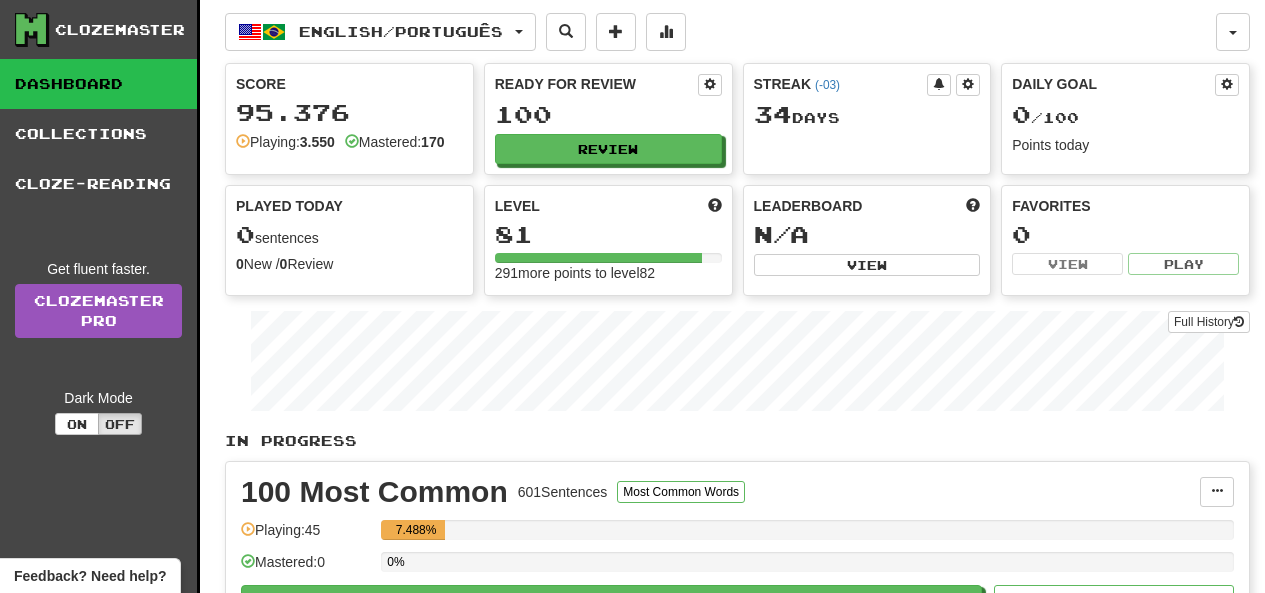 scroll, scrollTop: 0, scrollLeft: 0, axis: both 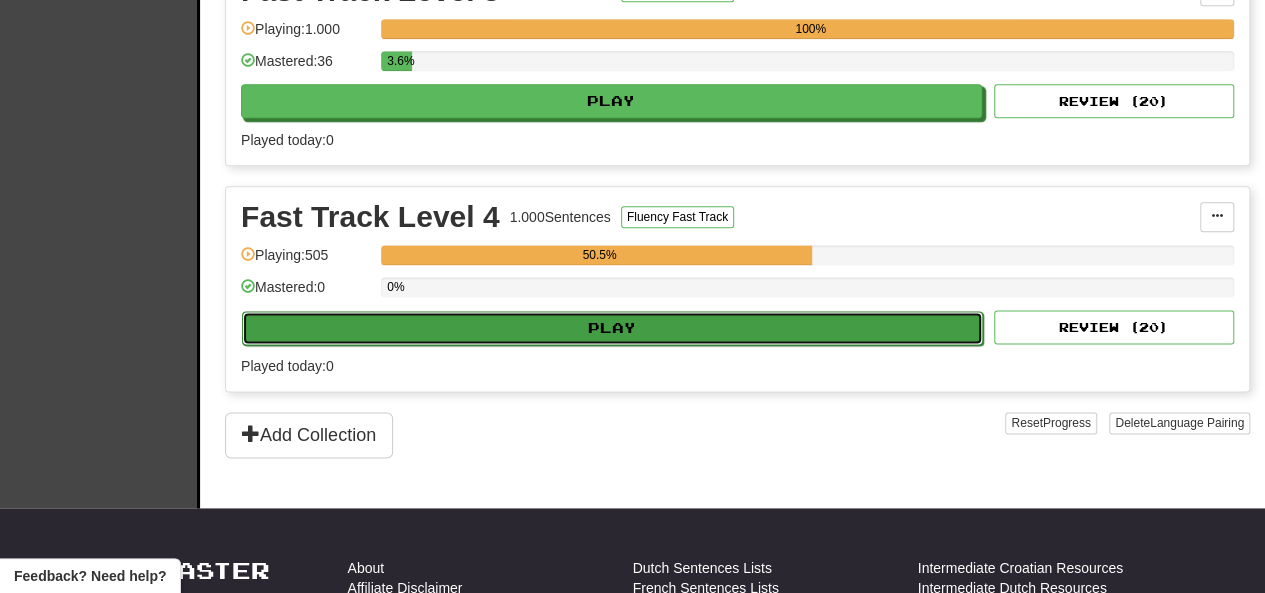 click on "Play" at bounding box center [612, 328] 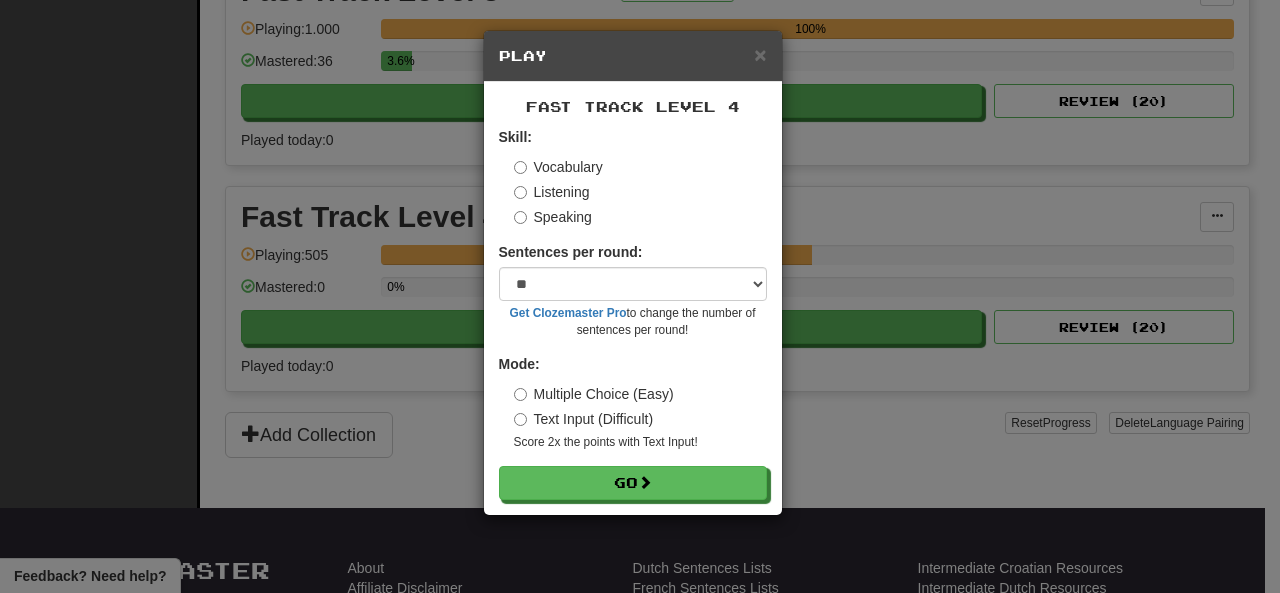 click on "Listening" at bounding box center [552, 192] 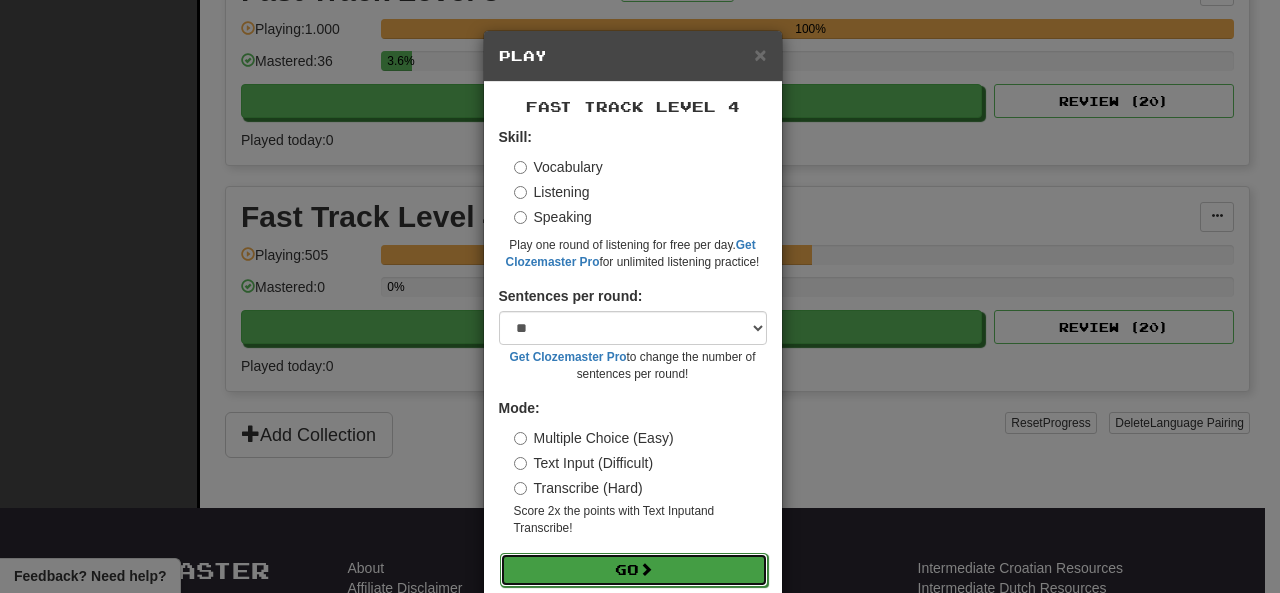 click on "Go" at bounding box center [634, 570] 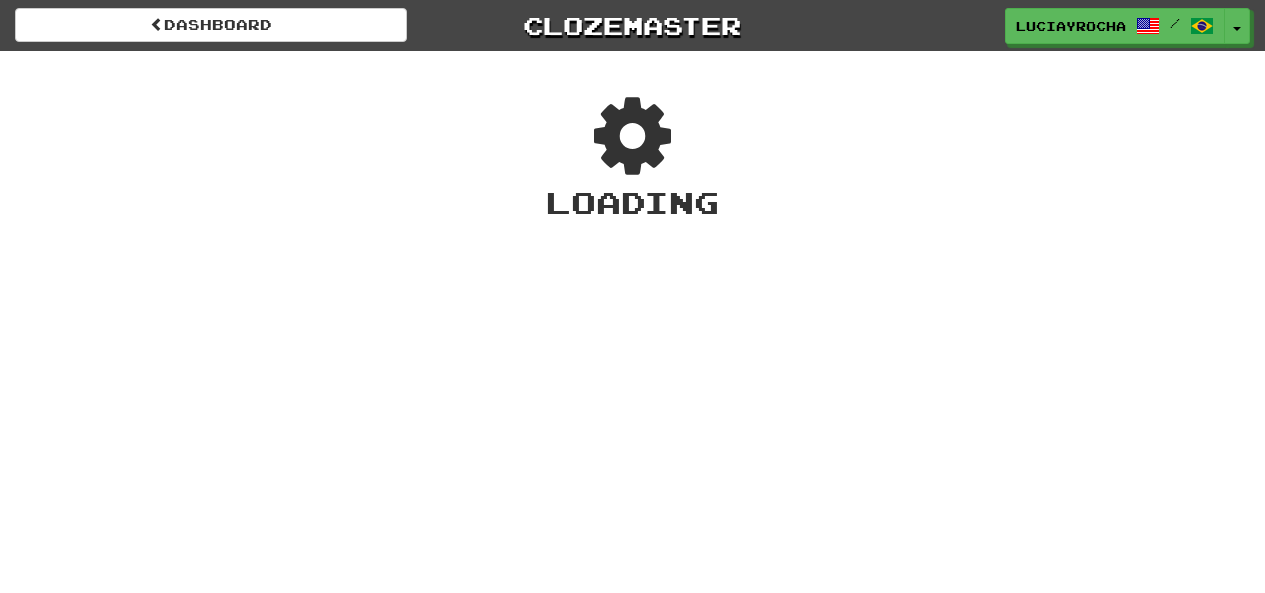 scroll, scrollTop: 0, scrollLeft: 0, axis: both 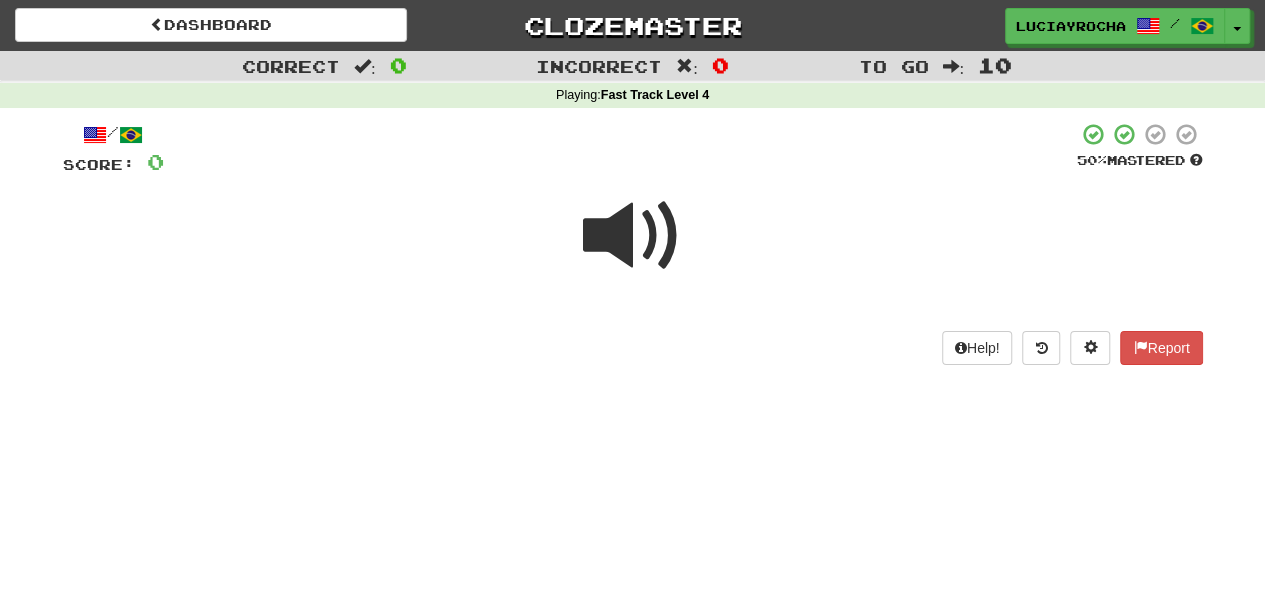 click at bounding box center [633, 236] 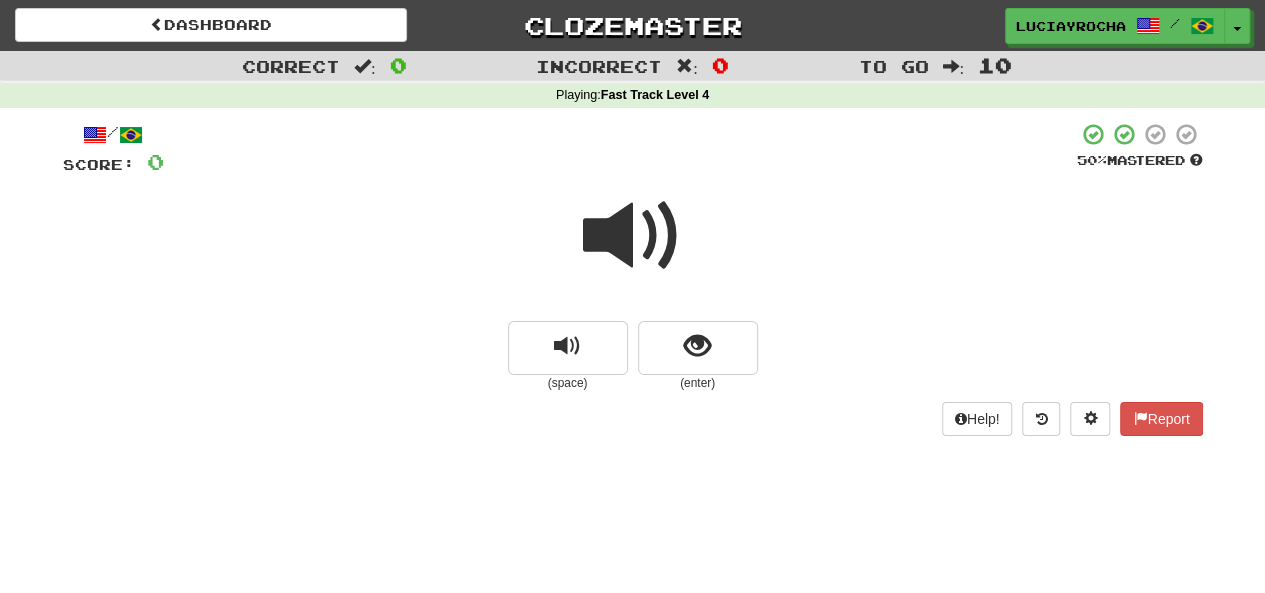 click at bounding box center [633, 236] 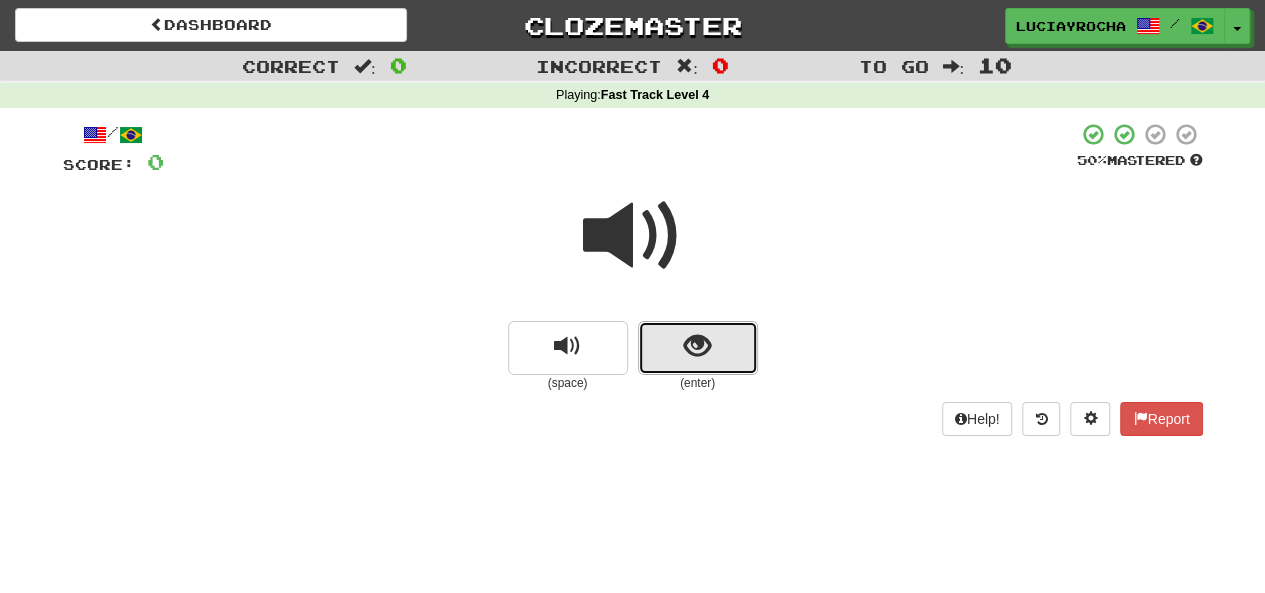click at bounding box center (697, 346) 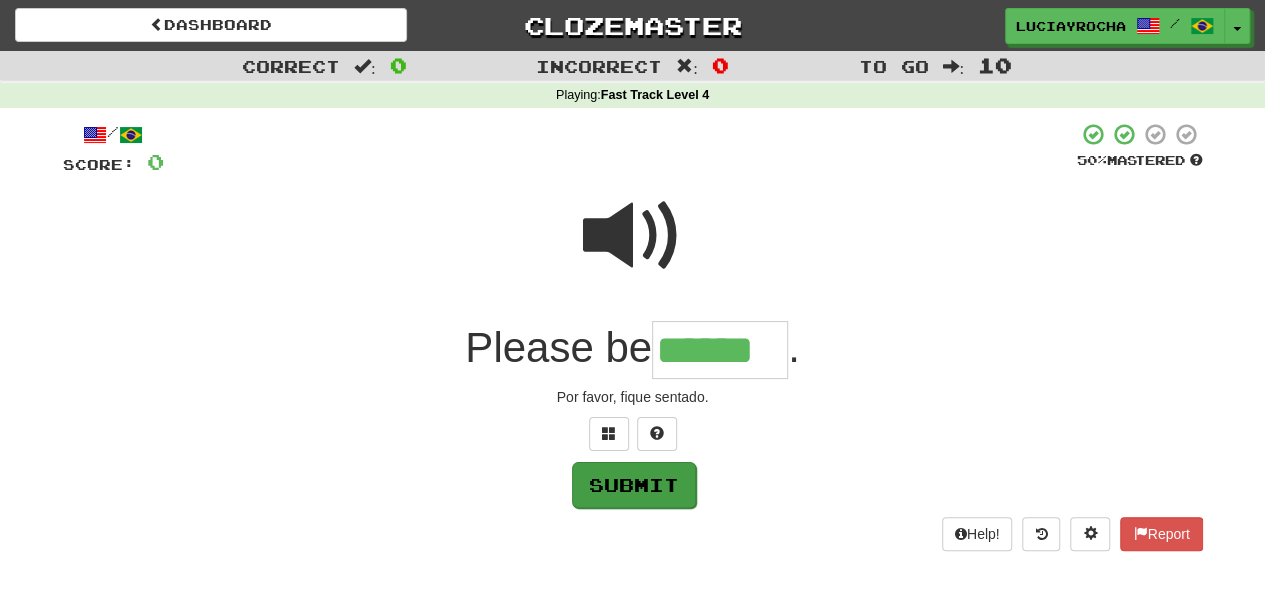 type on "******" 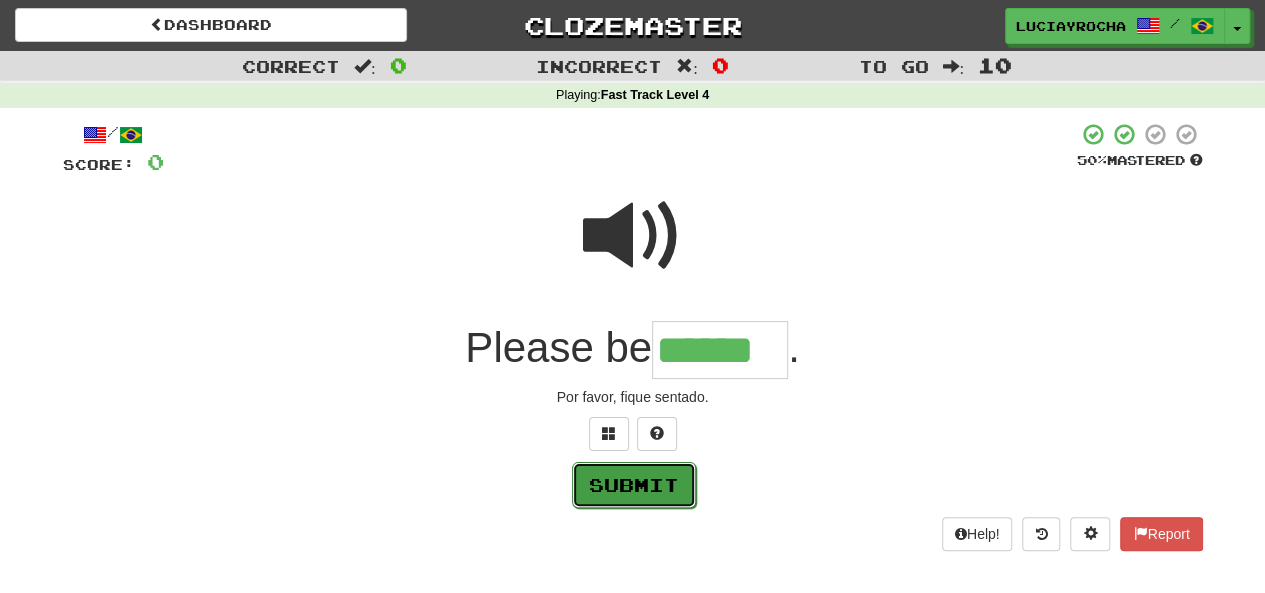 click on "Submit" at bounding box center (634, 485) 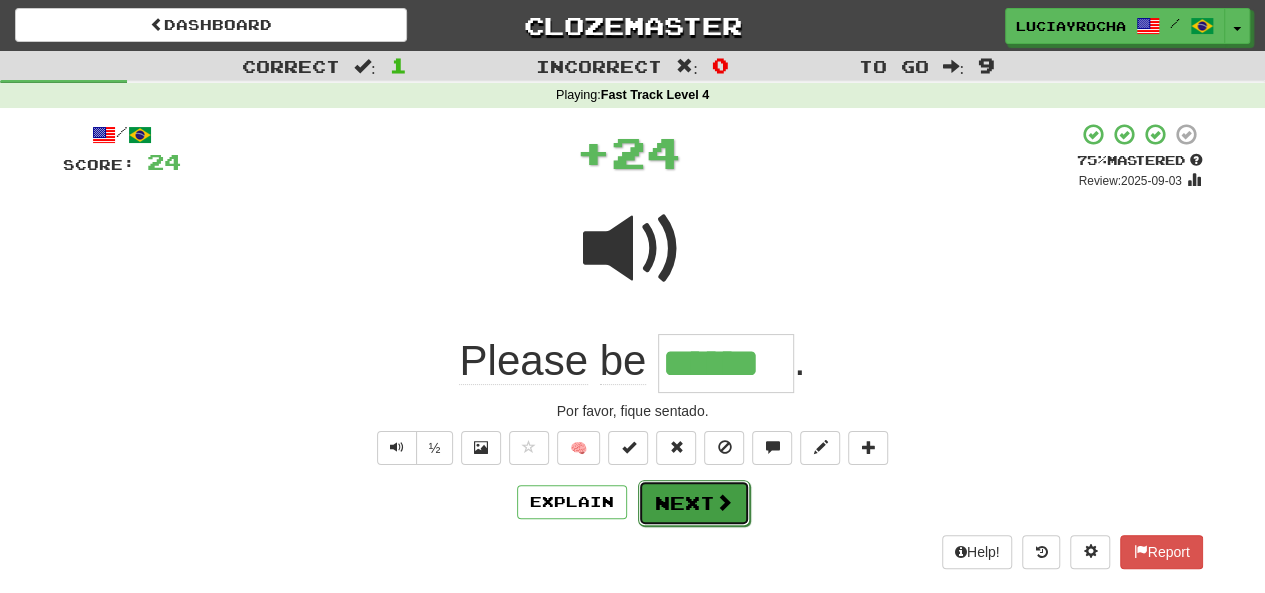 click on "Next" at bounding box center [694, 503] 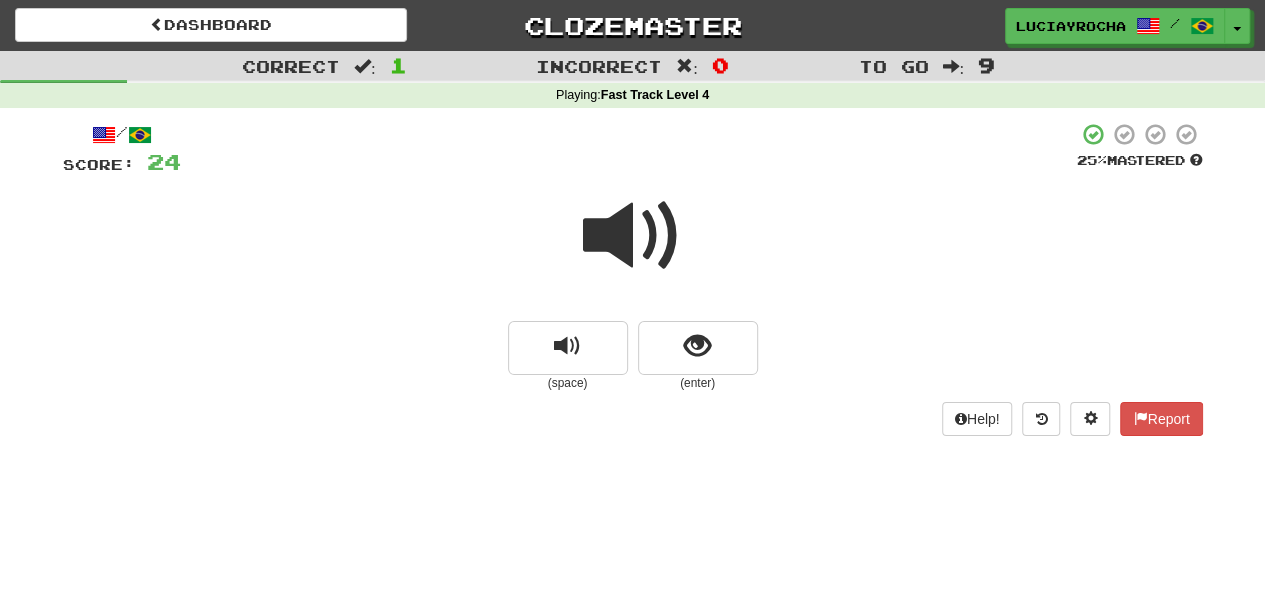 click at bounding box center (633, 236) 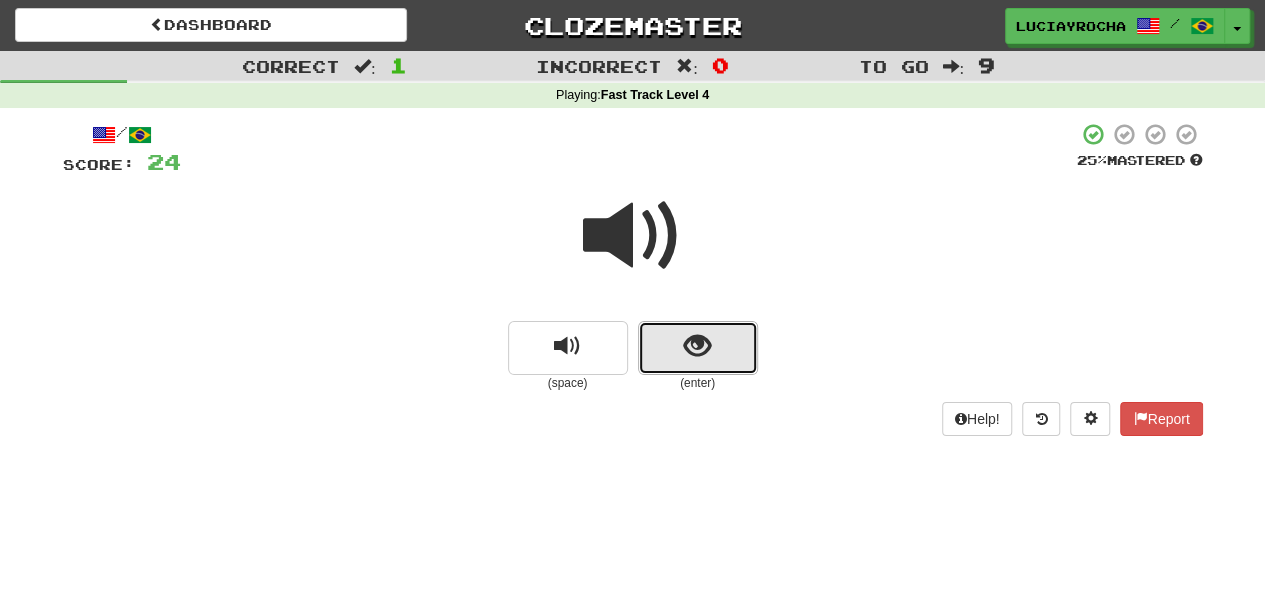 click at bounding box center [697, 346] 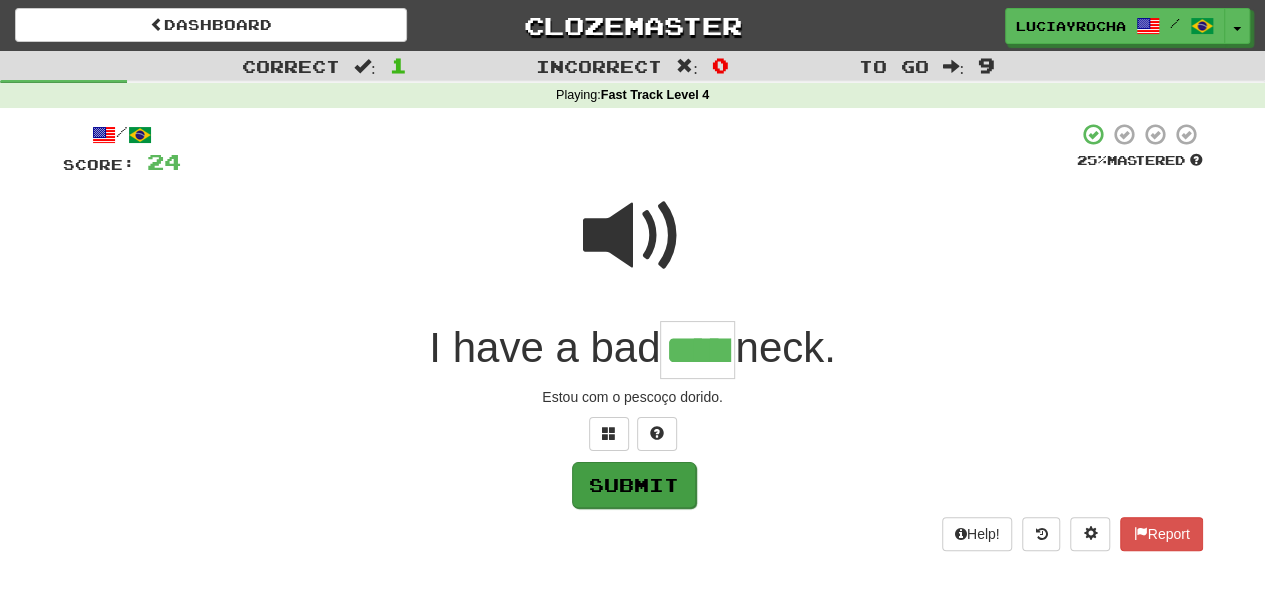 type on "*****" 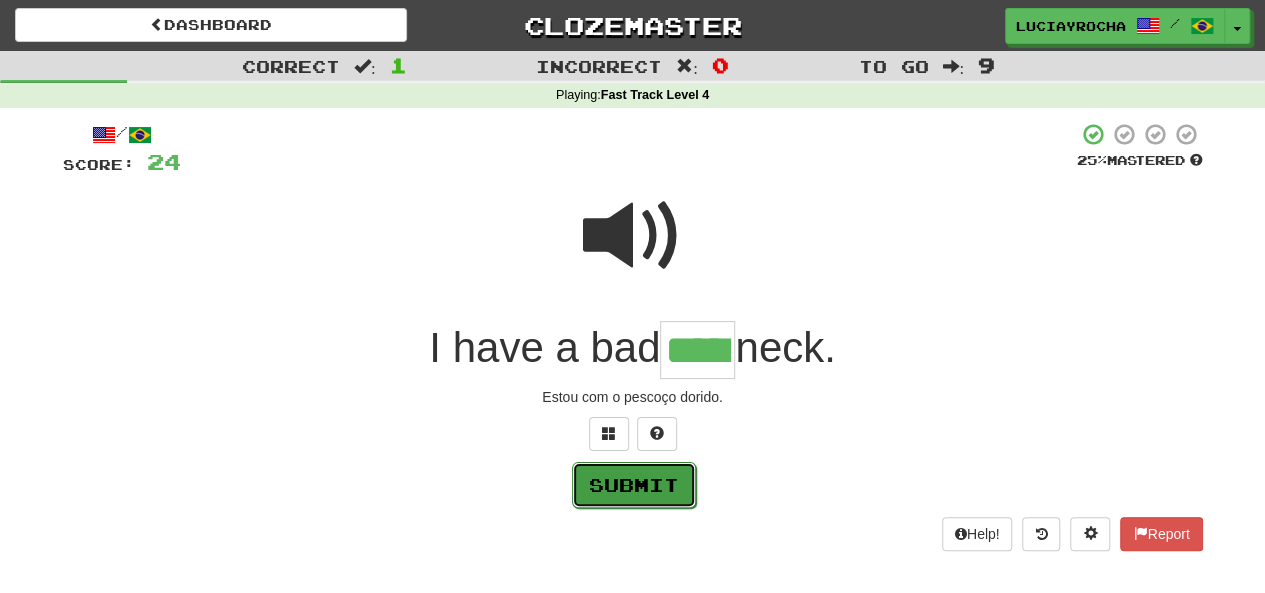 click on "Submit" at bounding box center (634, 485) 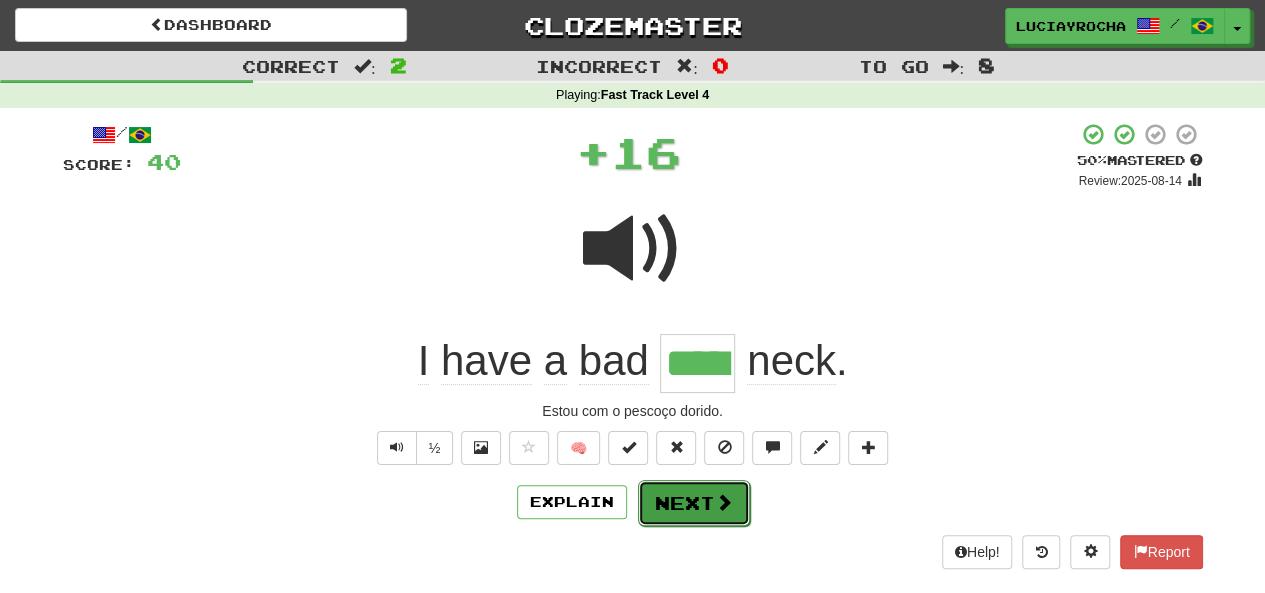 click on "Next" at bounding box center (694, 503) 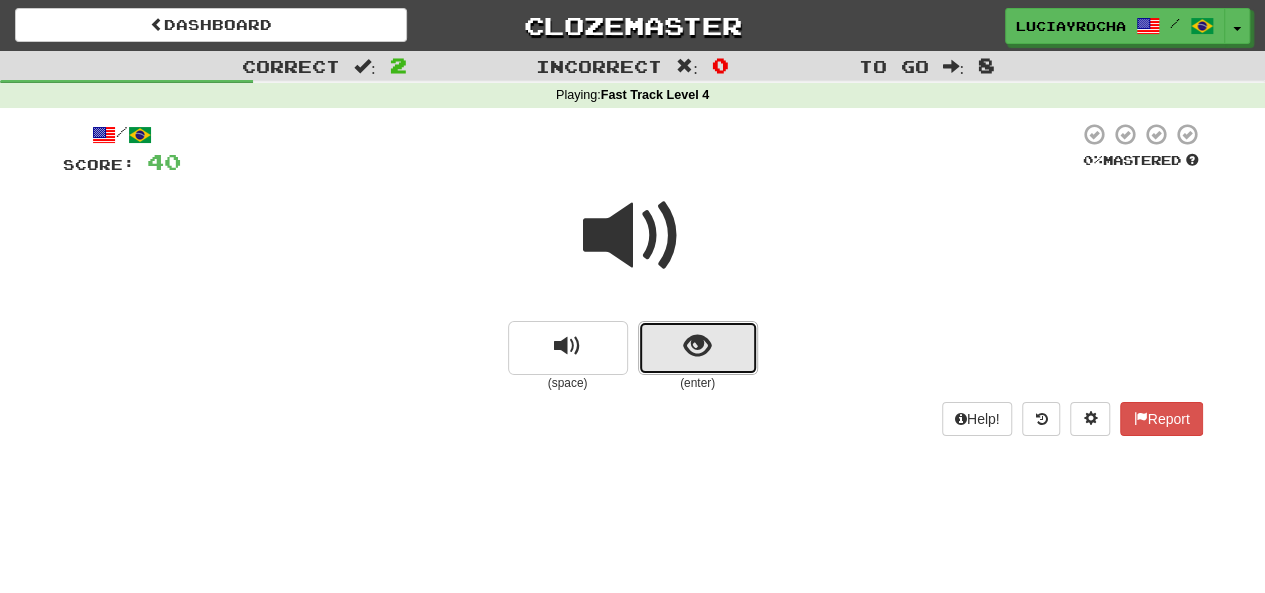 click at bounding box center (697, 346) 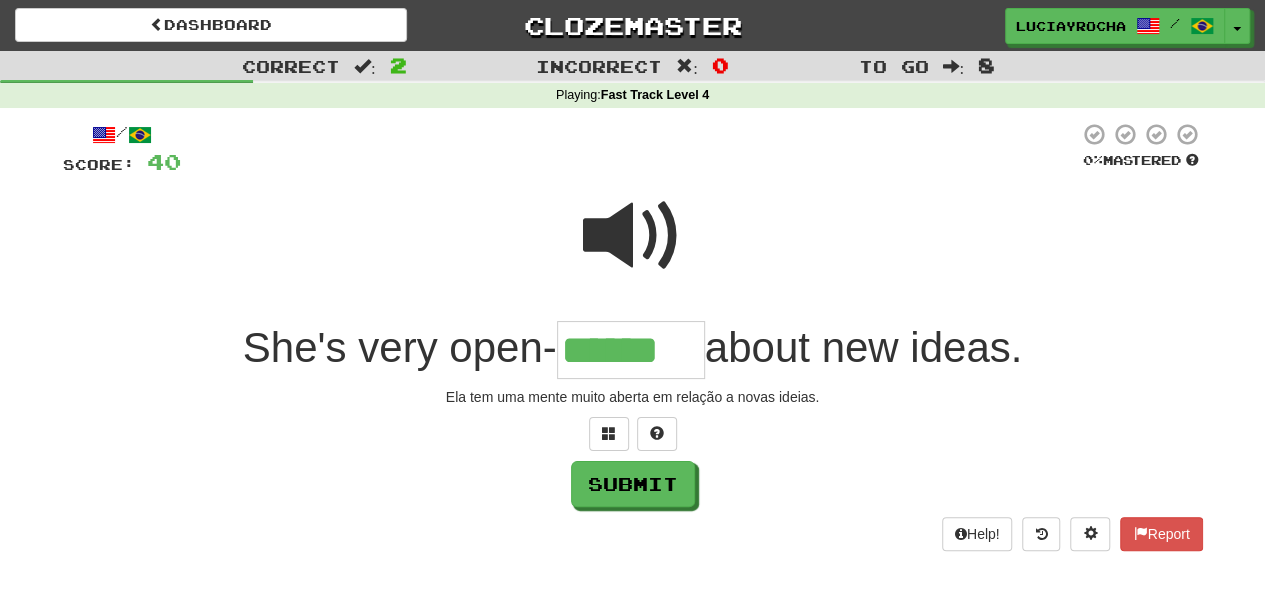 click on "******" at bounding box center (631, 350) 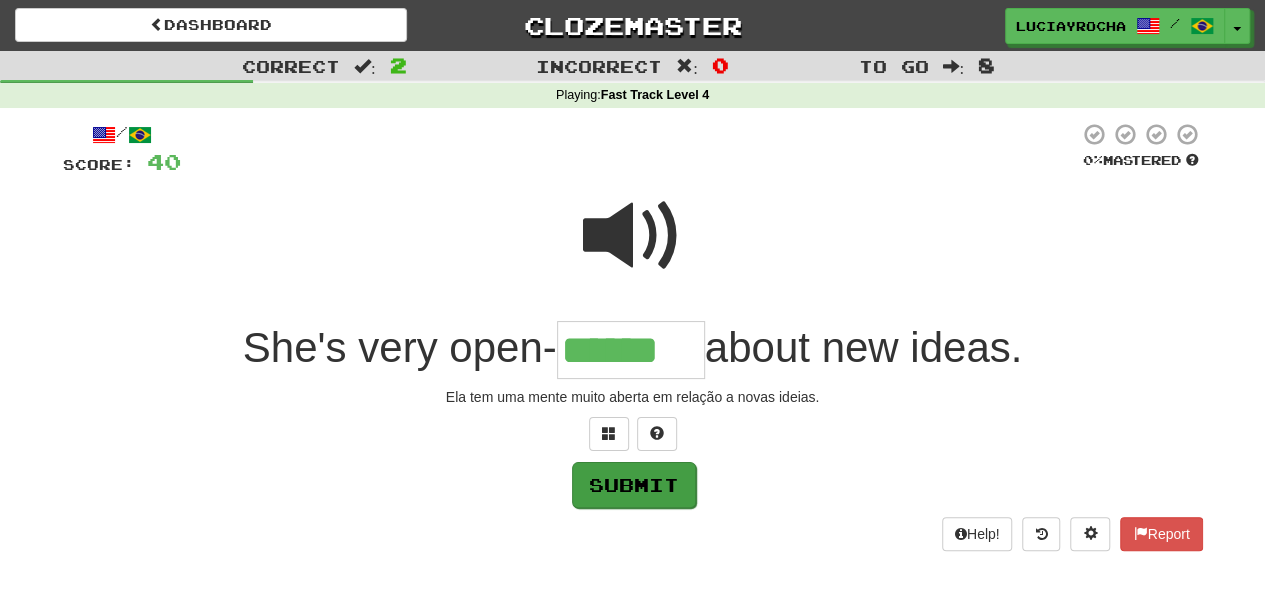 type on "******" 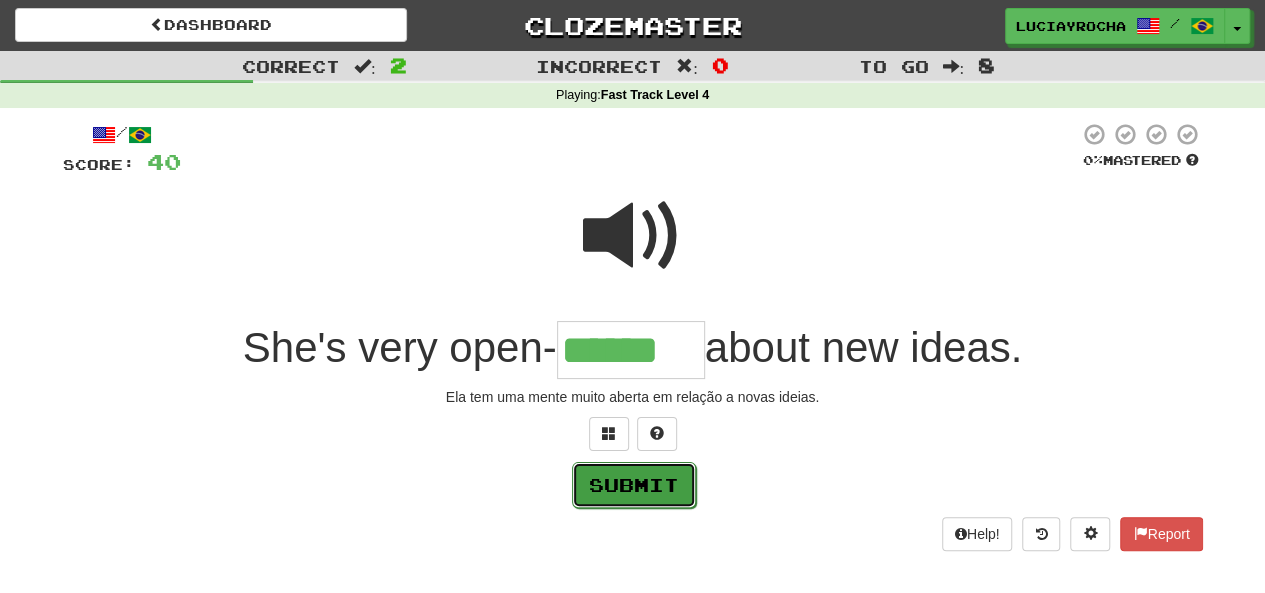 click on "Submit" at bounding box center [634, 485] 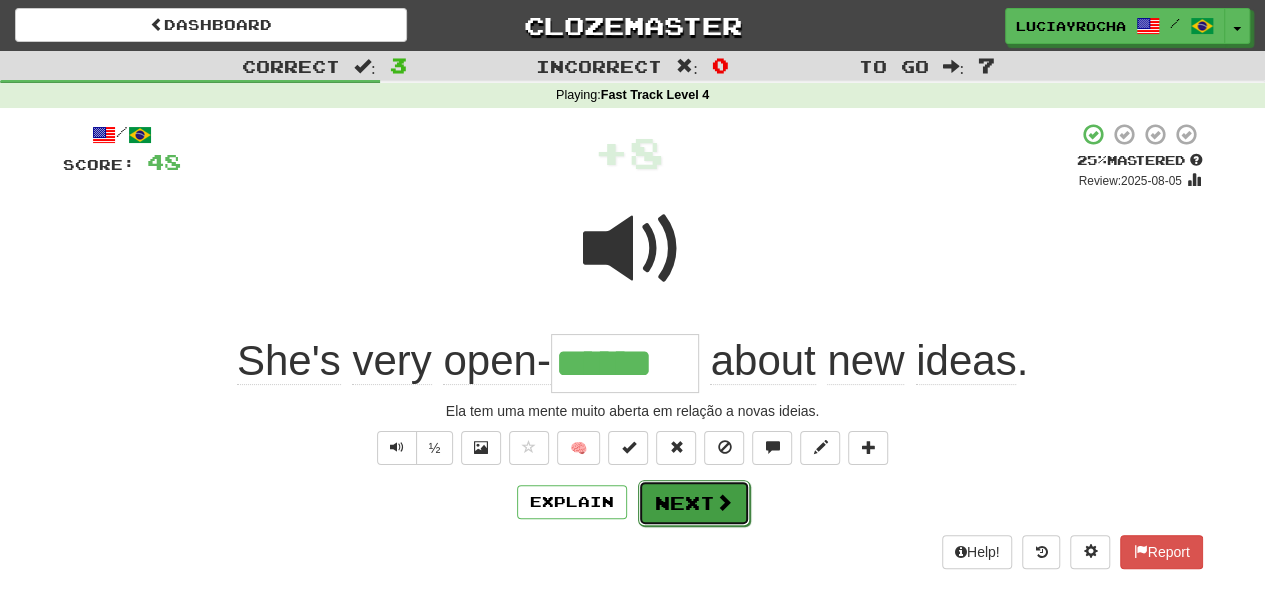 click on "Next" at bounding box center (694, 503) 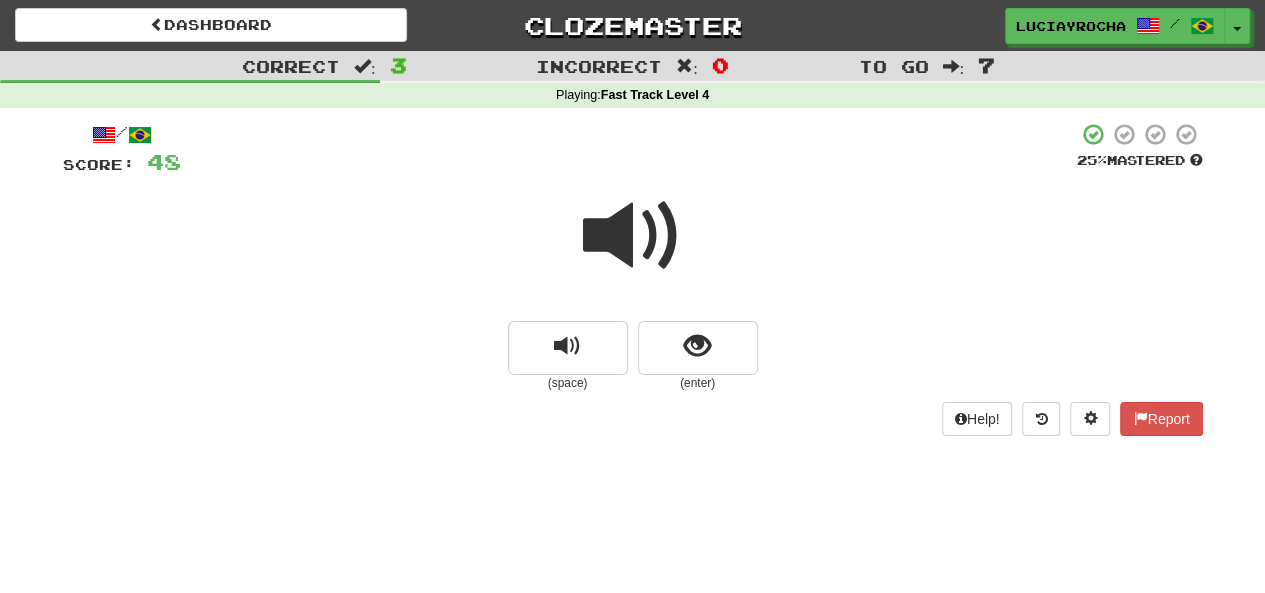 click at bounding box center (633, 236) 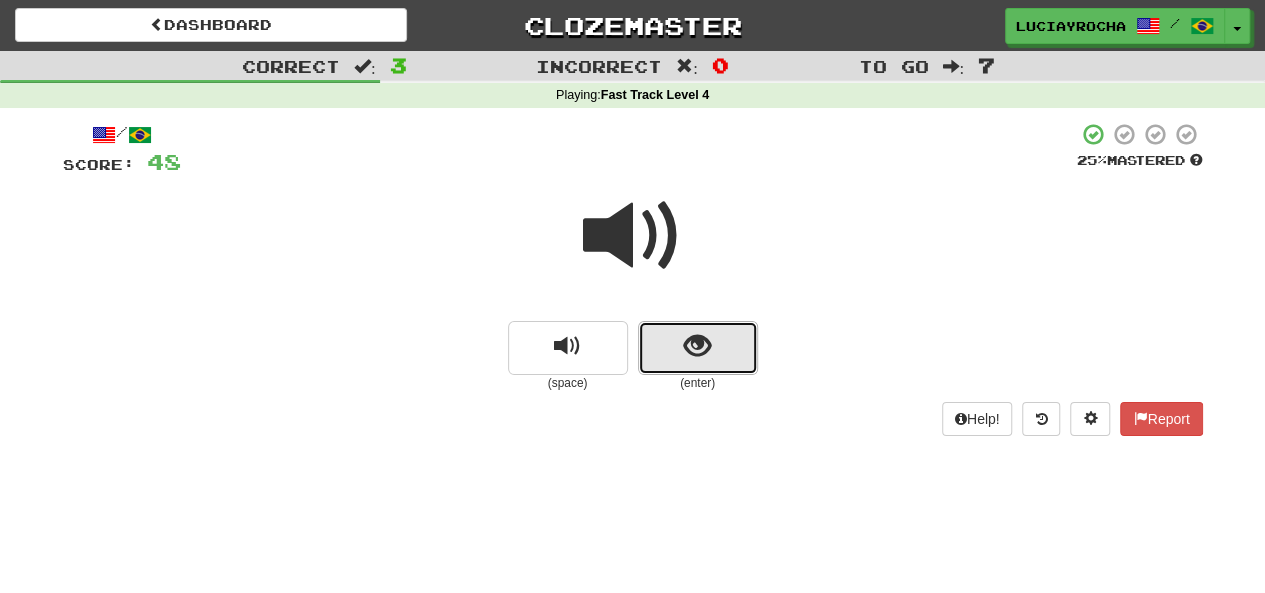 click at bounding box center [697, 346] 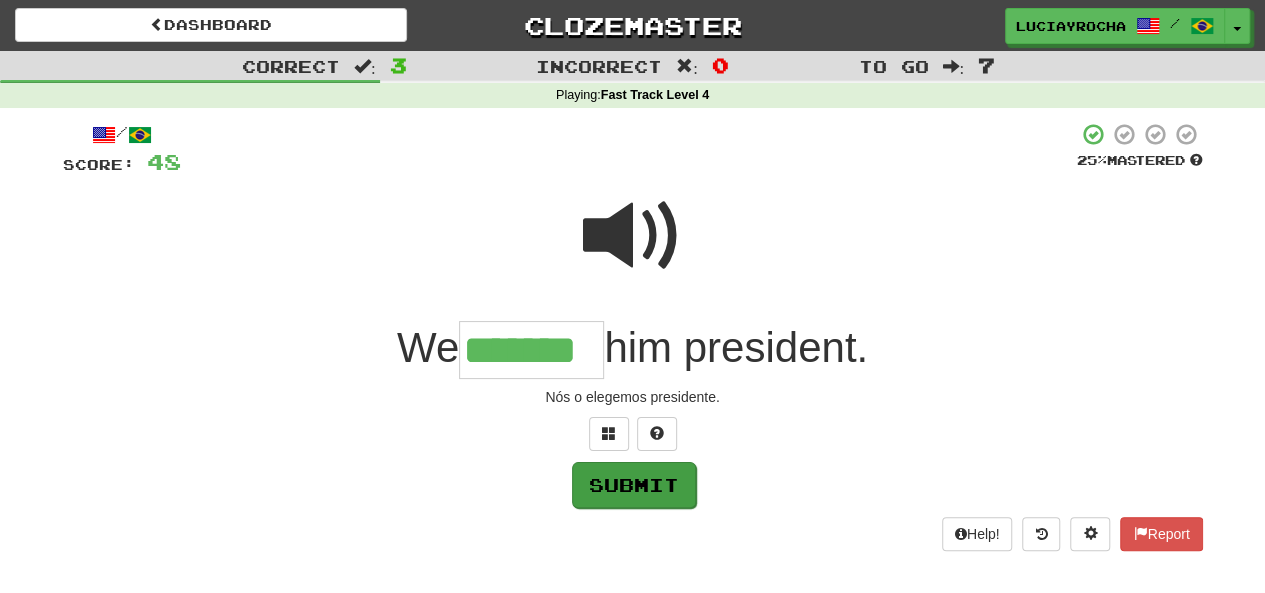type on "*******" 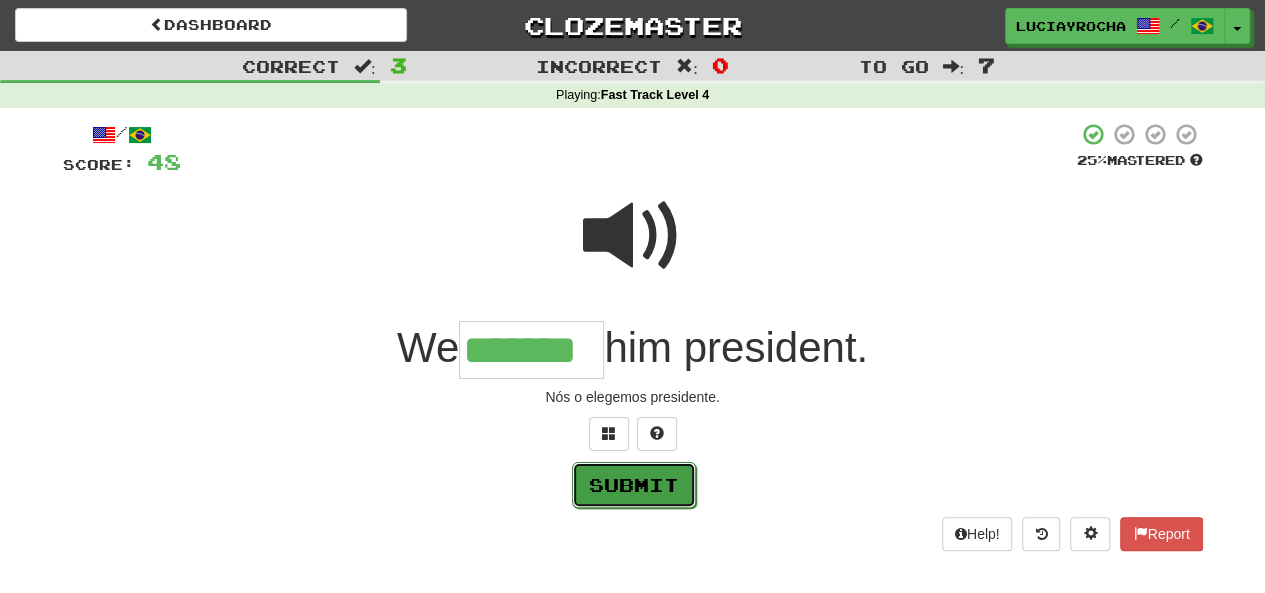 click on "Submit" at bounding box center (634, 485) 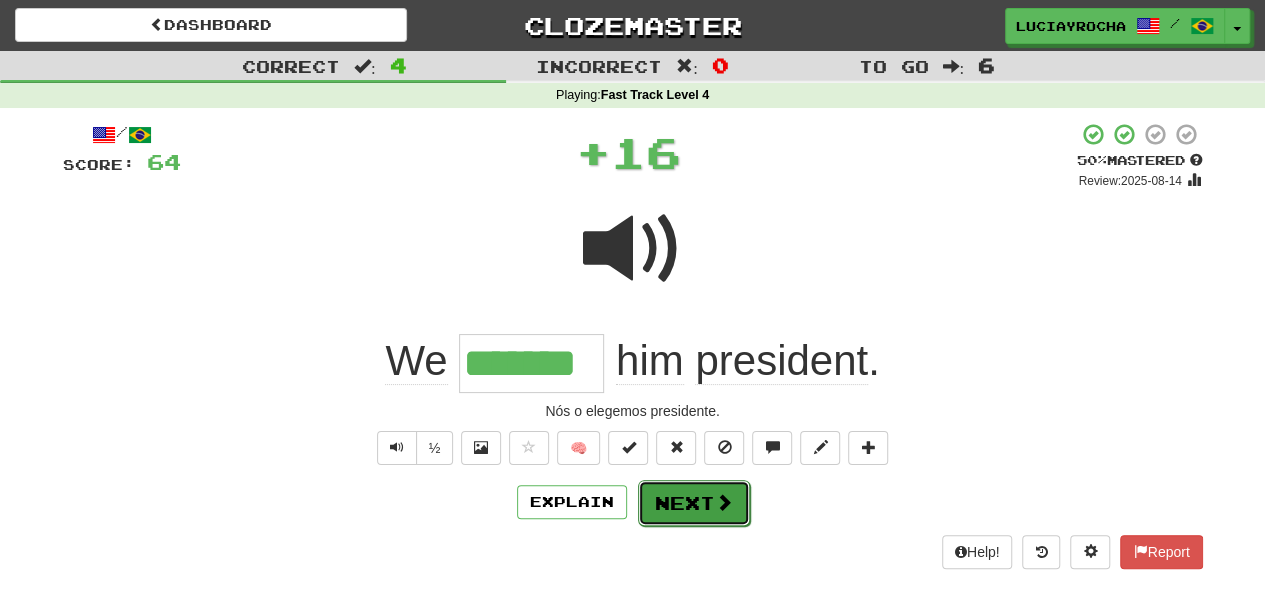 click on "Next" at bounding box center (694, 503) 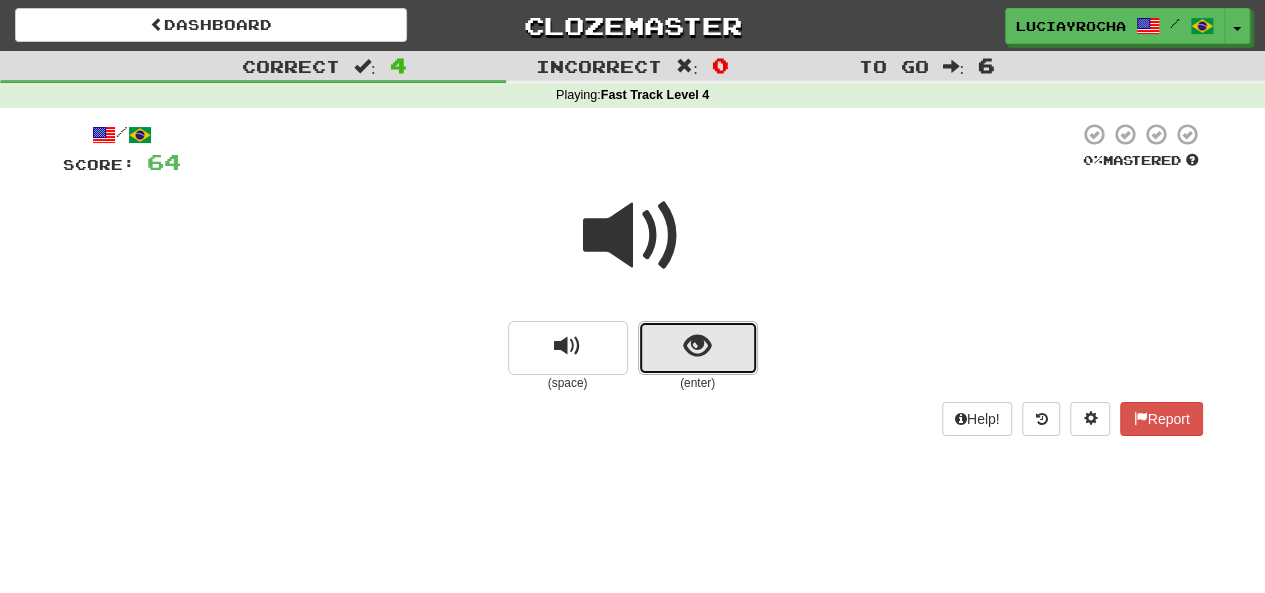 click at bounding box center (697, 346) 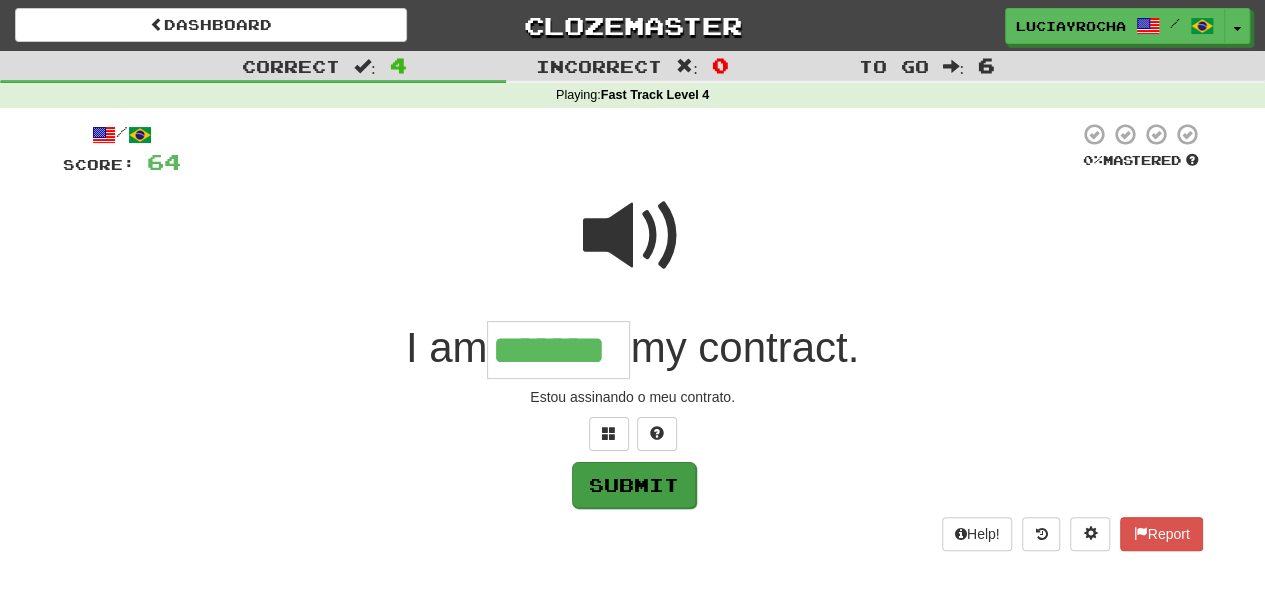 type on "*******" 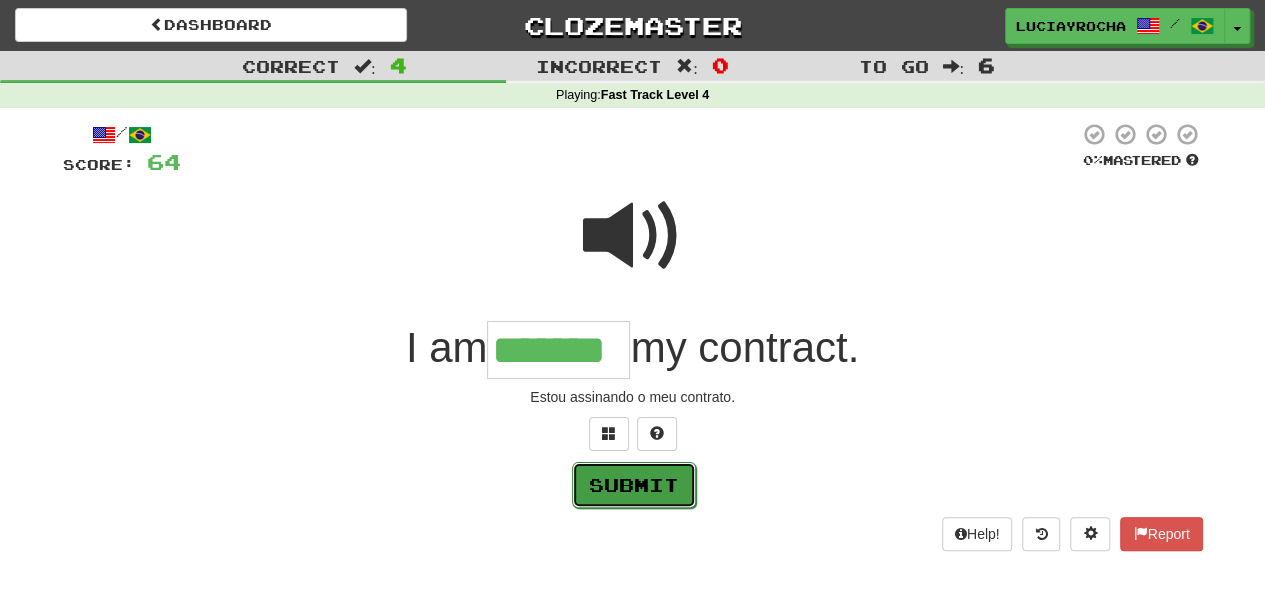 click on "Submit" at bounding box center [634, 485] 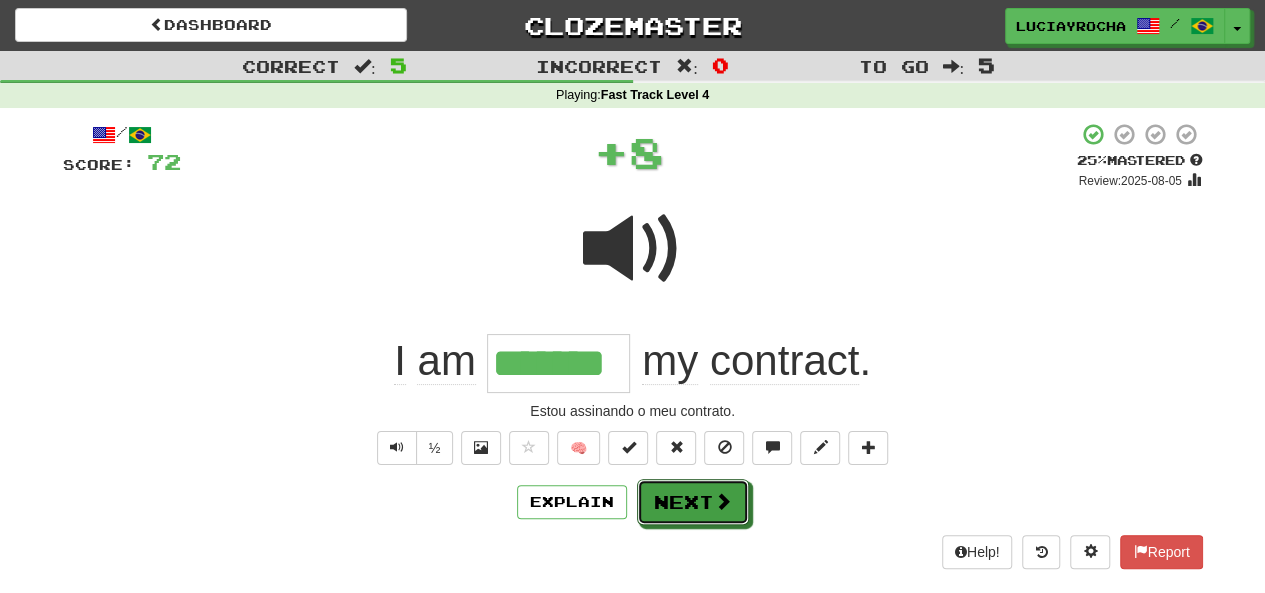 click on "Next" at bounding box center (693, 502) 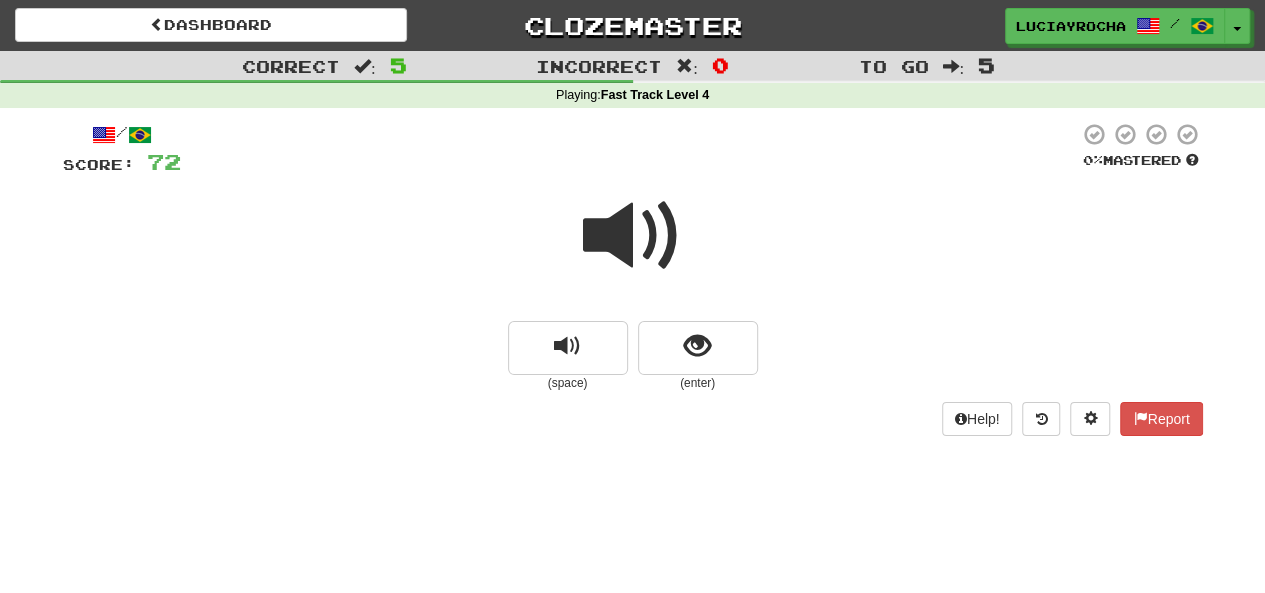 click at bounding box center (633, 236) 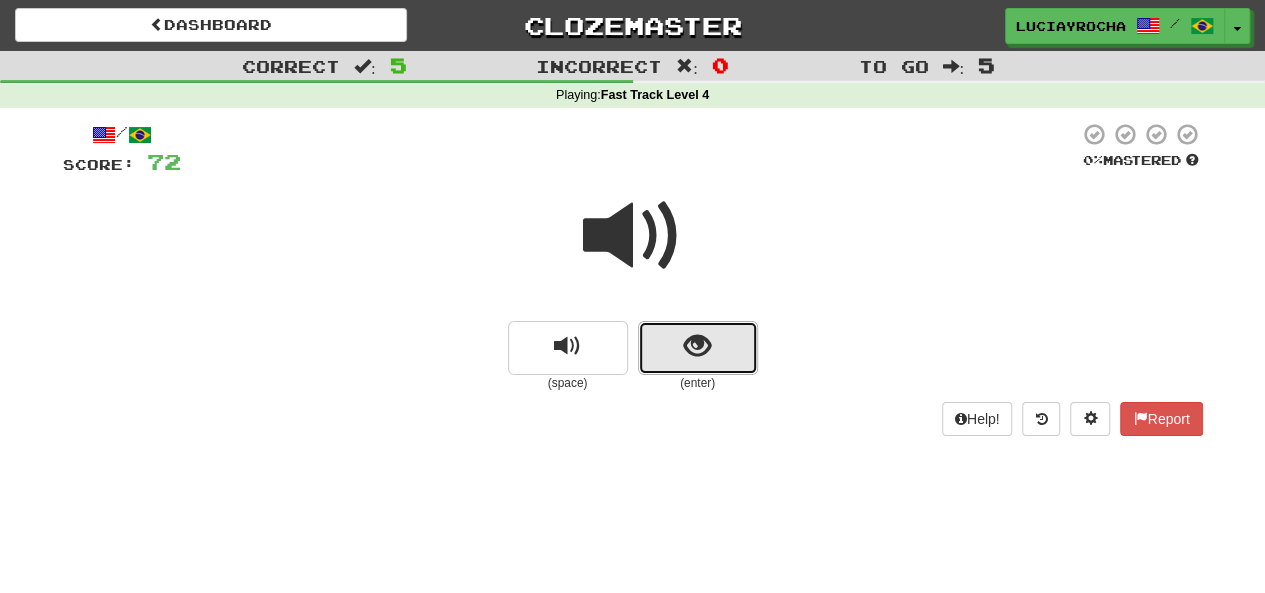 click at bounding box center [697, 346] 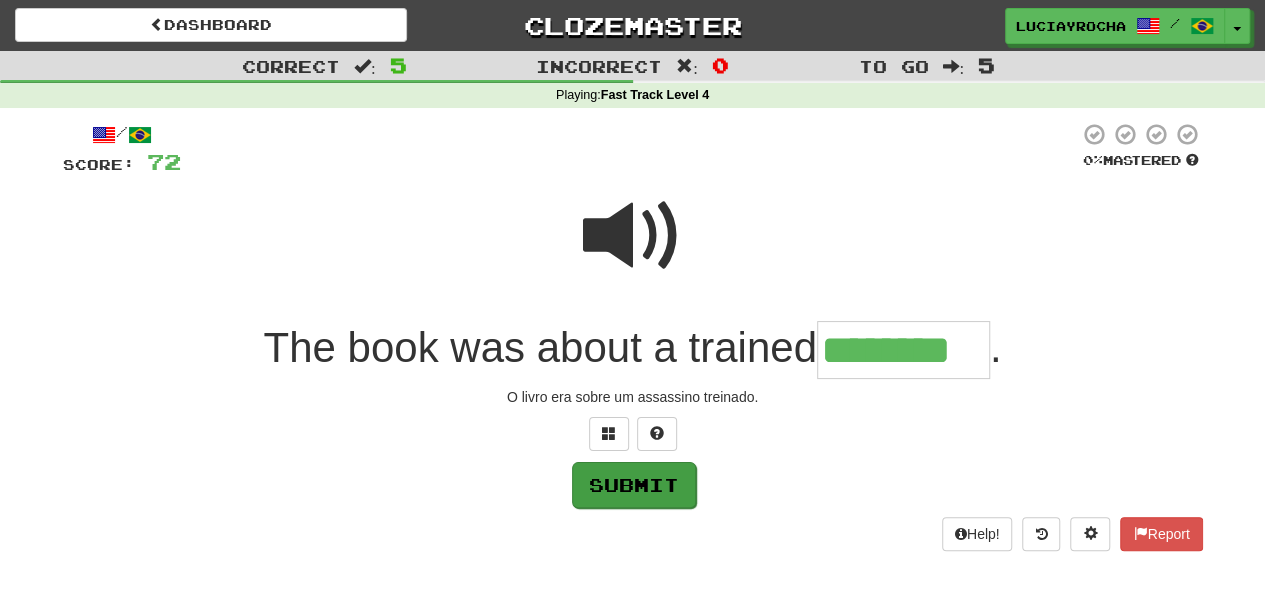 type on "********" 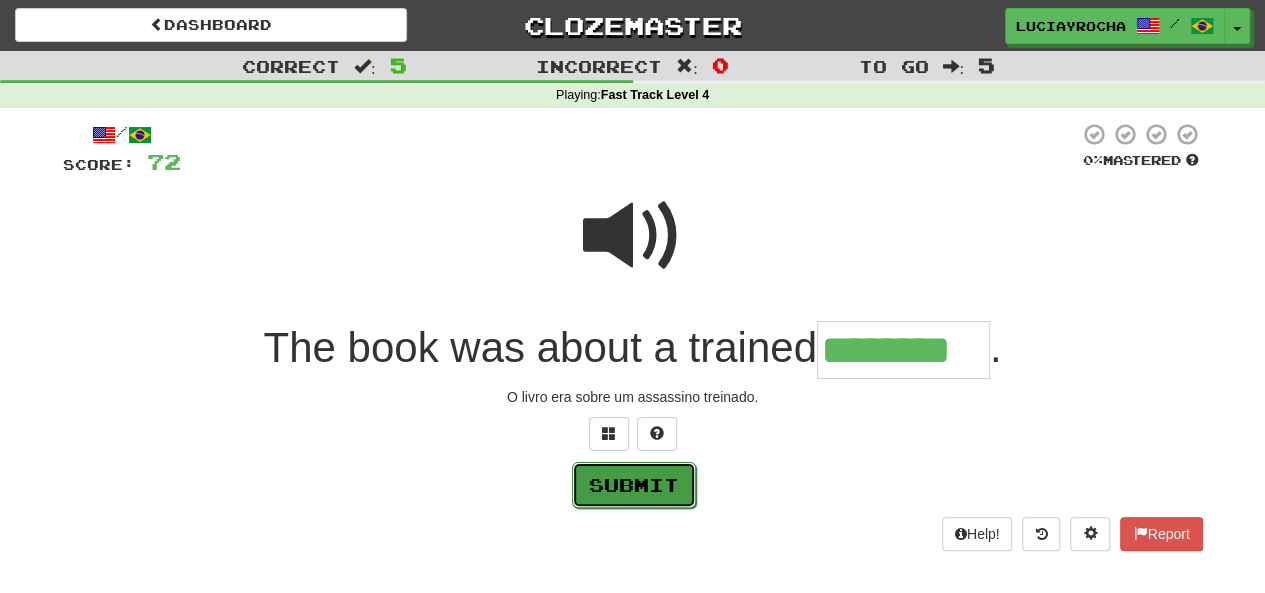 click on "Submit" at bounding box center [634, 485] 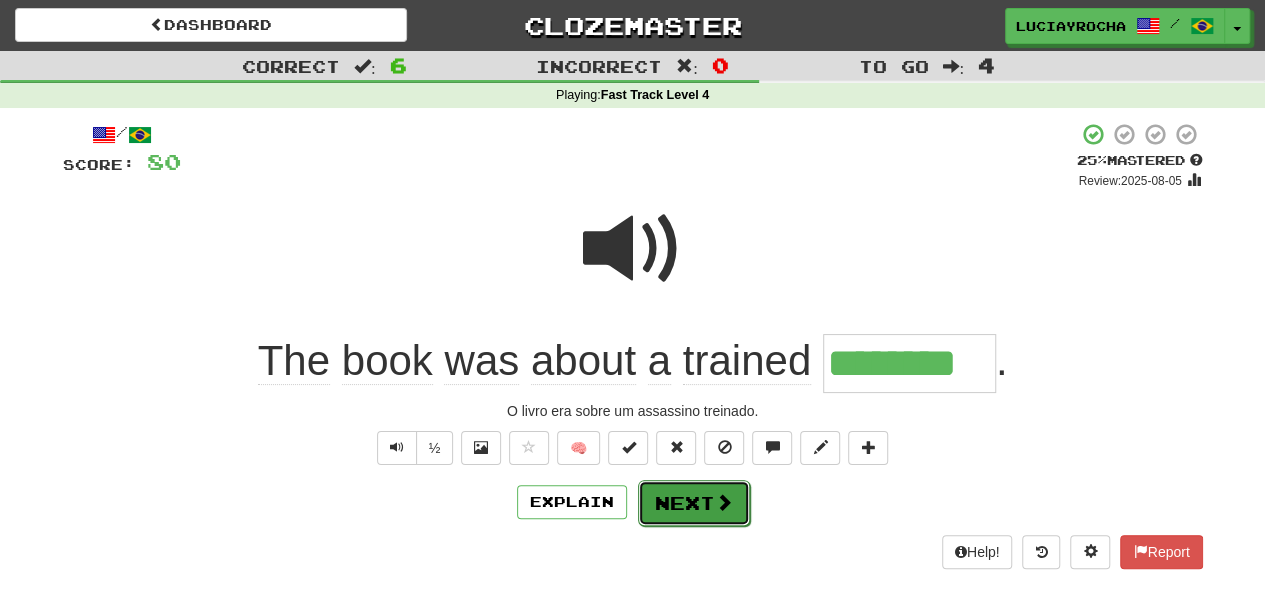 click on "Next" at bounding box center (694, 503) 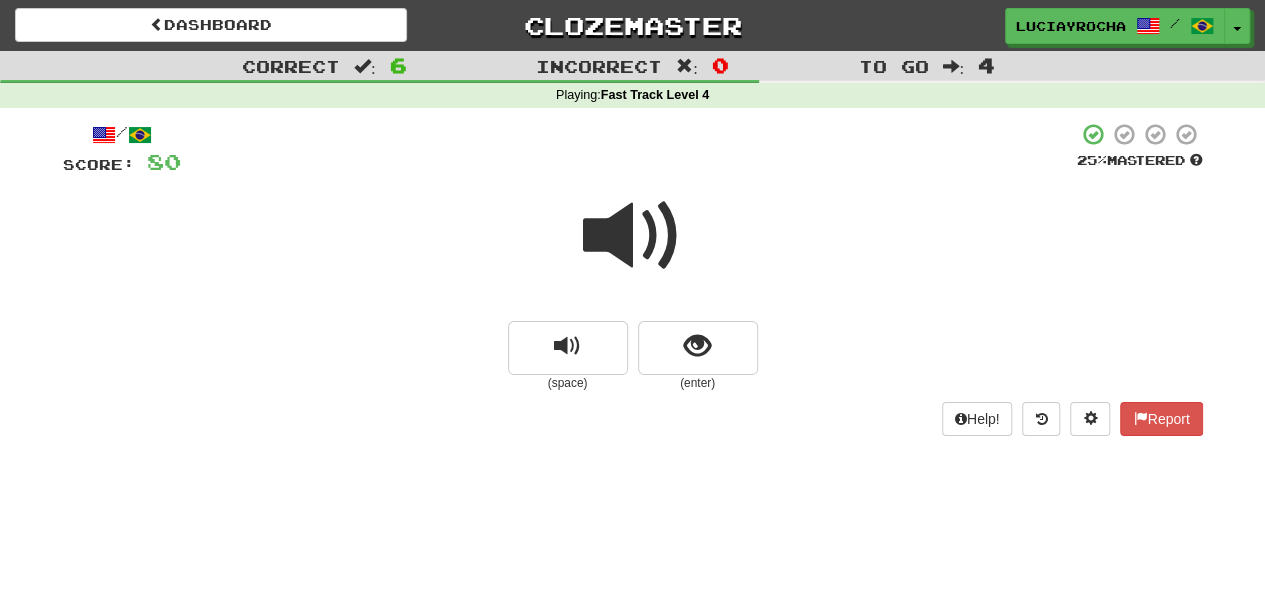 click at bounding box center (633, 236) 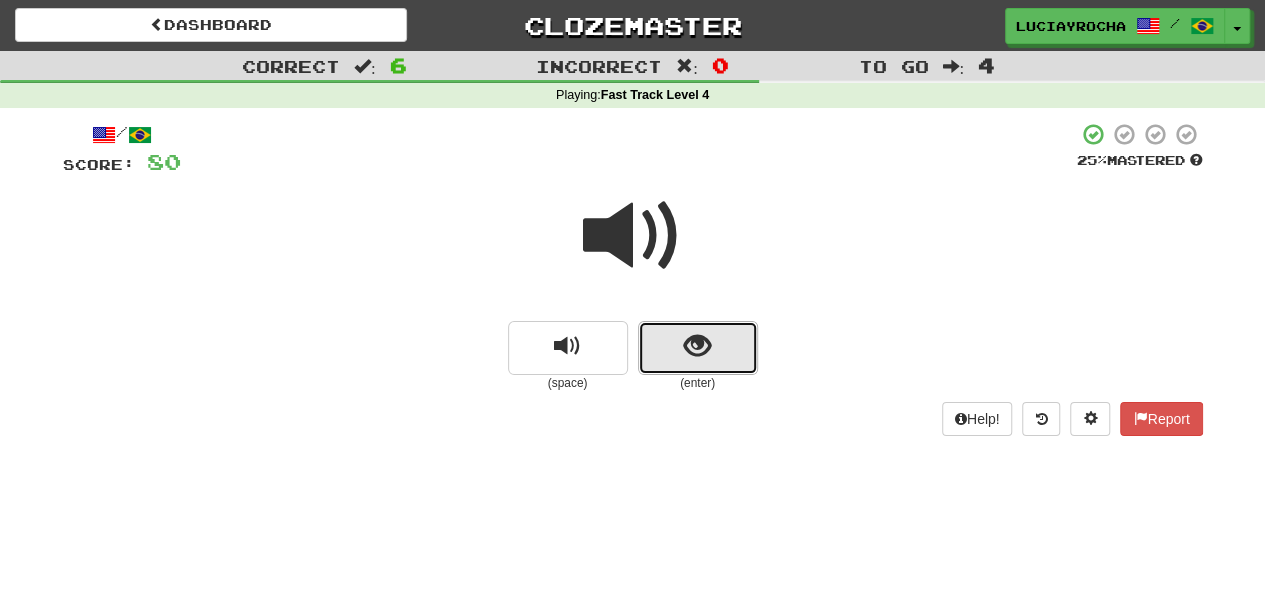 click at bounding box center (697, 346) 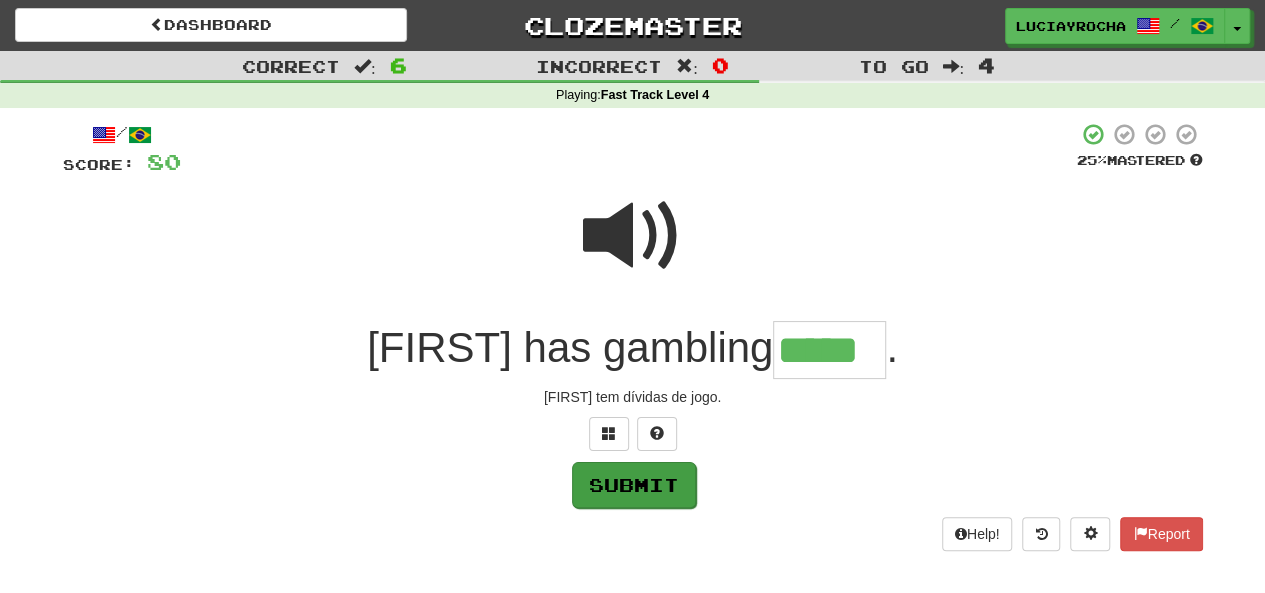 type on "*****" 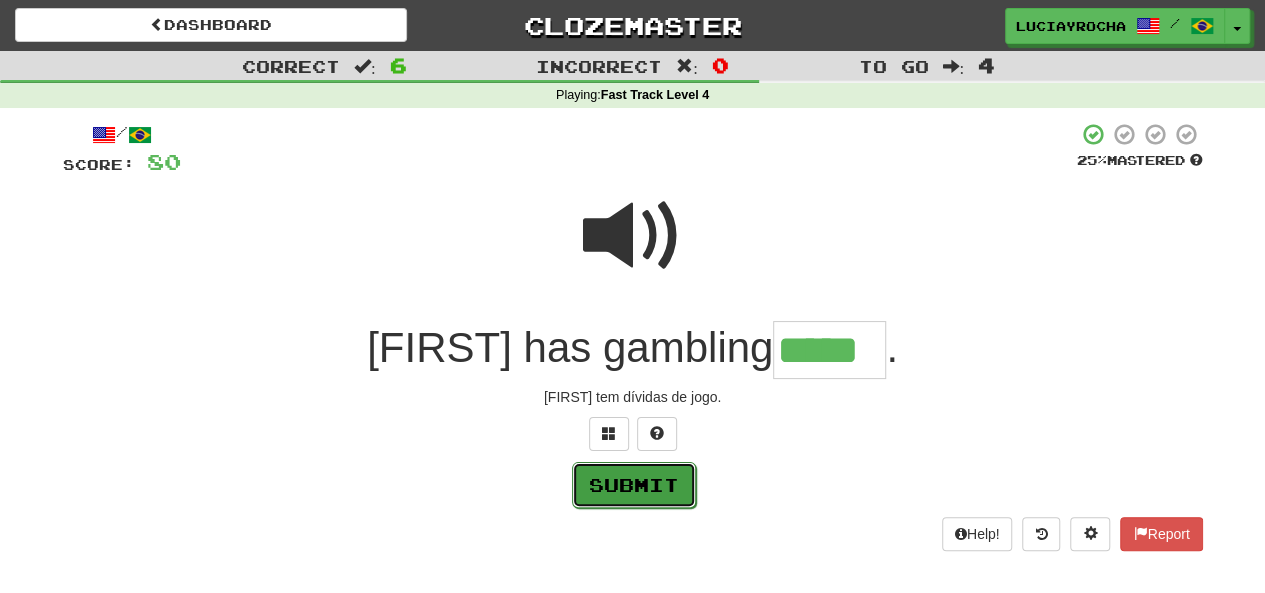 click on "Submit" at bounding box center (634, 485) 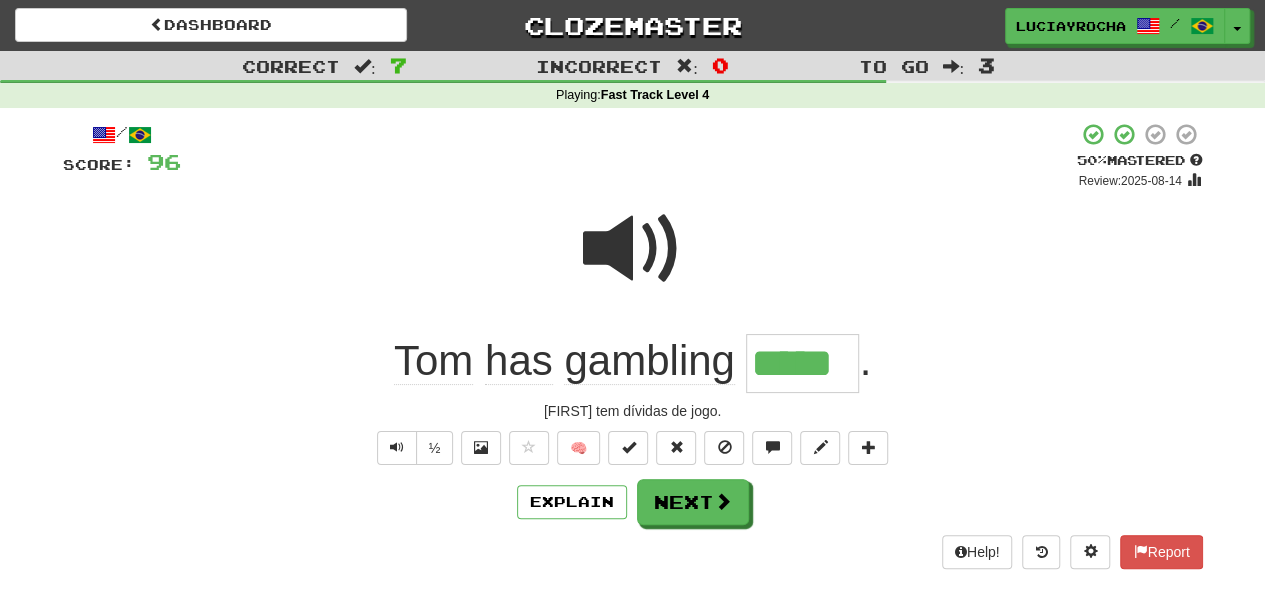 click on "/  Score:   96 + 16 50 %  Mastered Review:  2025-08-14 Tom   has   gambling   ***** . Tom tem dívidas de jogo. ½ 🧠 Explain Next  Help!  Report" at bounding box center [633, 345] 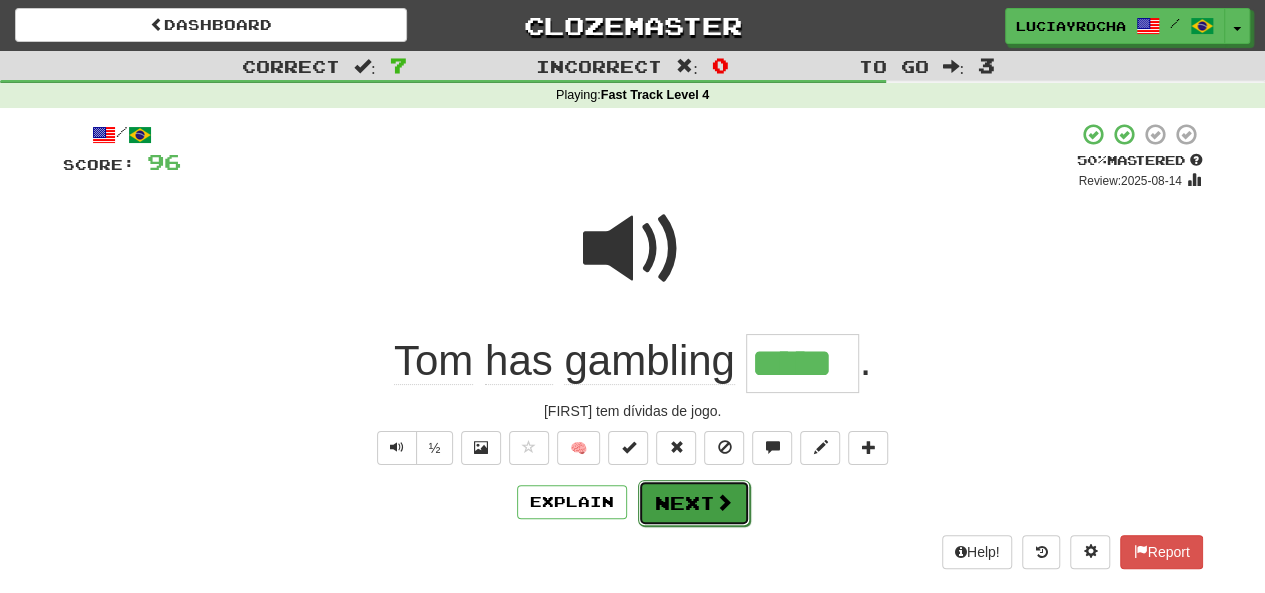 click on "Next" at bounding box center (694, 503) 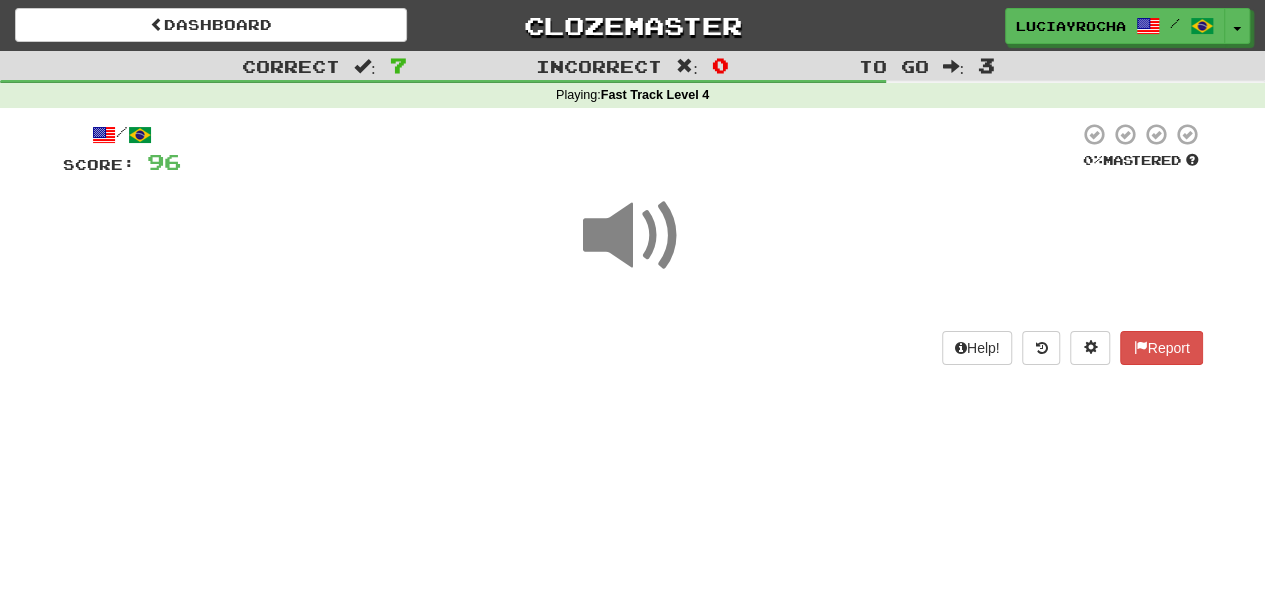 click at bounding box center [633, 236] 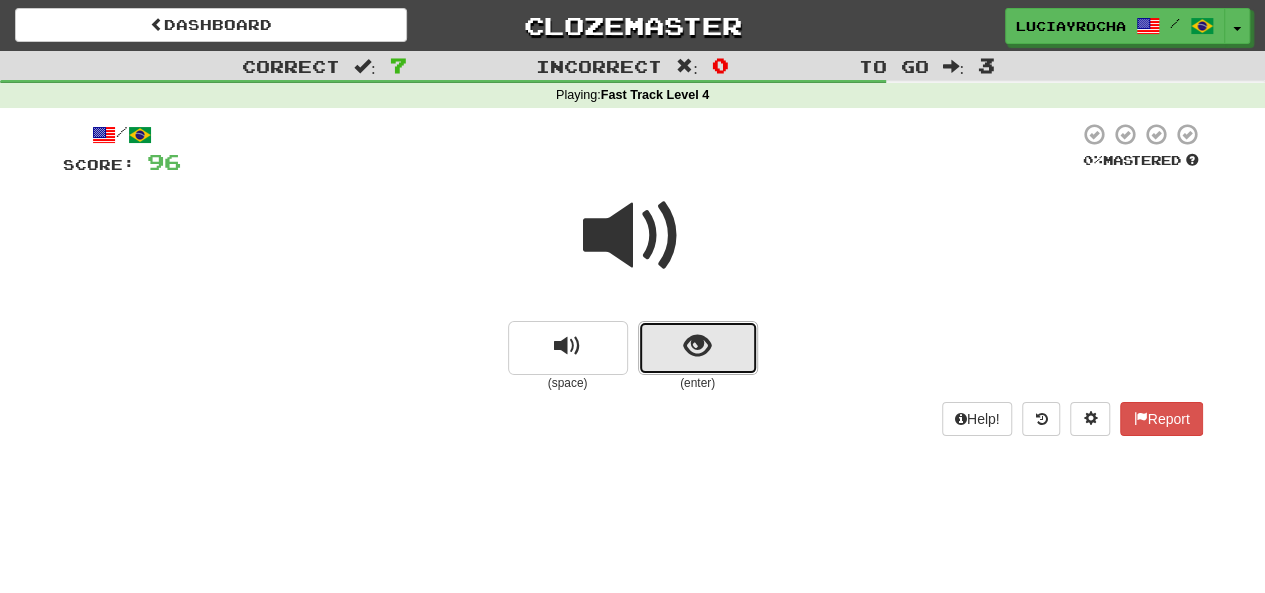 click at bounding box center [697, 346] 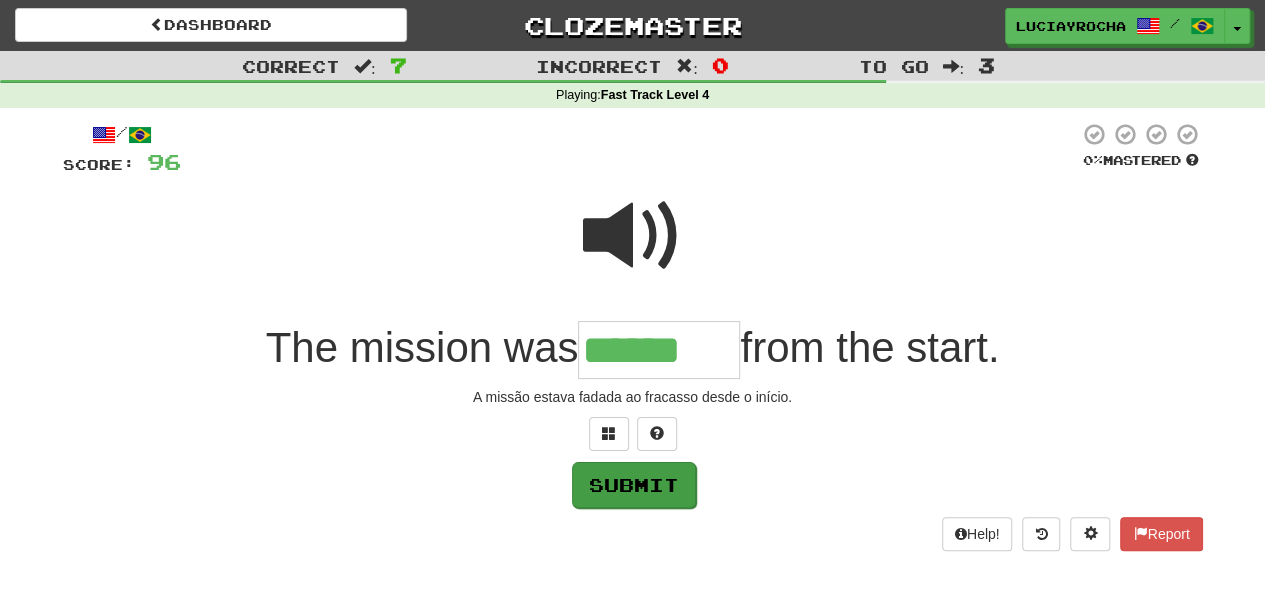 type on "******" 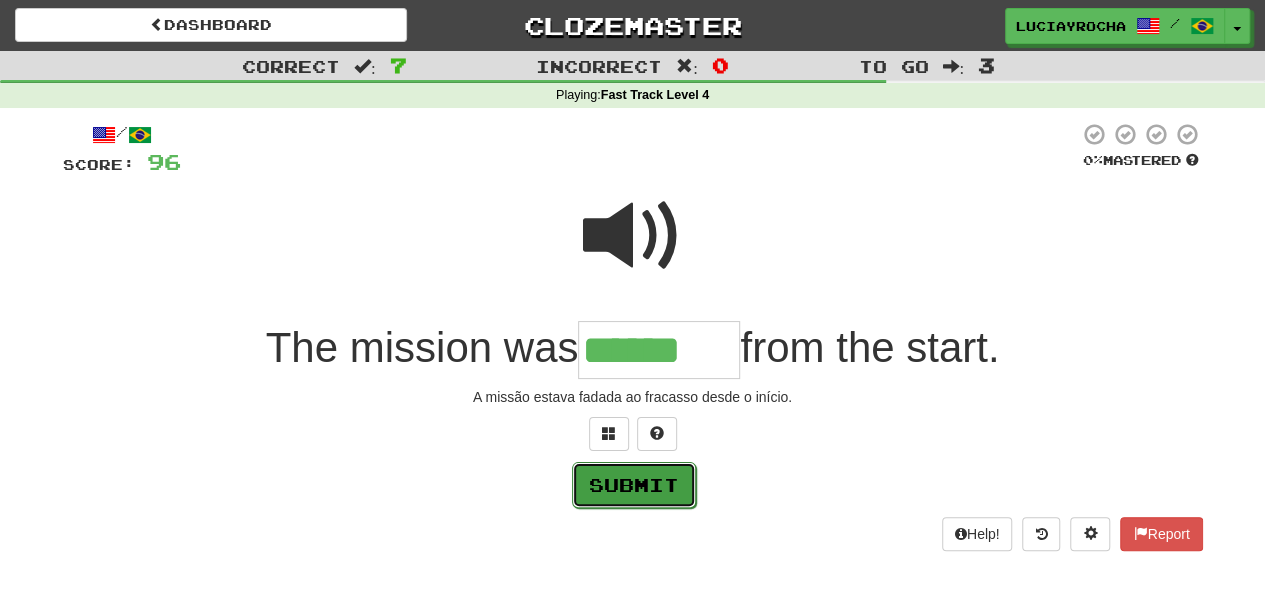 click on "Submit" at bounding box center [634, 485] 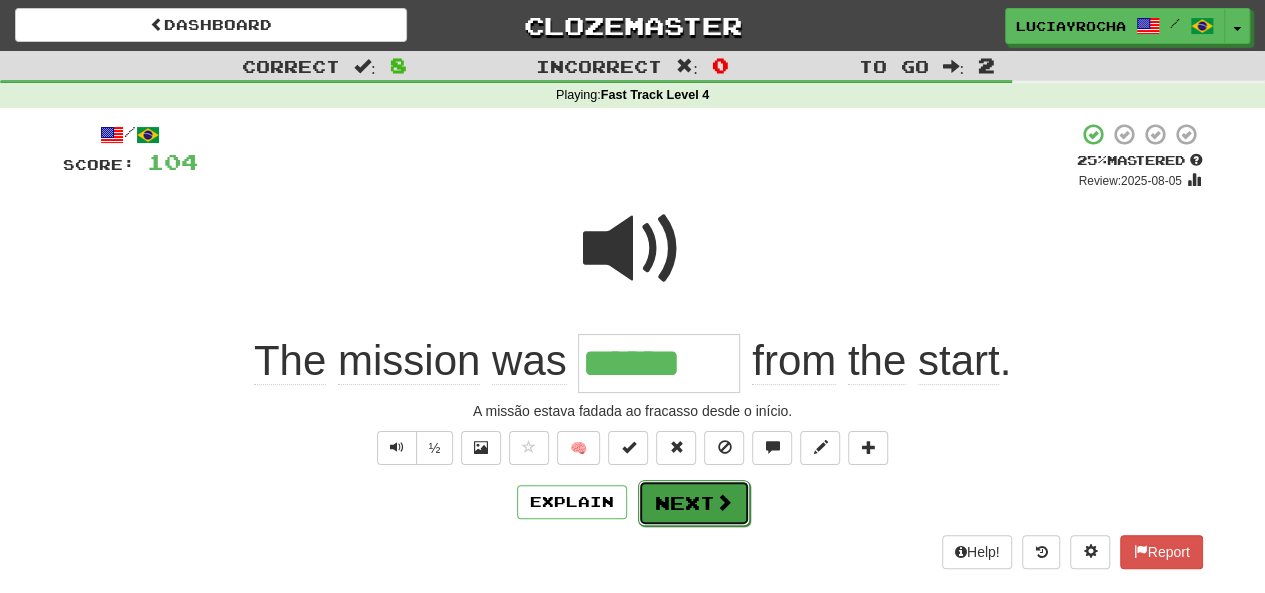 click on "Next" at bounding box center (694, 503) 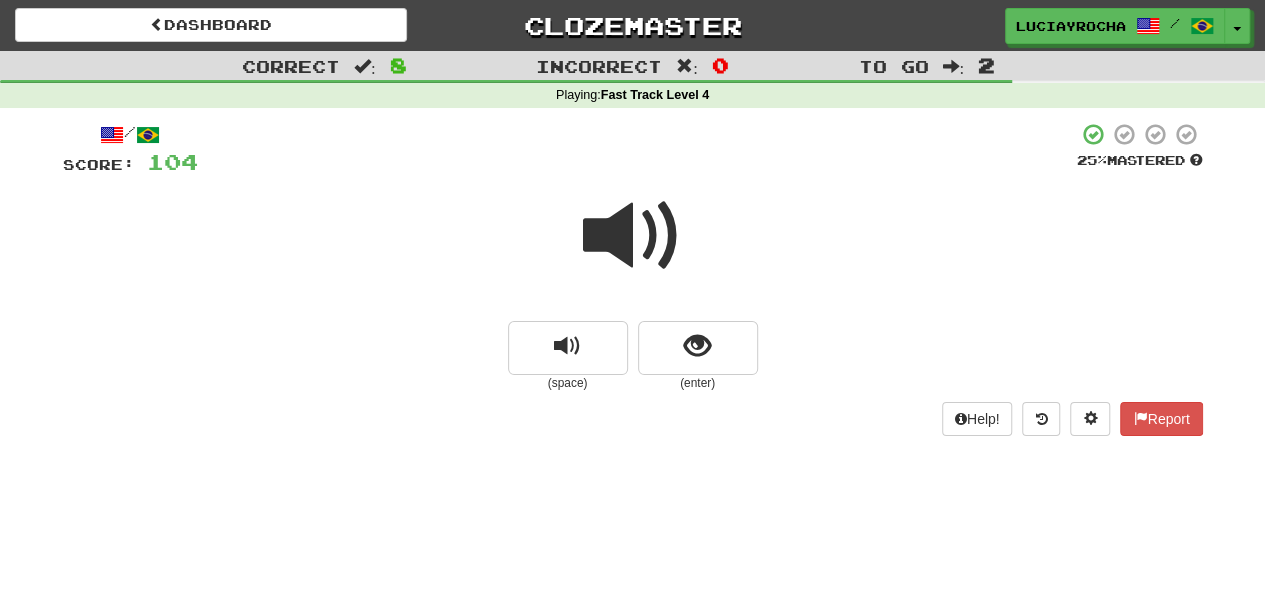 click at bounding box center [633, 236] 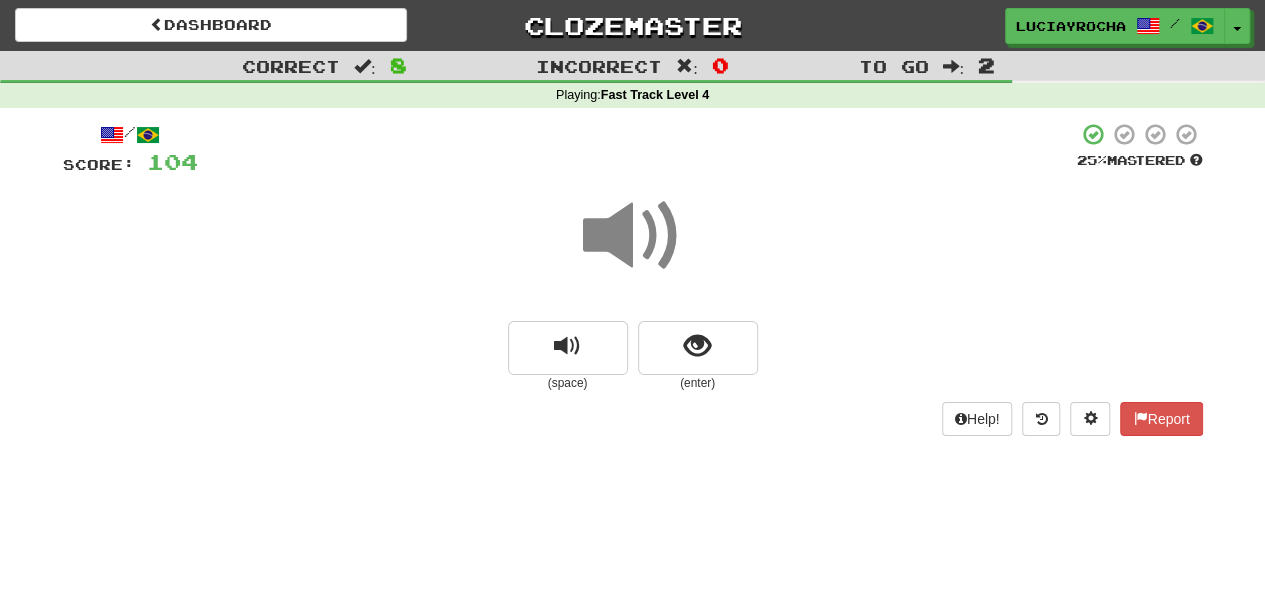 click at bounding box center [633, 236] 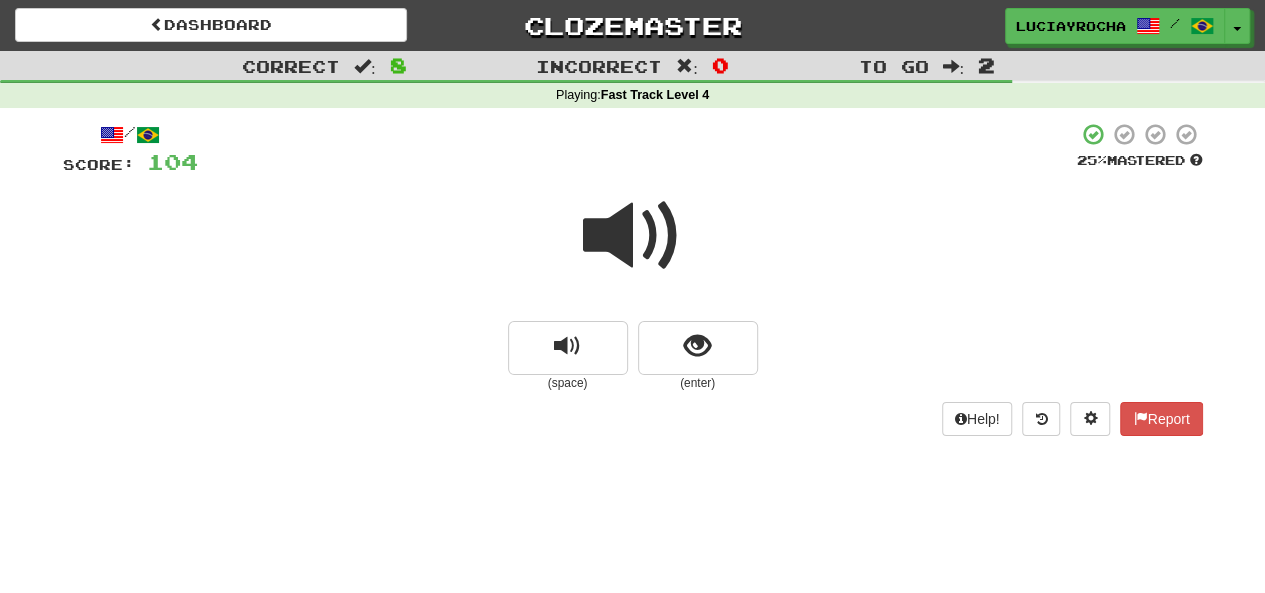 click at bounding box center (633, 236) 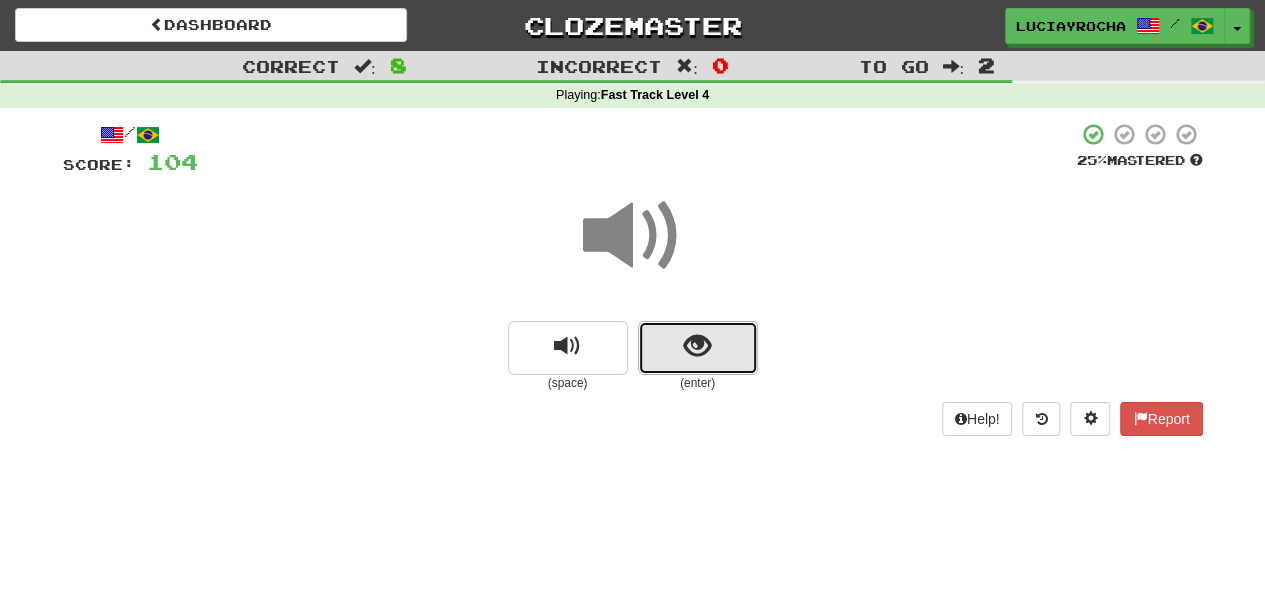 click at bounding box center (698, 348) 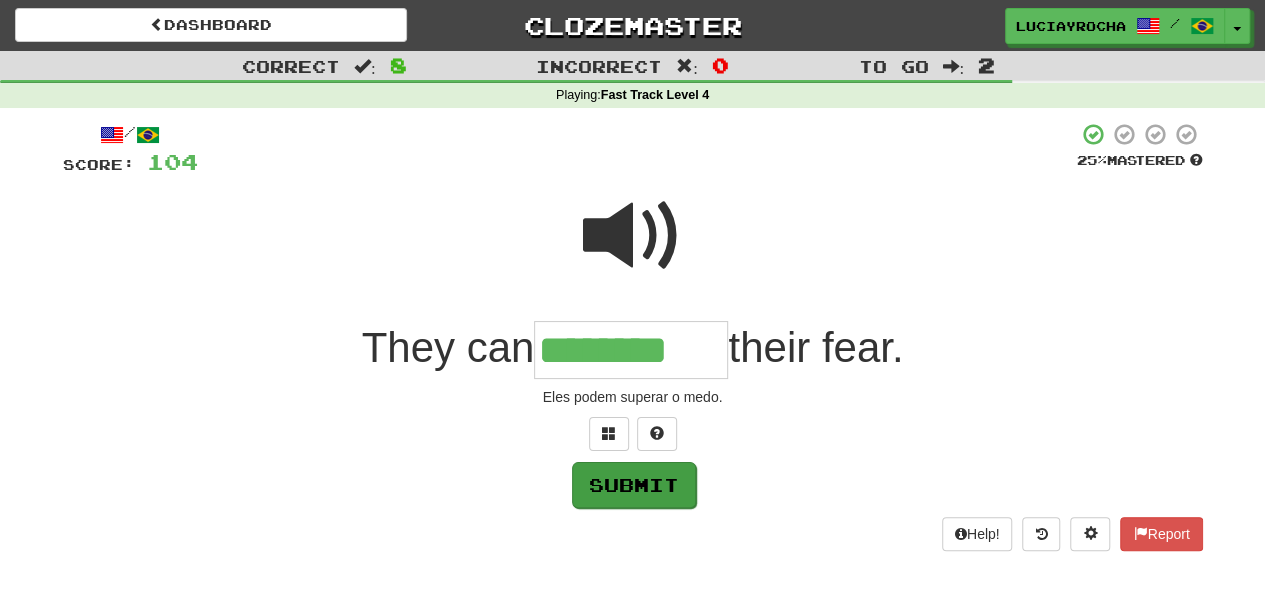 type on "********" 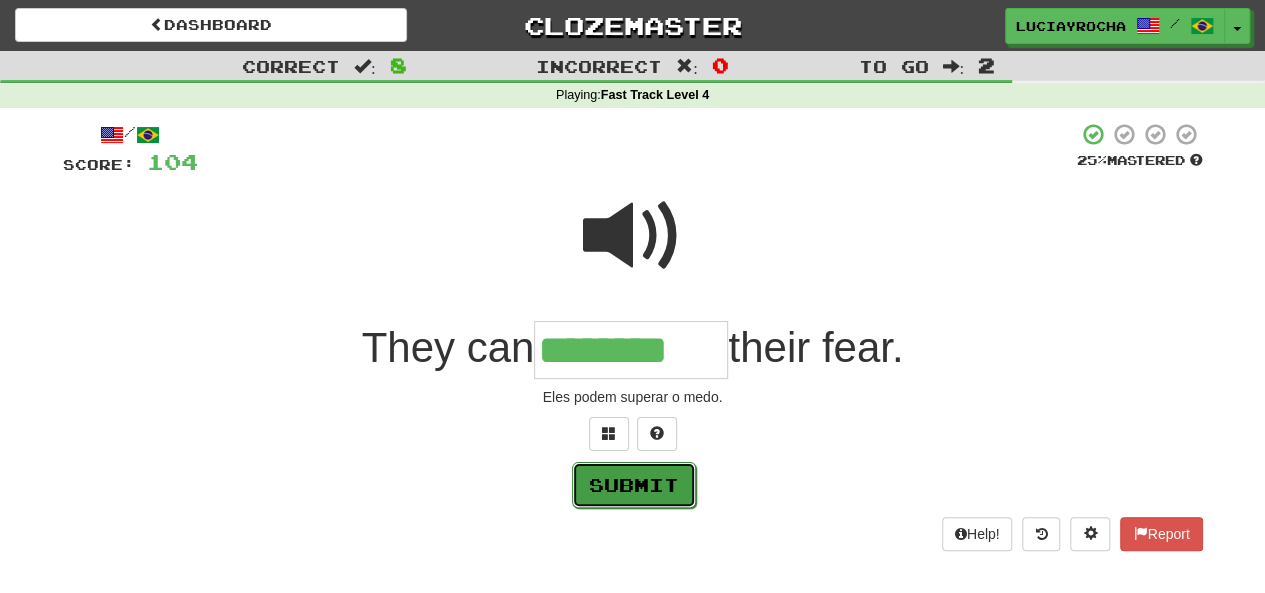 click on "Submit" at bounding box center (634, 485) 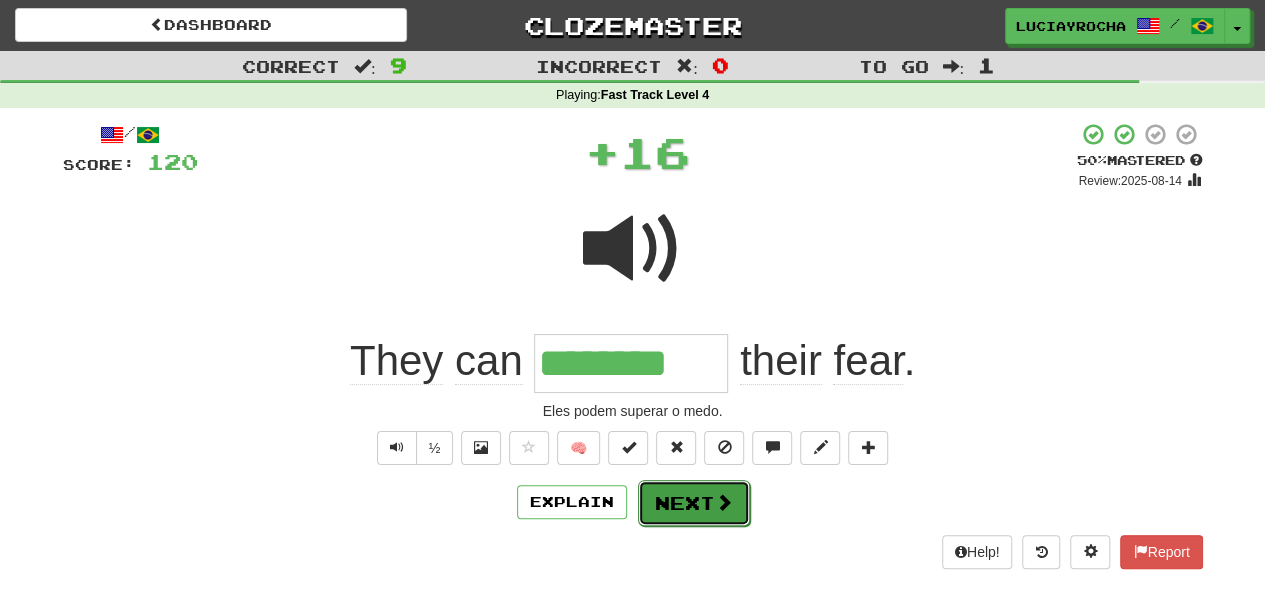 click on "Next" at bounding box center (694, 503) 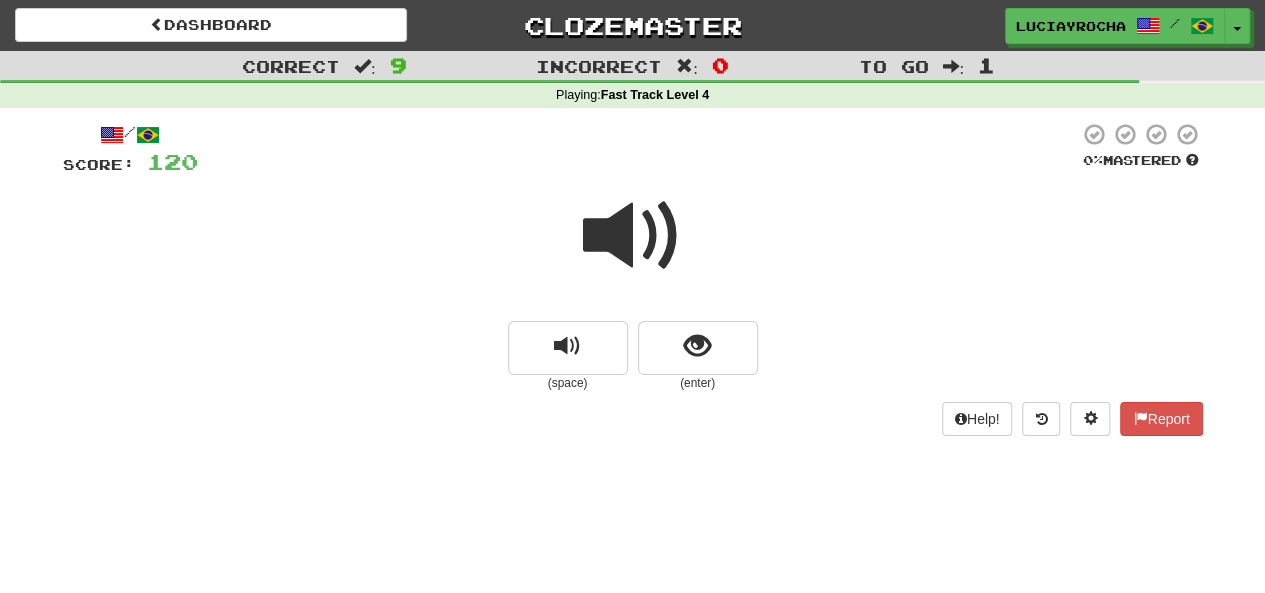 click at bounding box center (633, 236) 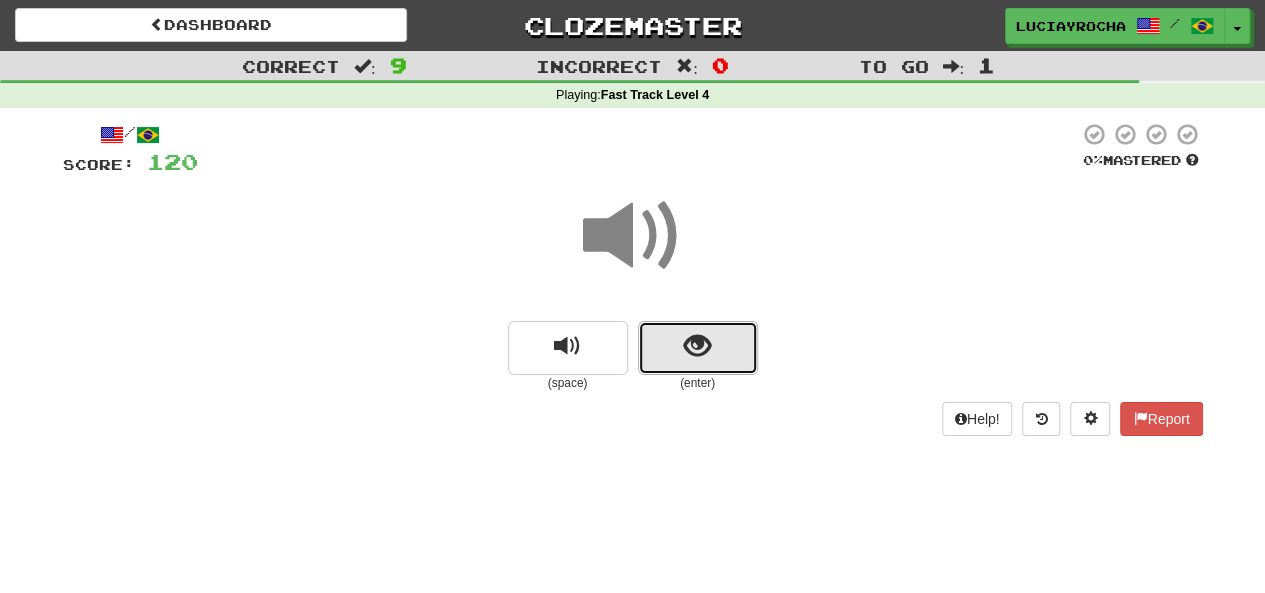 click at bounding box center [697, 346] 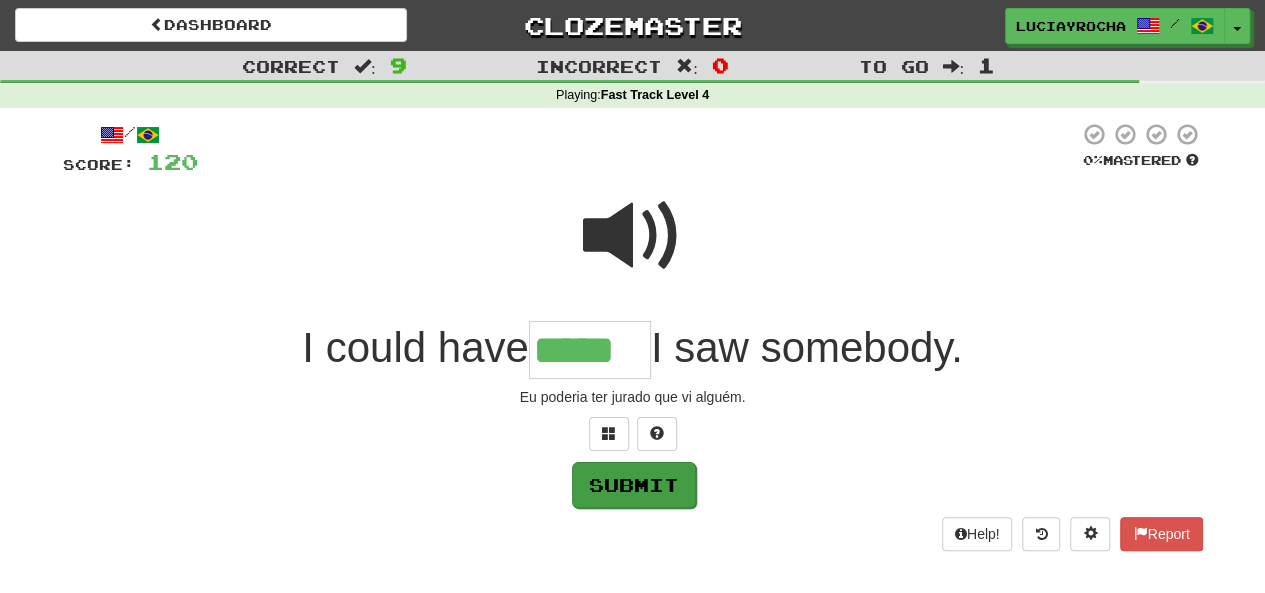 type on "*****" 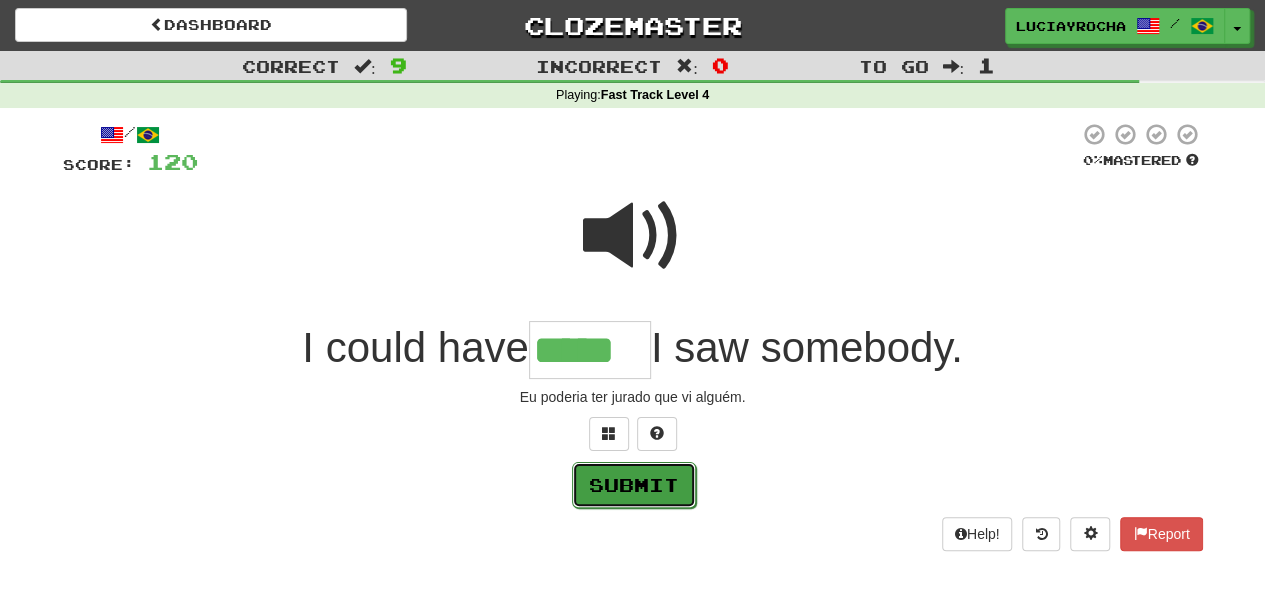 click on "Submit" at bounding box center (634, 485) 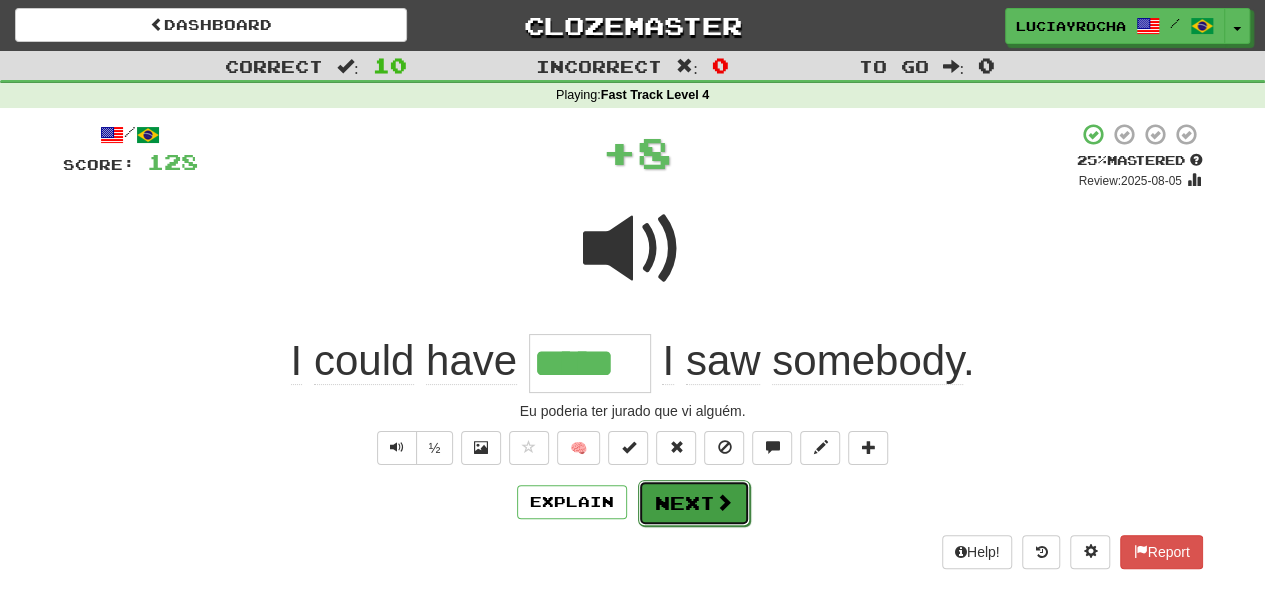 click on "Next" at bounding box center [694, 503] 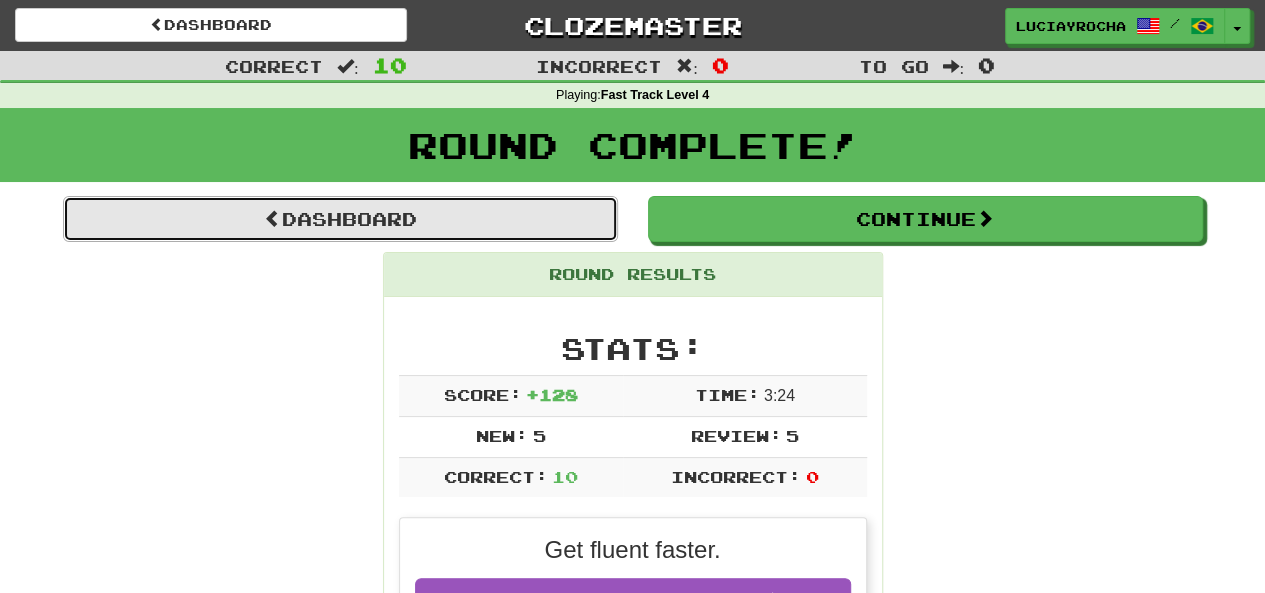 click on "Dashboard" at bounding box center [340, 219] 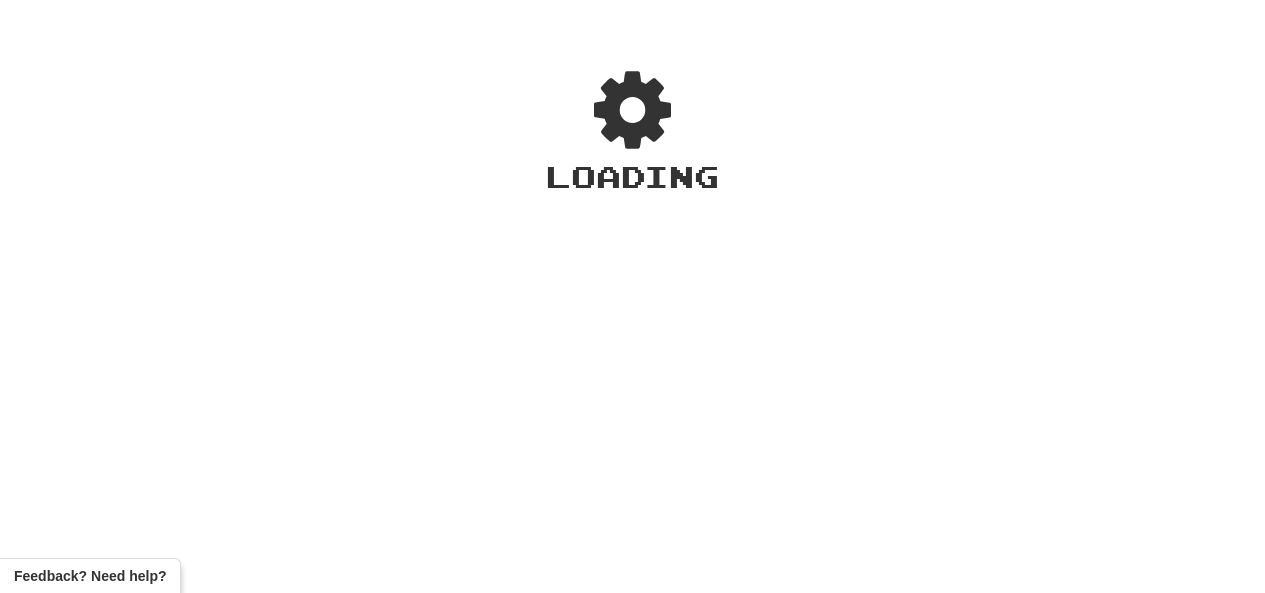 scroll, scrollTop: 0, scrollLeft: 0, axis: both 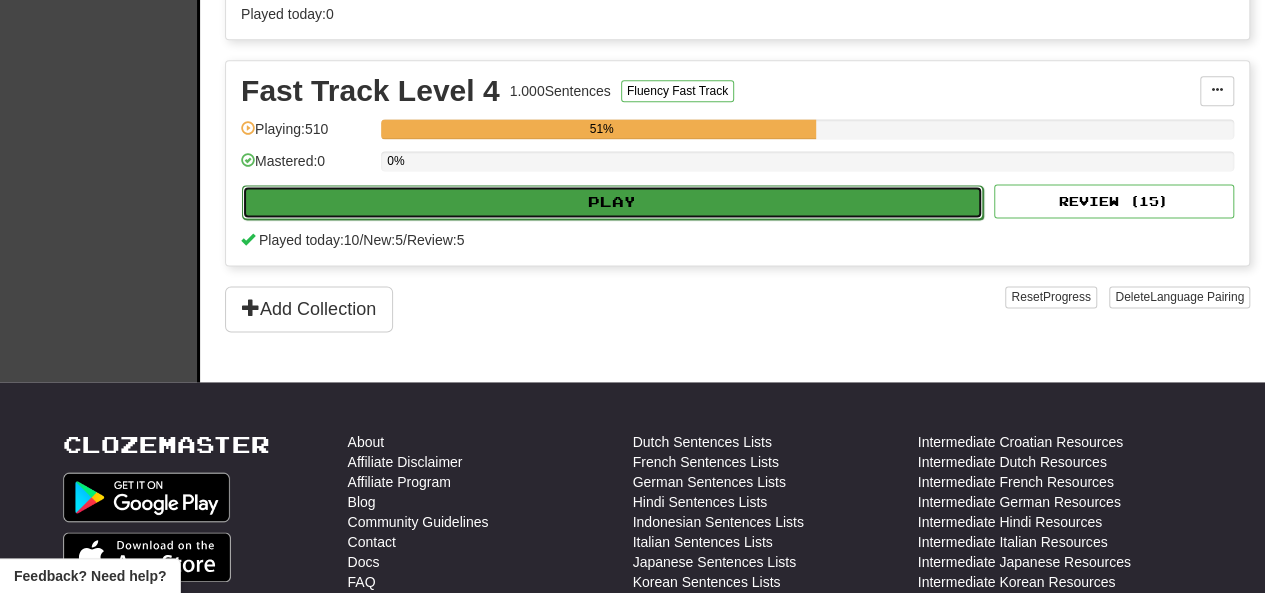 click on "Play" at bounding box center (612, 202) 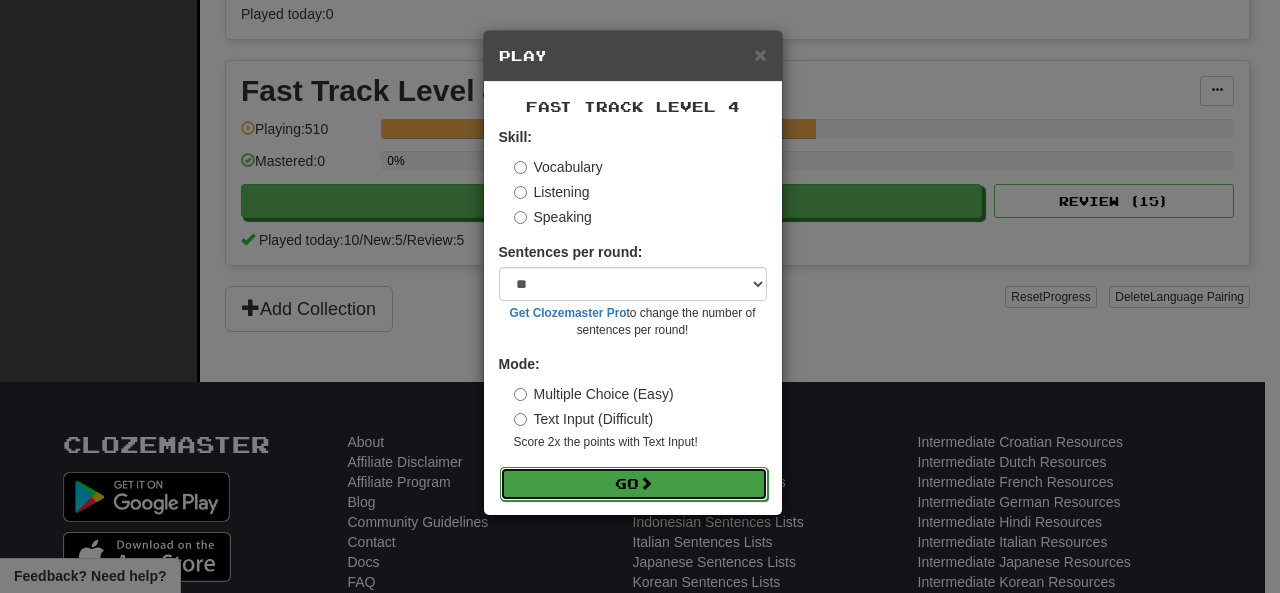 click on "Go" at bounding box center [634, 484] 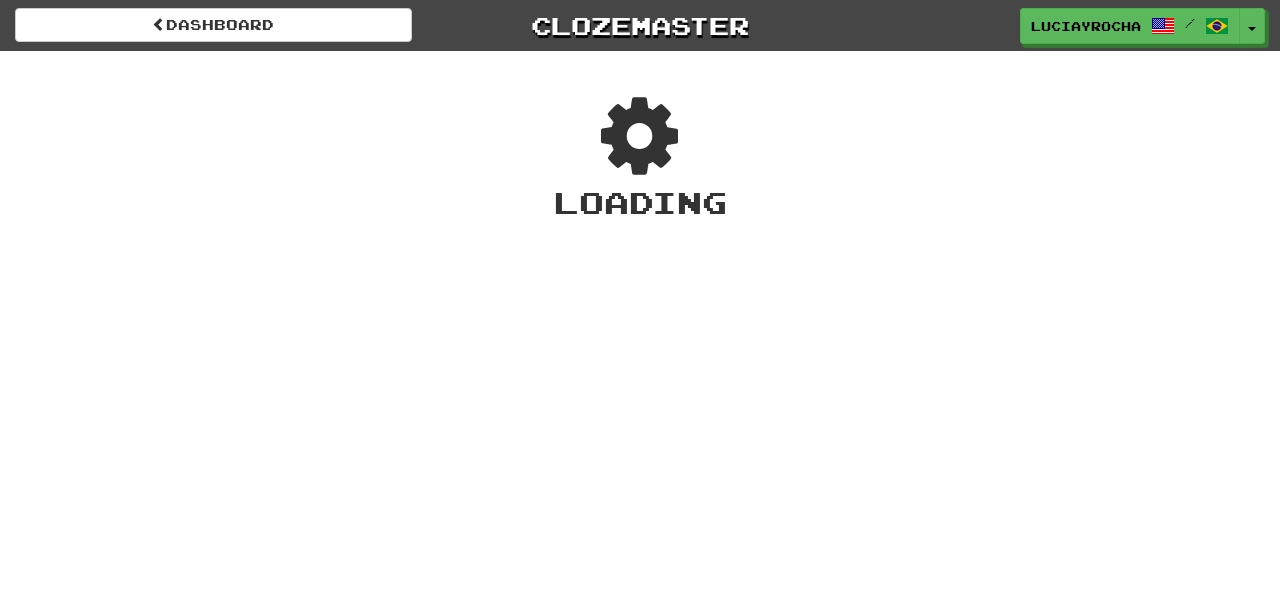 scroll, scrollTop: 0, scrollLeft: 0, axis: both 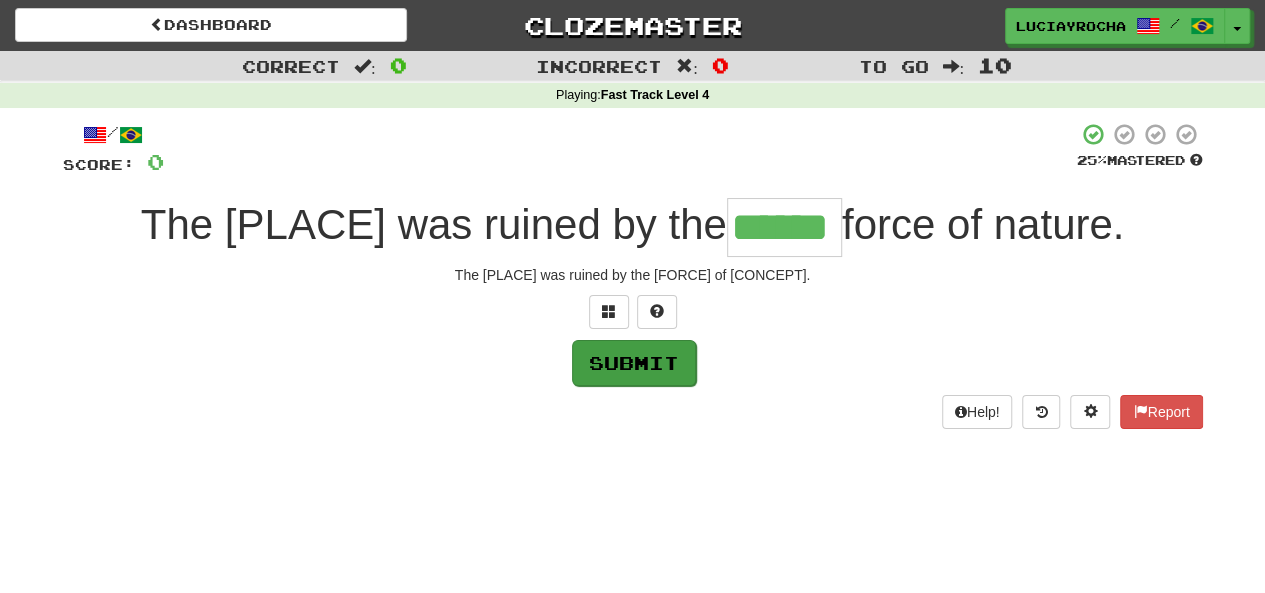 type on "******" 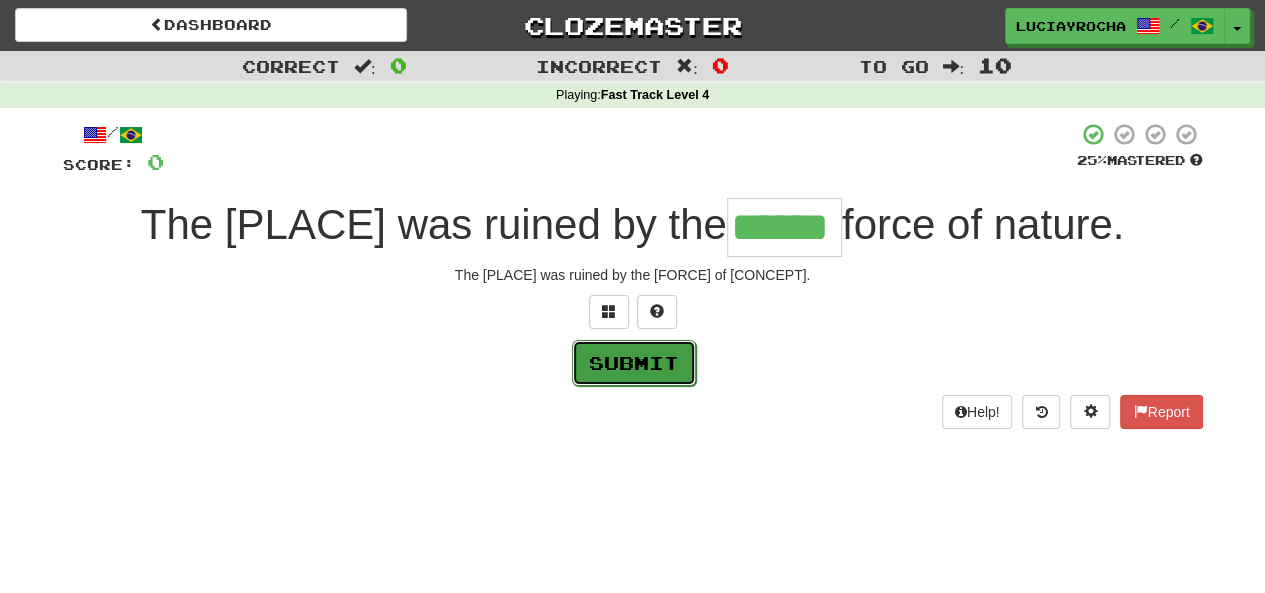 click on "Submit" at bounding box center (634, 363) 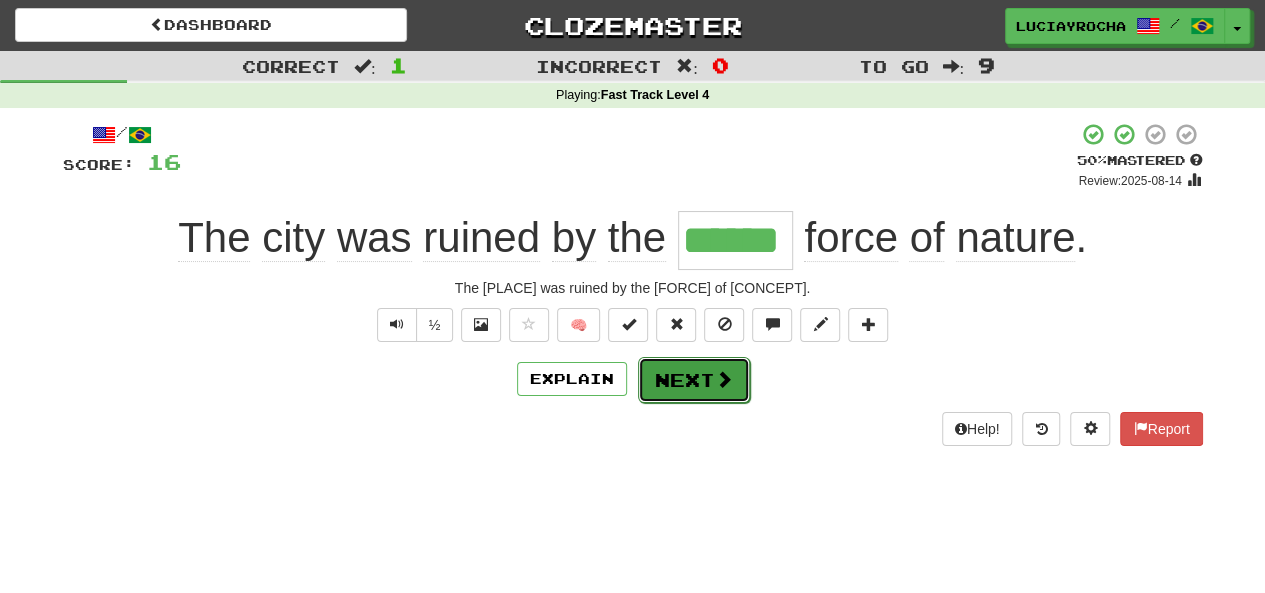 click on "Next" at bounding box center [694, 380] 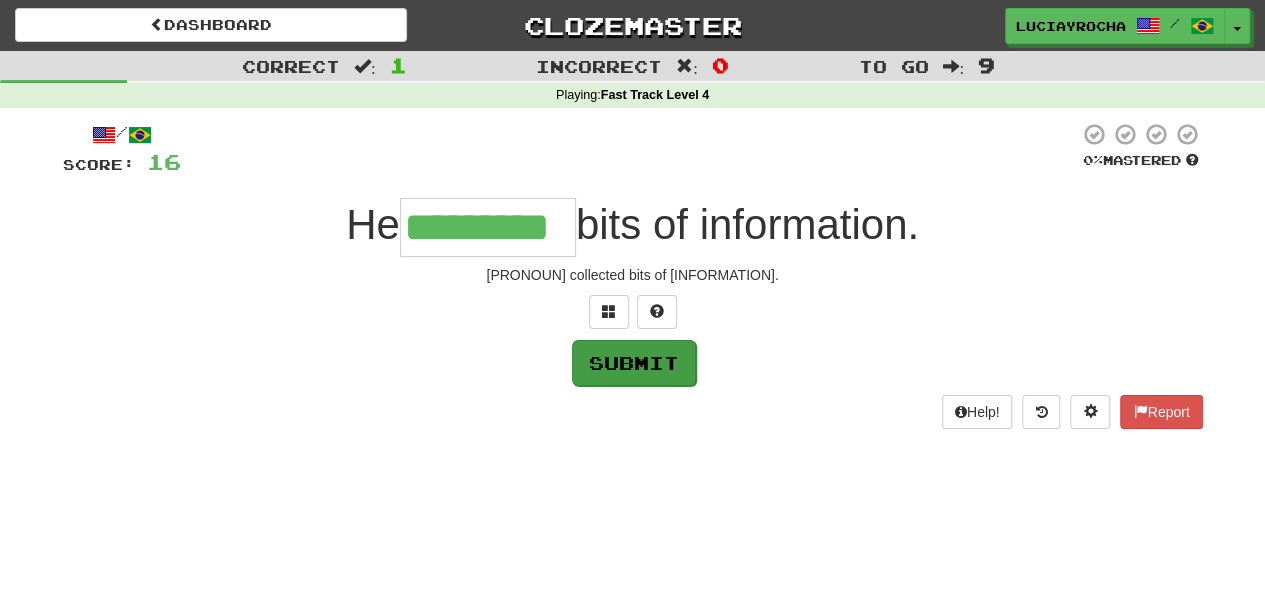 type on "*********" 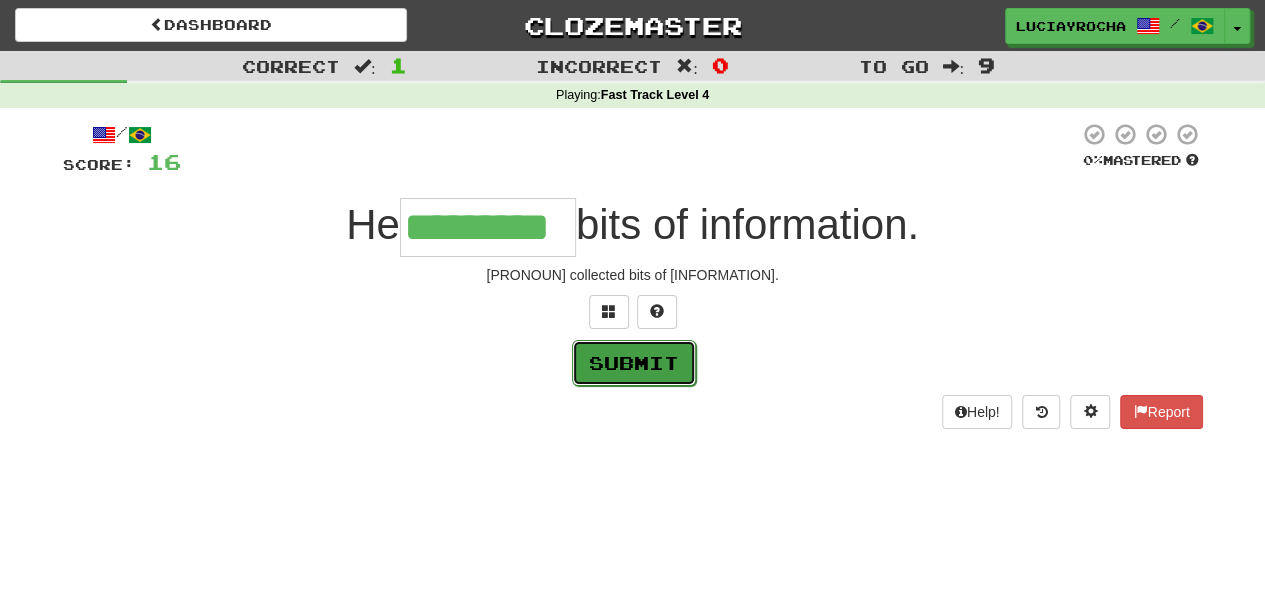click on "Submit" at bounding box center [634, 363] 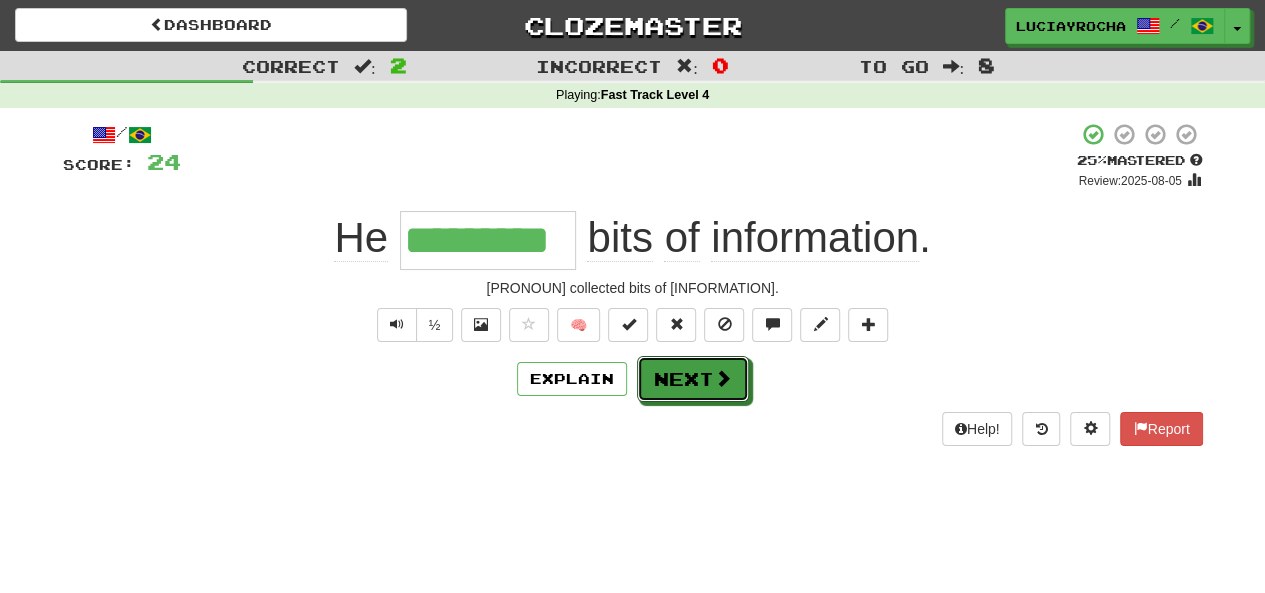 click on "Next" at bounding box center [693, 379] 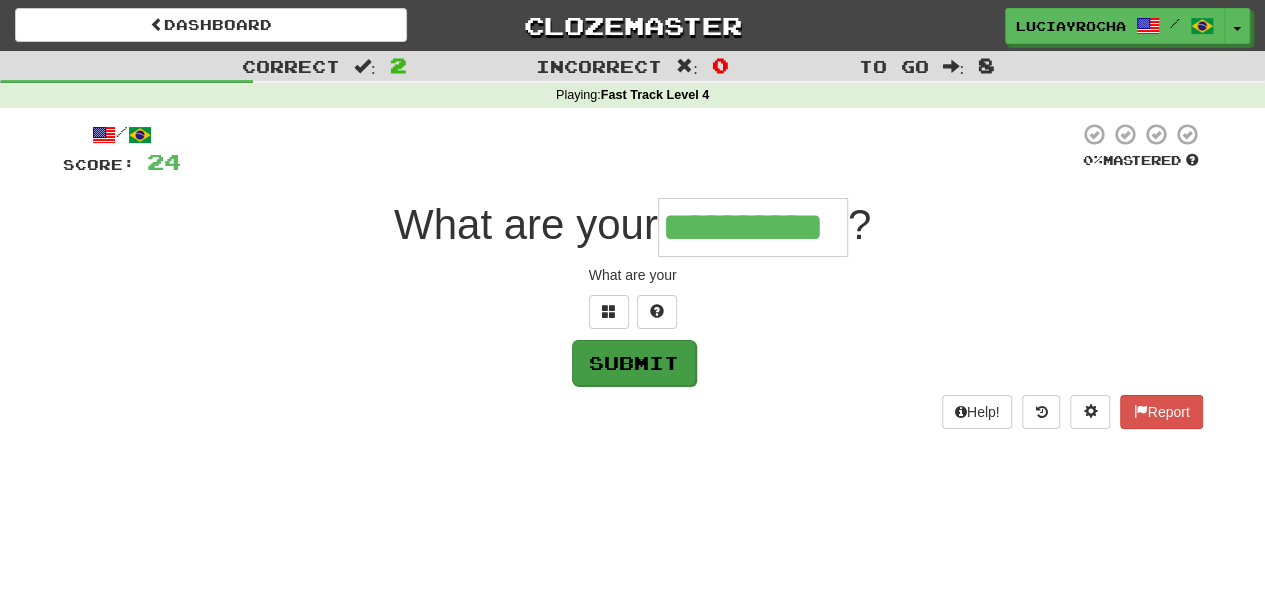type on "**********" 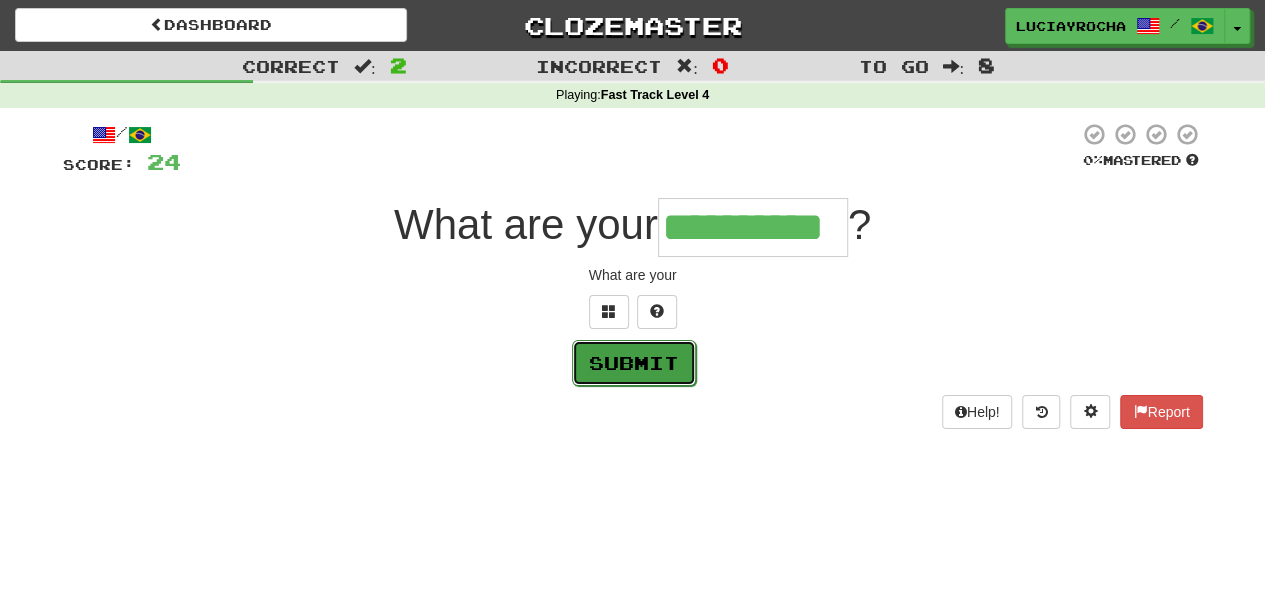 click on "Submit" at bounding box center (634, 363) 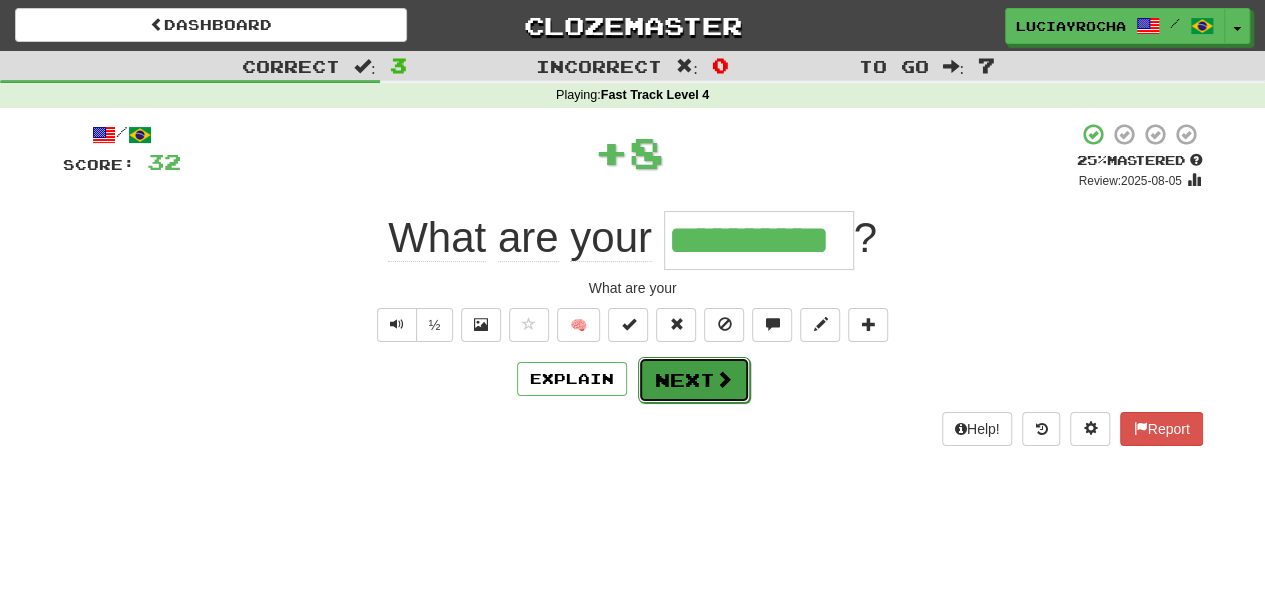 click on "Next" at bounding box center (694, 380) 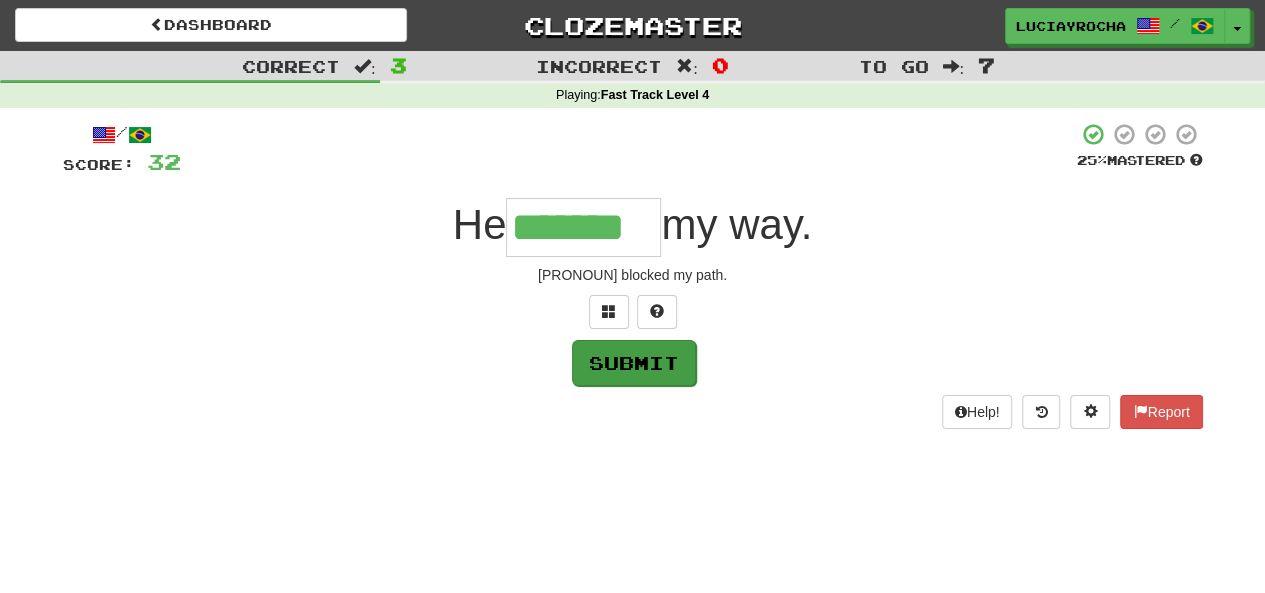 type on "*******" 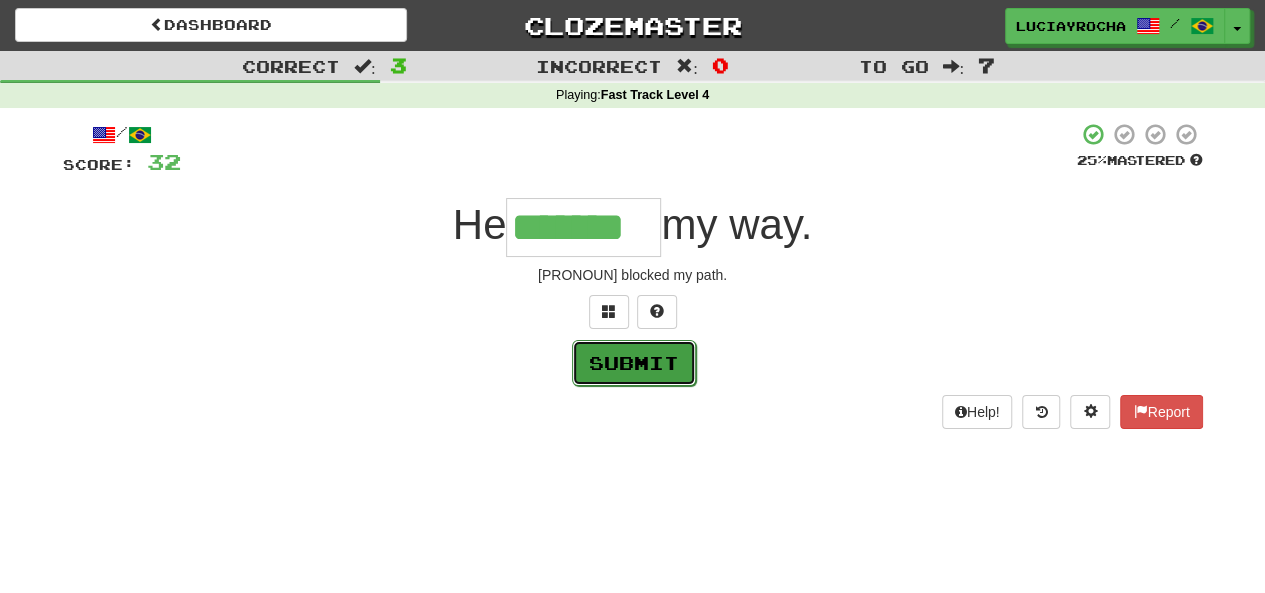 click on "Submit" at bounding box center [634, 363] 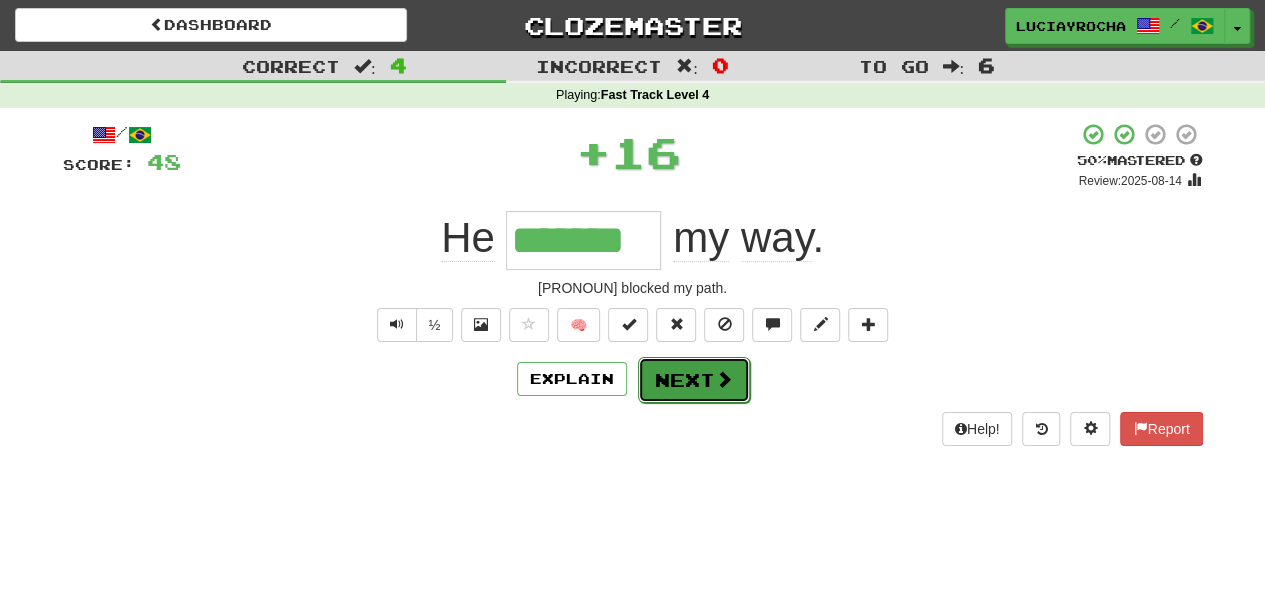 click on "Next" at bounding box center [694, 380] 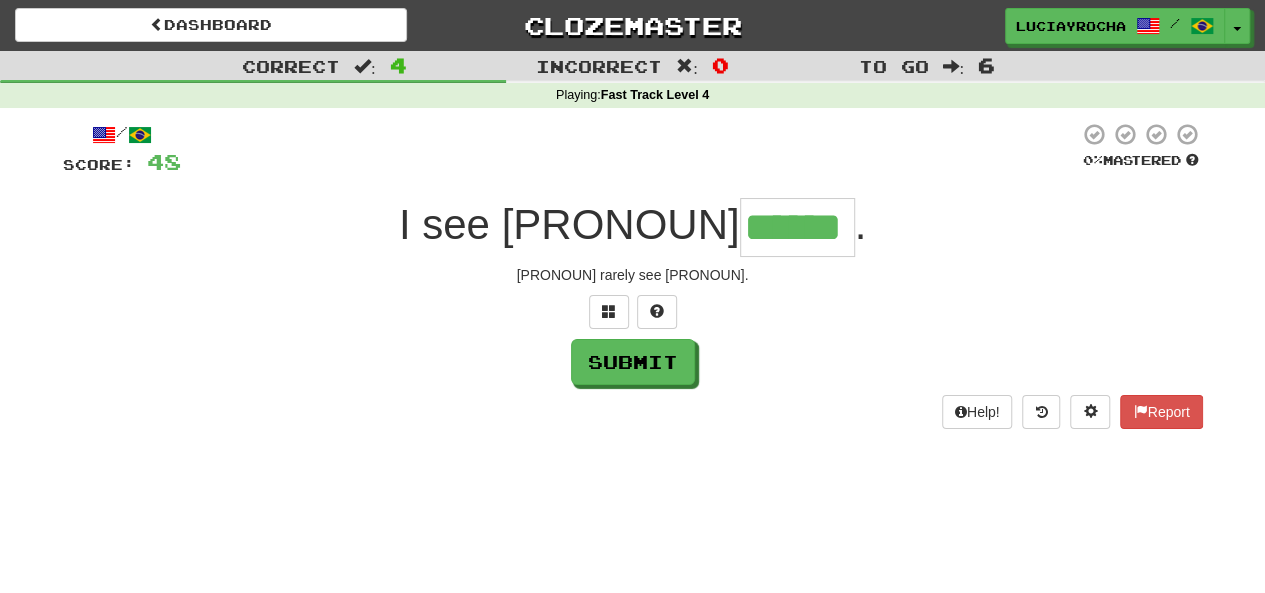 type on "******" 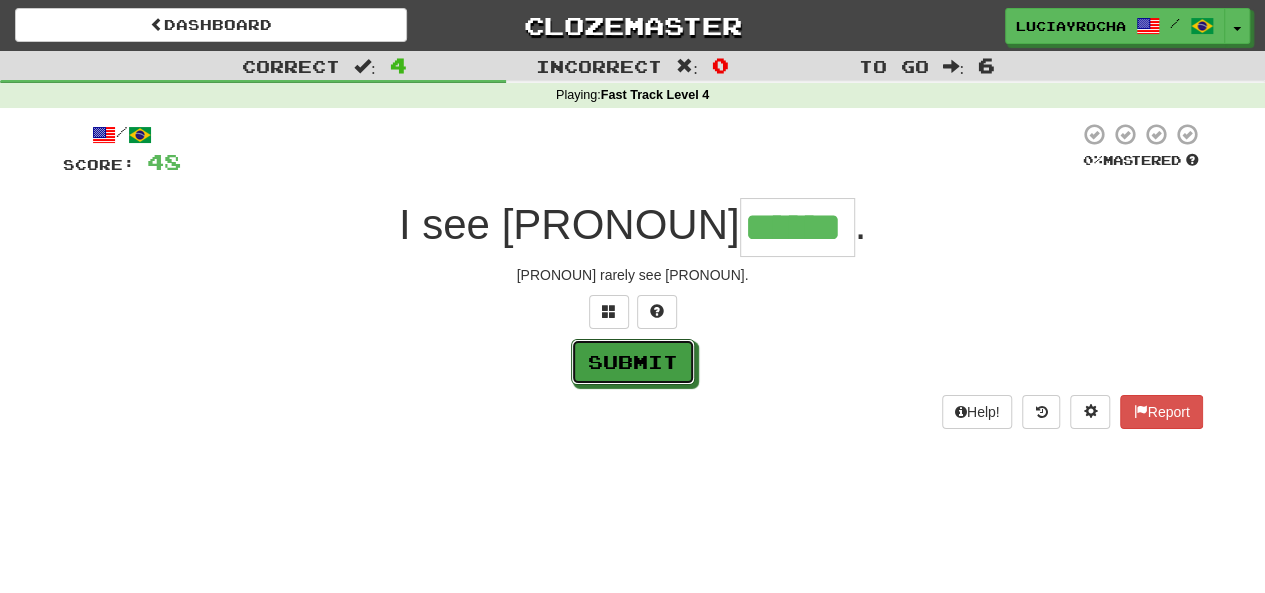 click on "Submit" at bounding box center [633, 362] 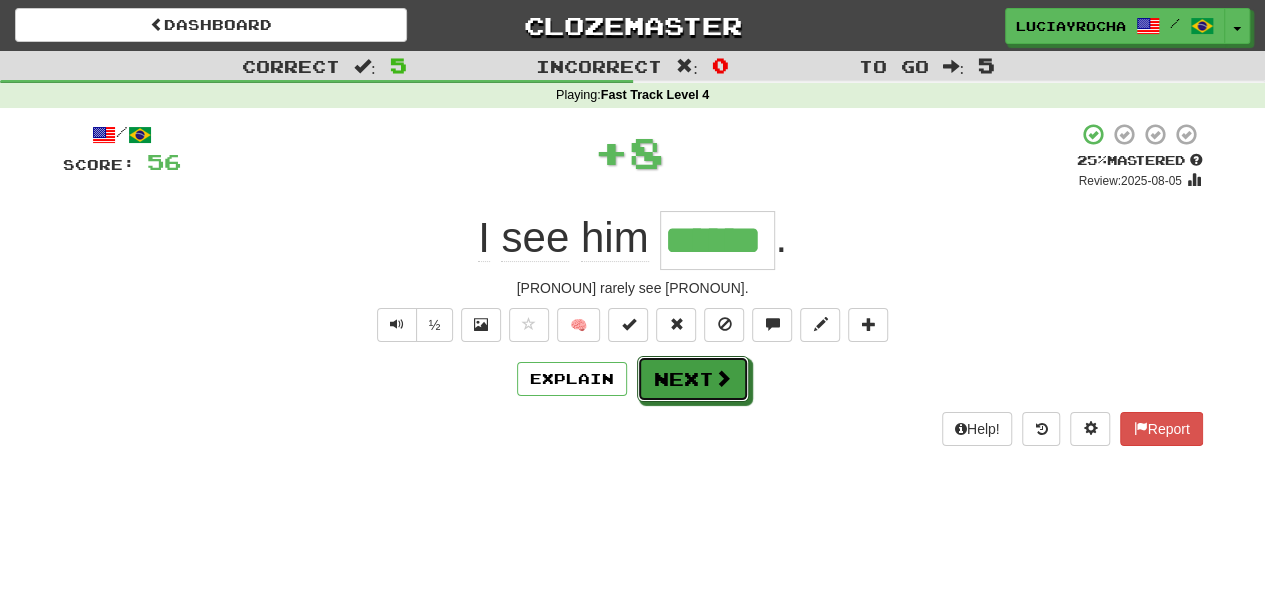 click on "Next" at bounding box center [693, 379] 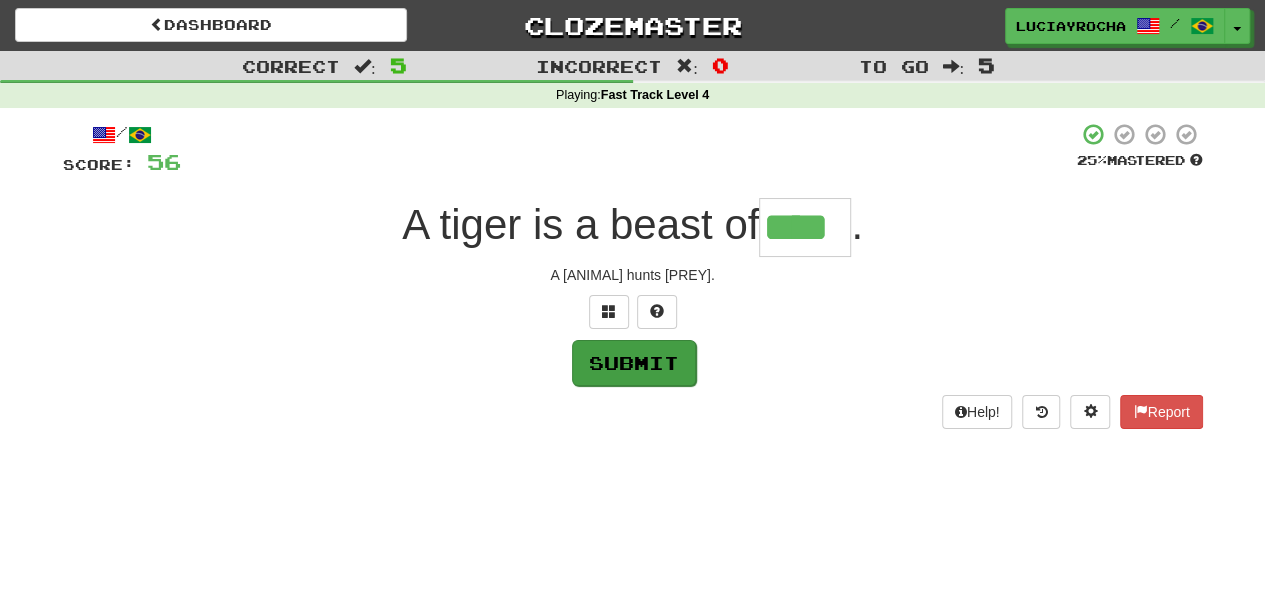 type on "****" 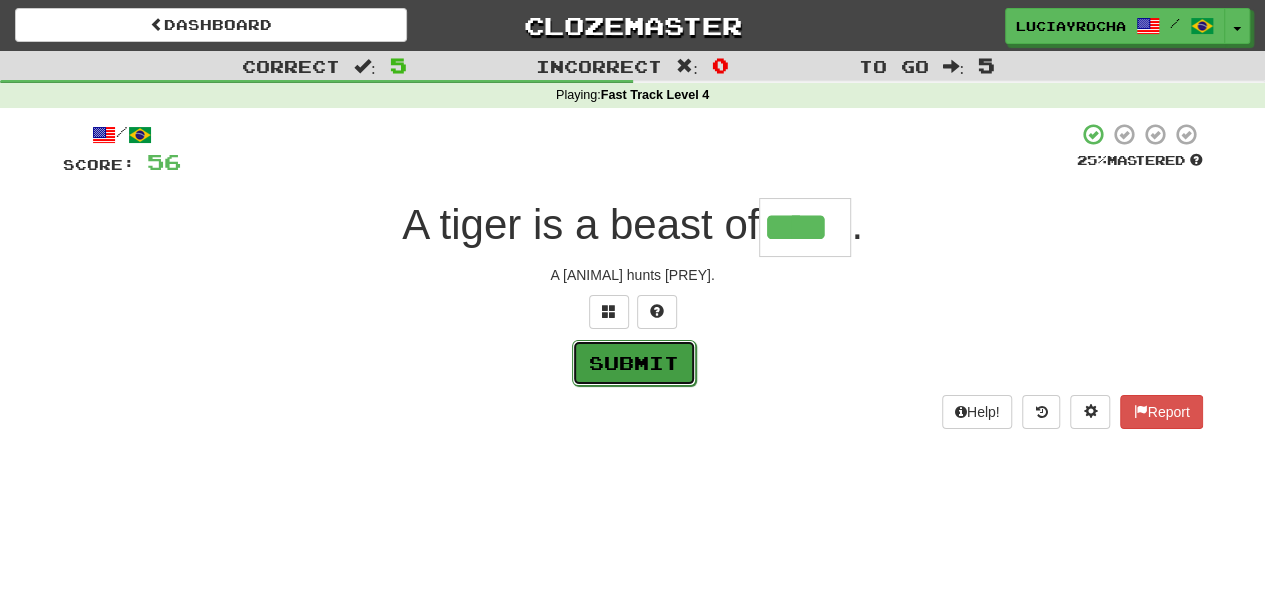 click on "Submit" at bounding box center [634, 363] 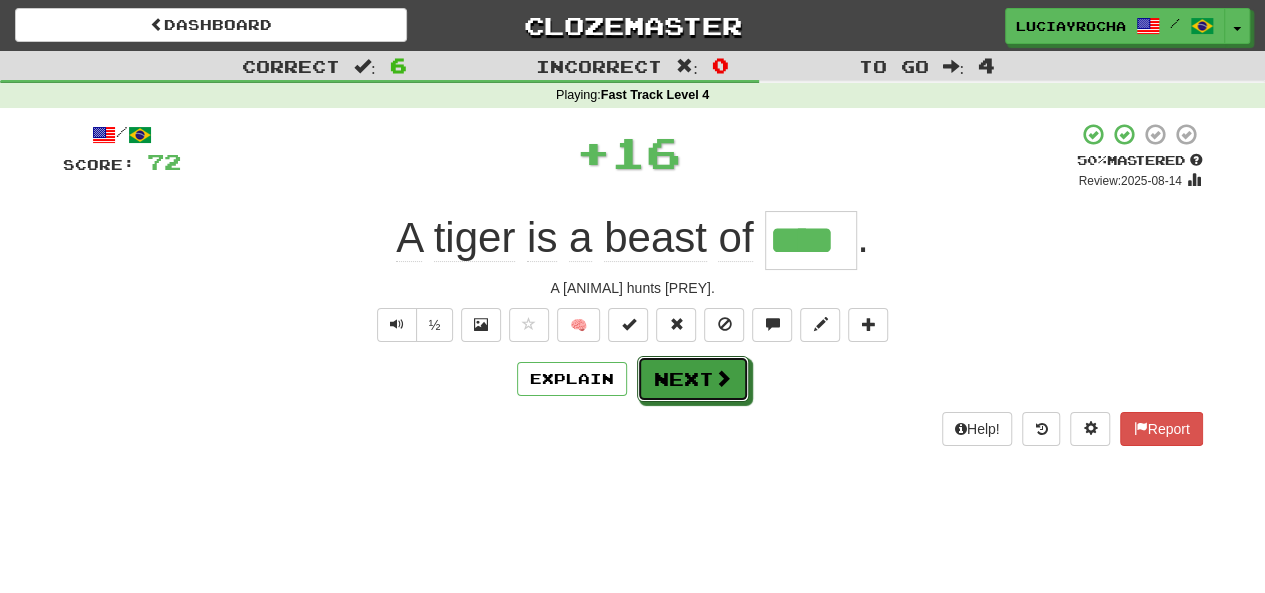click on "Next" at bounding box center (693, 379) 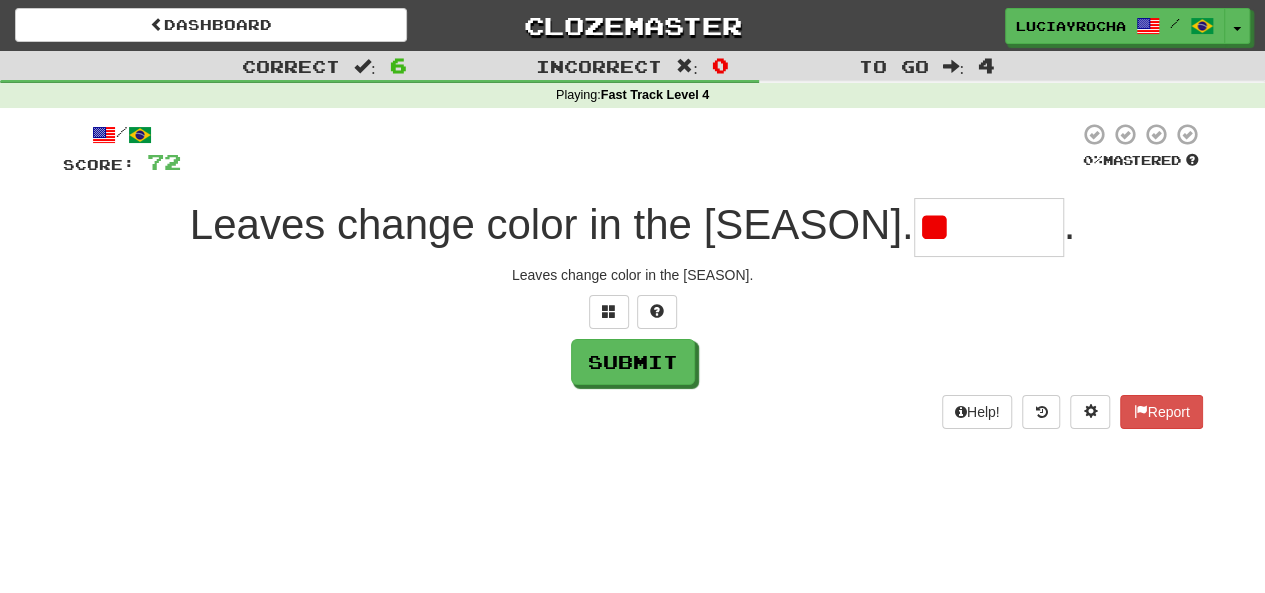type on "*" 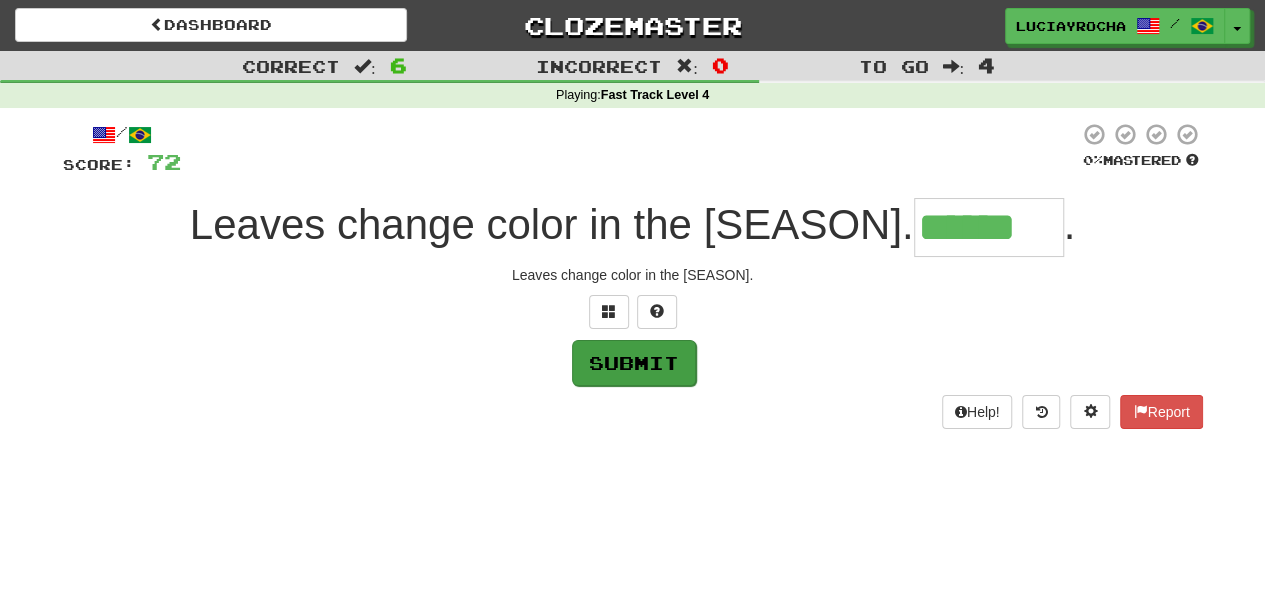 type on "******" 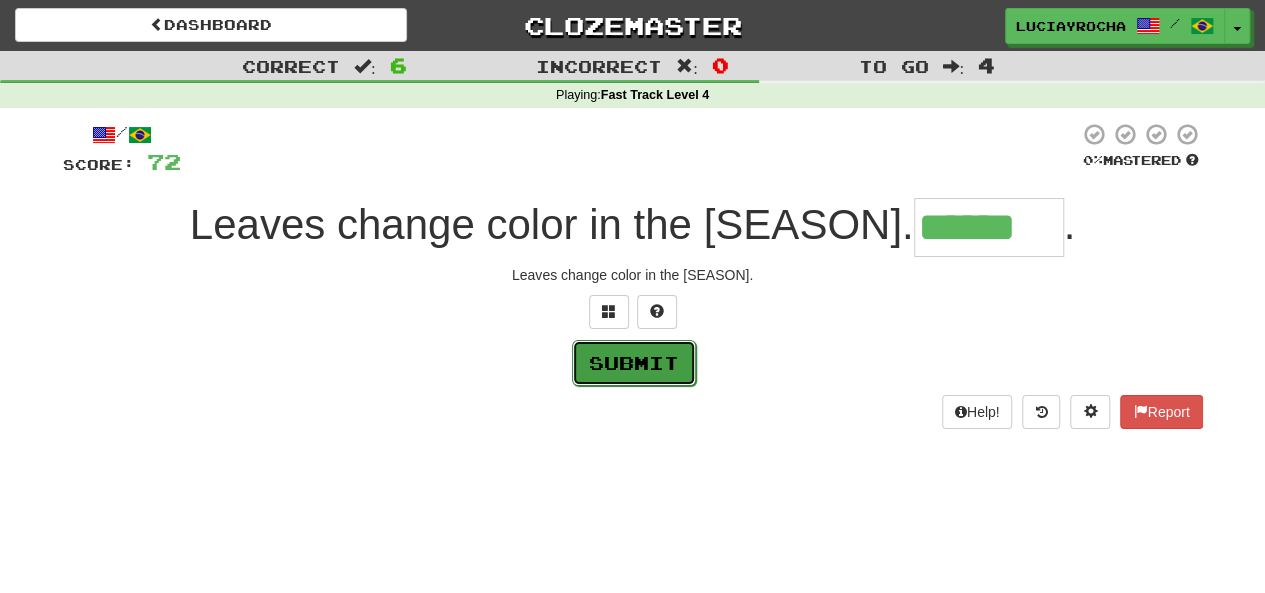 click on "Submit" at bounding box center [634, 363] 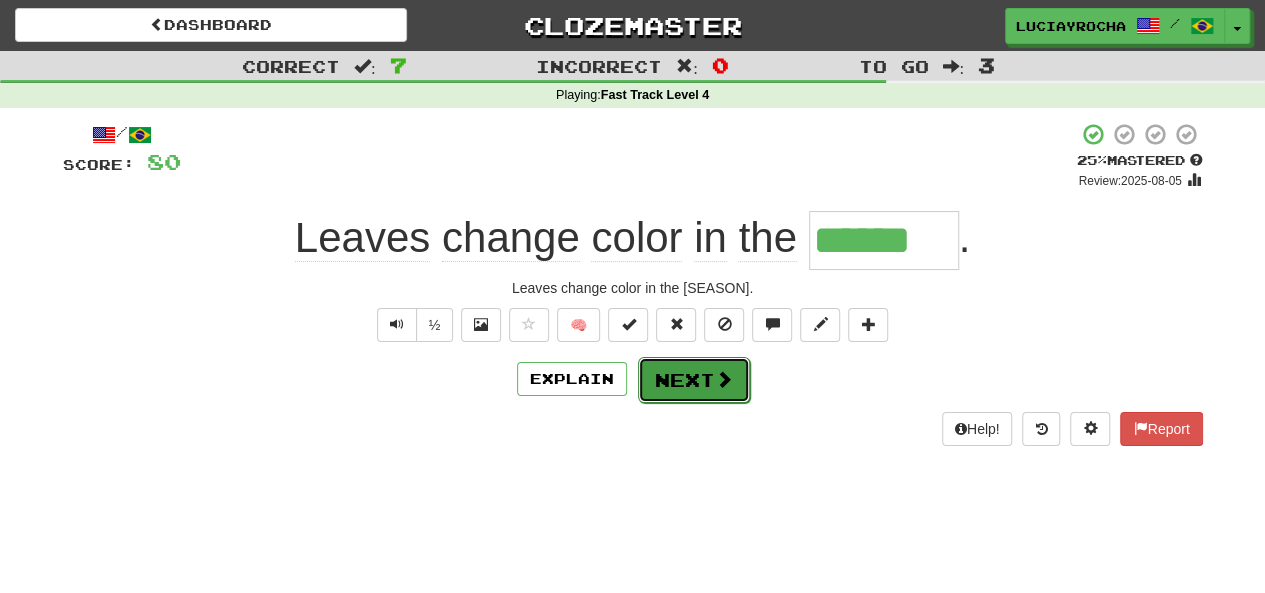click on "Next" at bounding box center (694, 380) 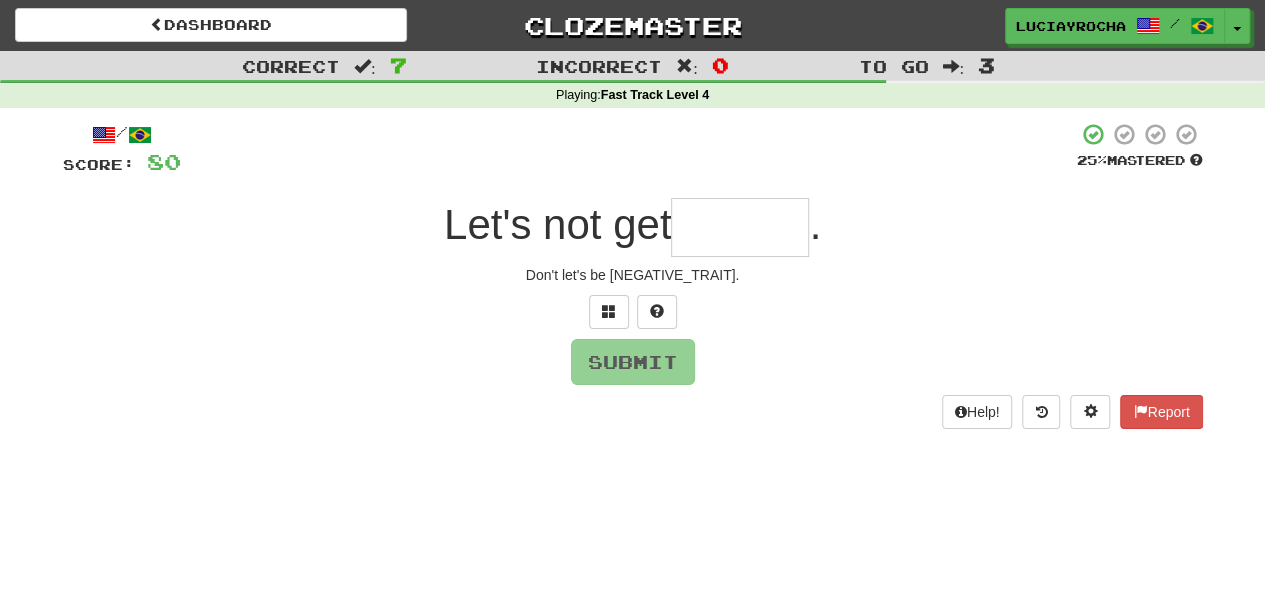 type on "*" 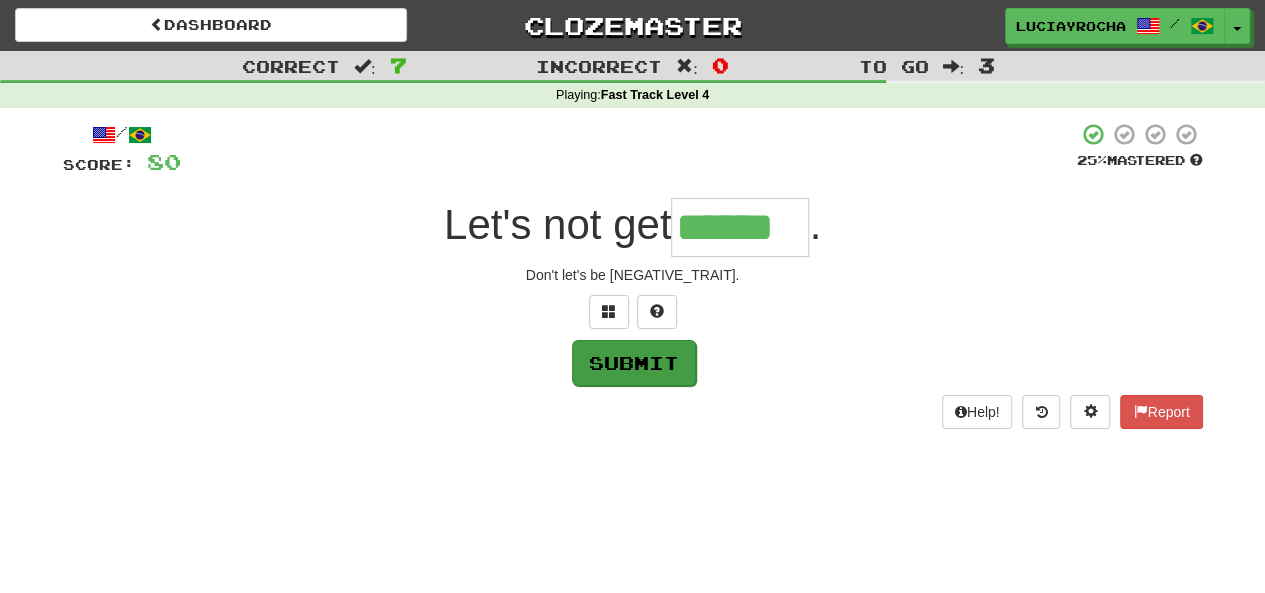 type on "******" 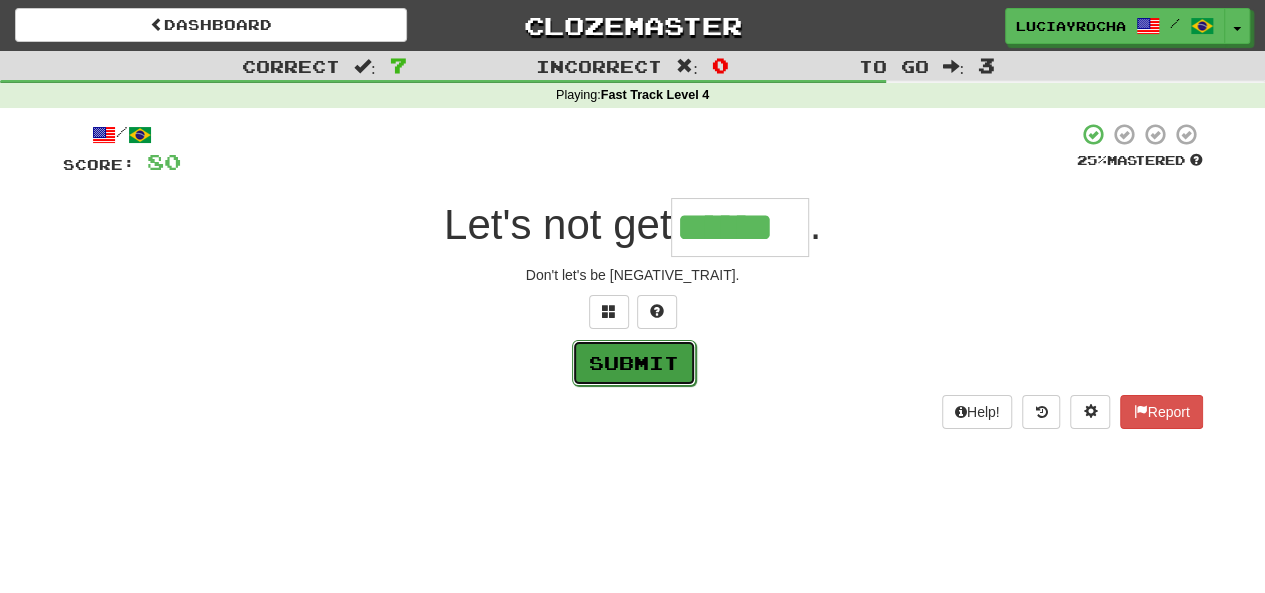 click on "Submit" at bounding box center [634, 363] 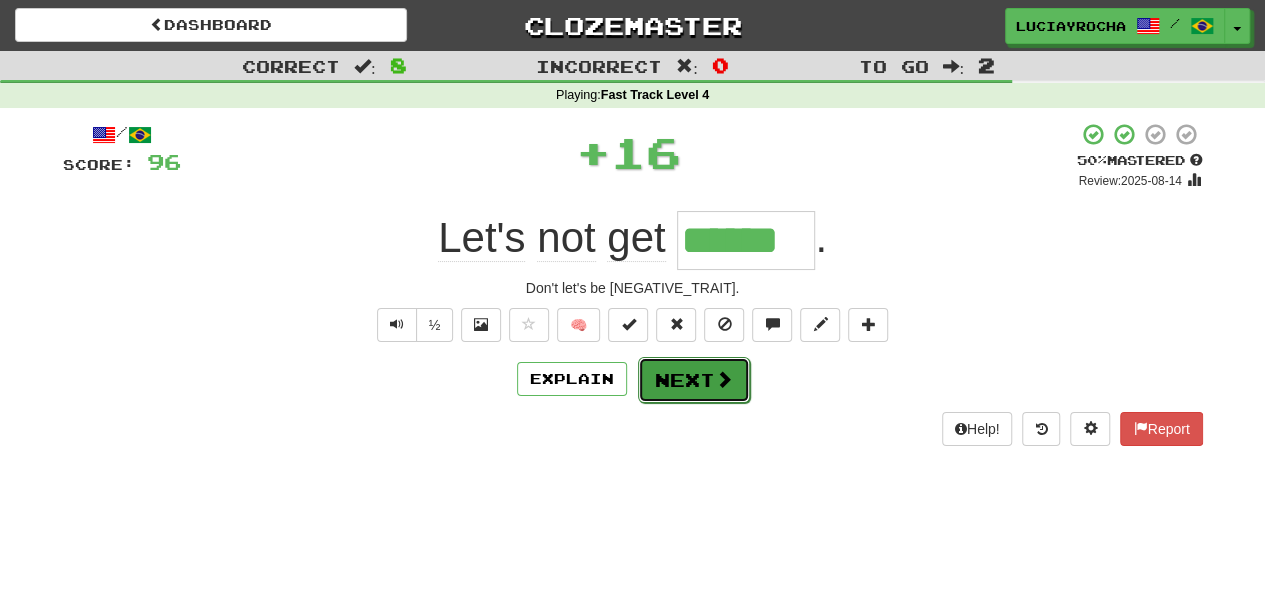 click on "Next" at bounding box center [694, 380] 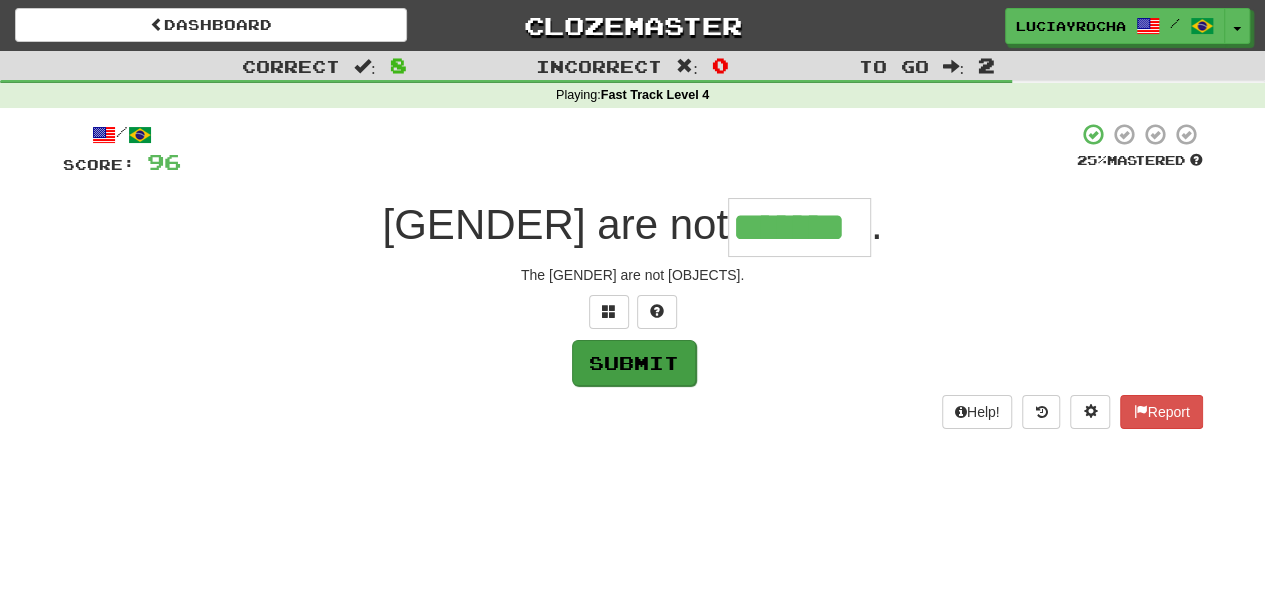 type on "*******" 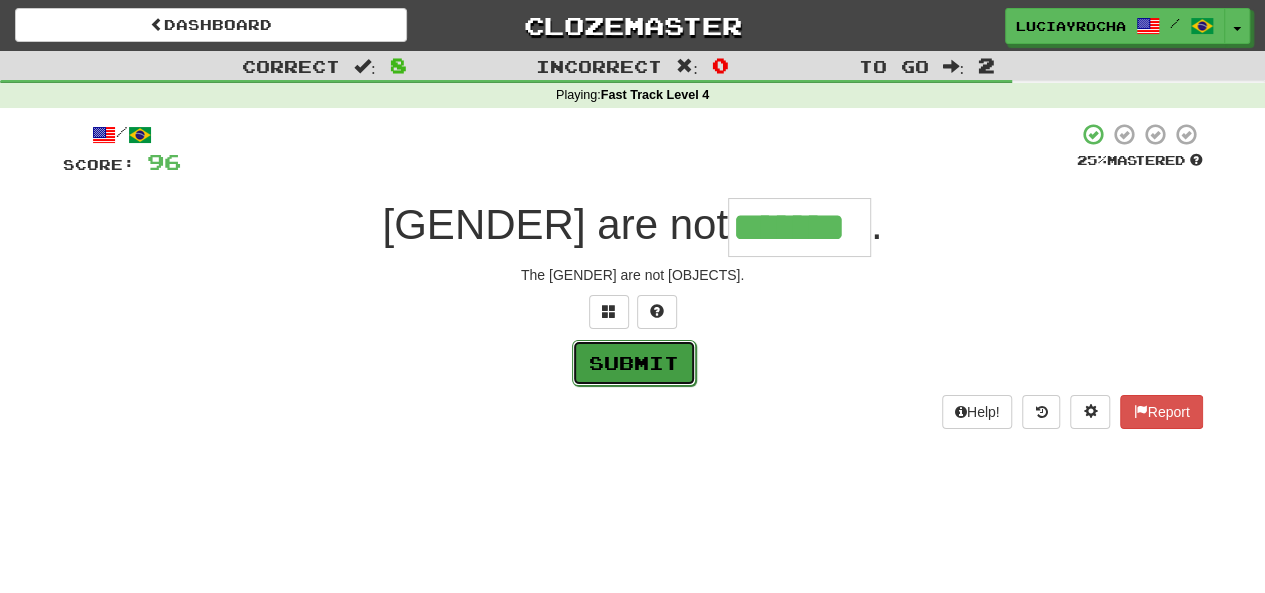 click on "Submit" at bounding box center [634, 363] 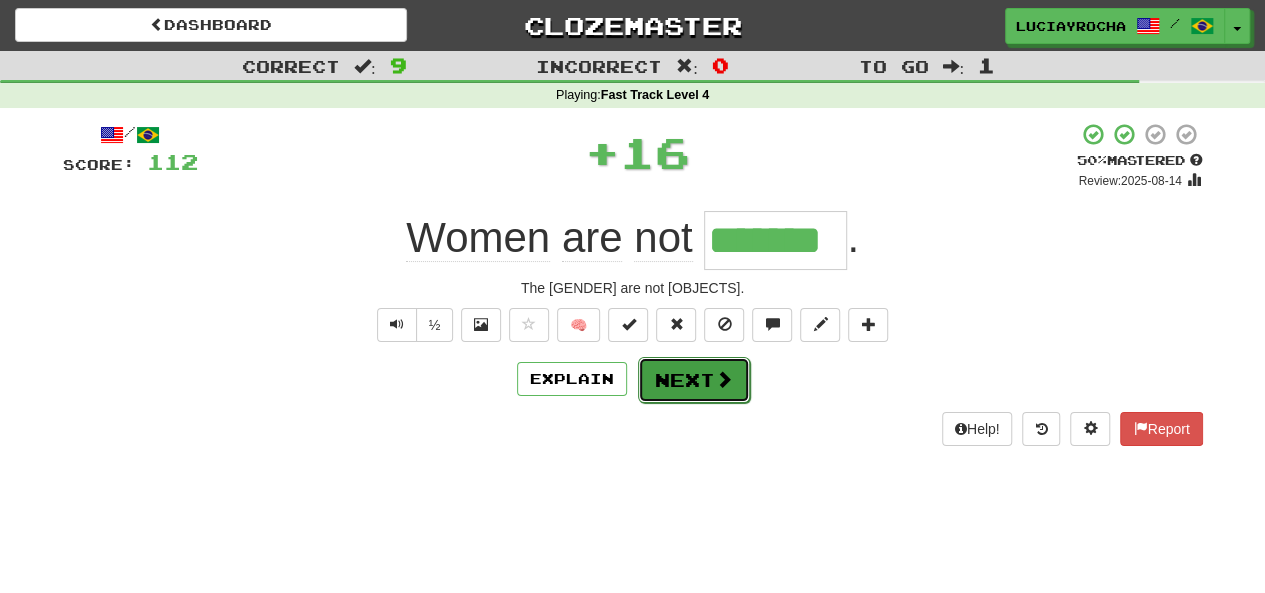 click on "Next" at bounding box center [694, 380] 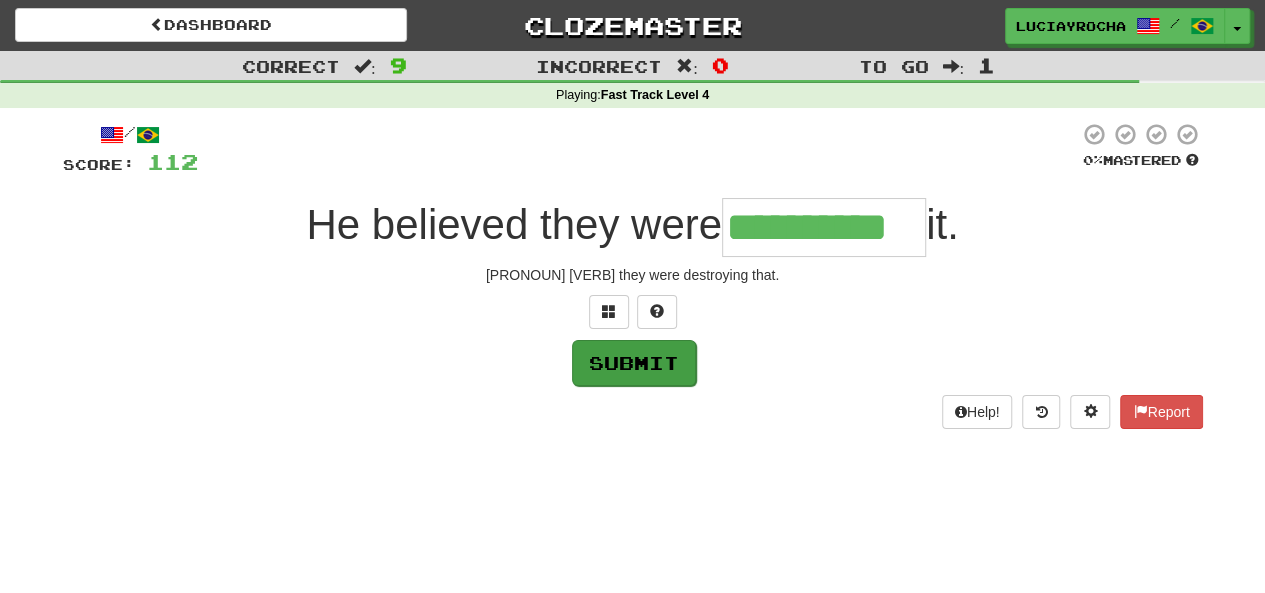 type on "**********" 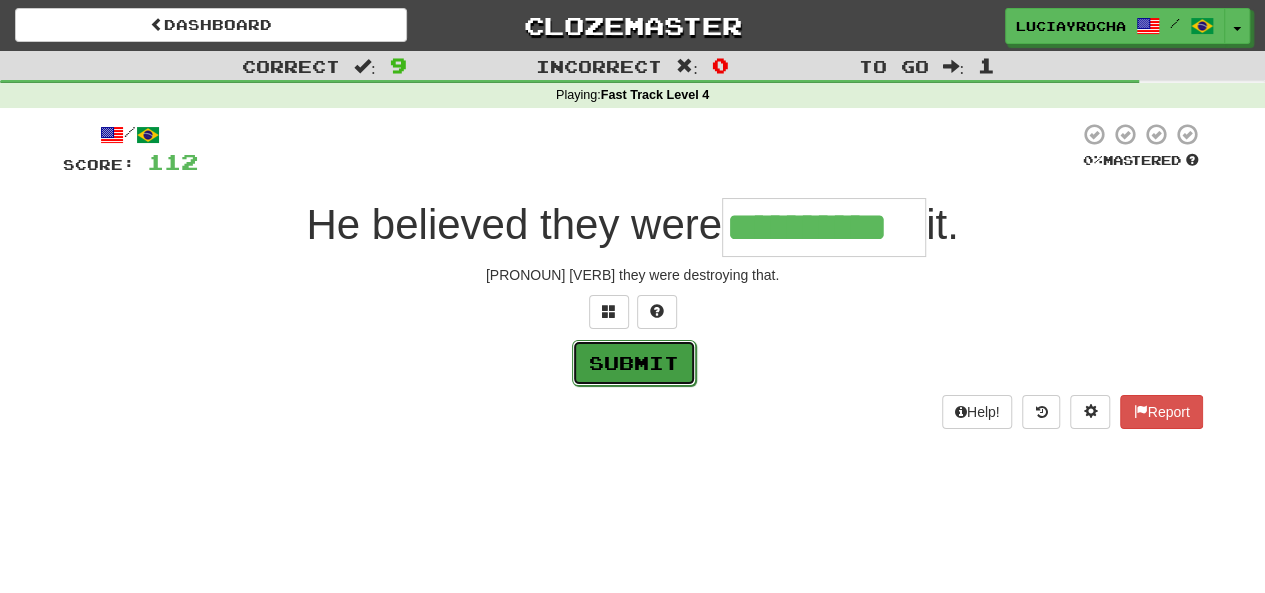 click on "Submit" at bounding box center [634, 363] 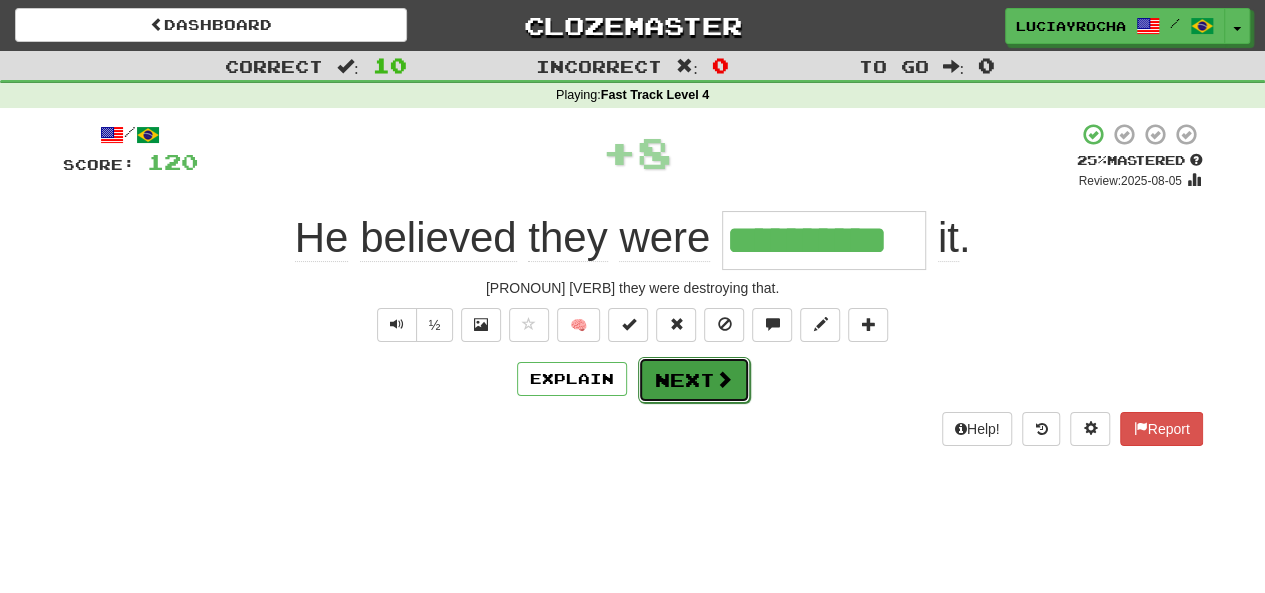 click on "Next" at bounding box center [694, 380] 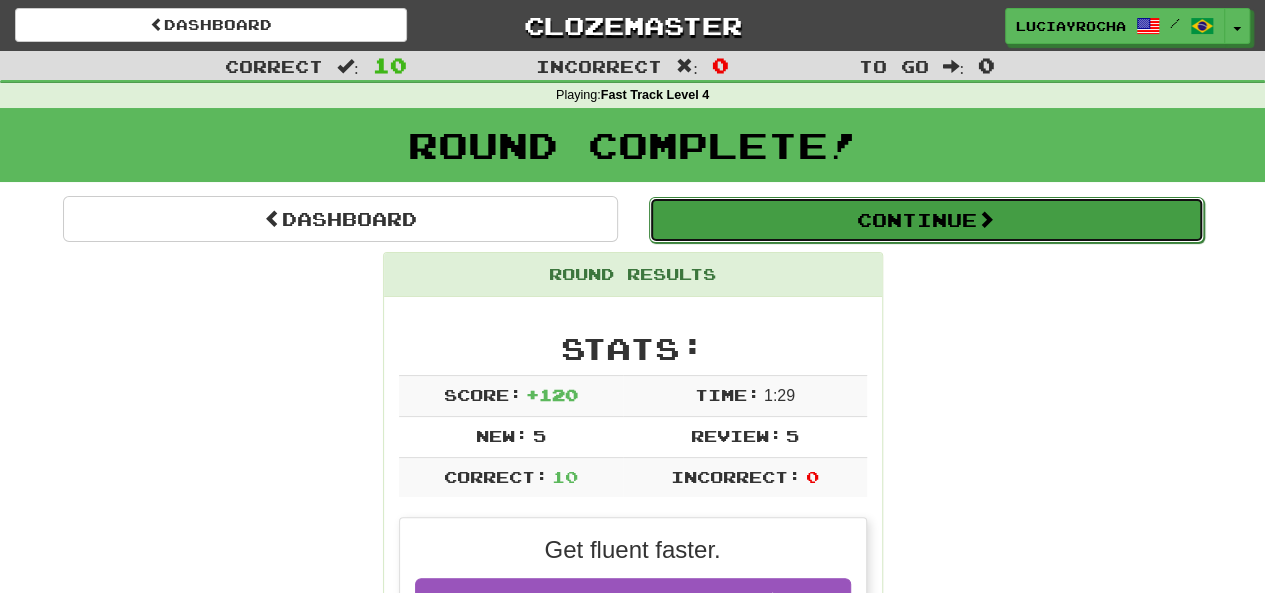 click on "Continue" at bounding box center [926, 220] 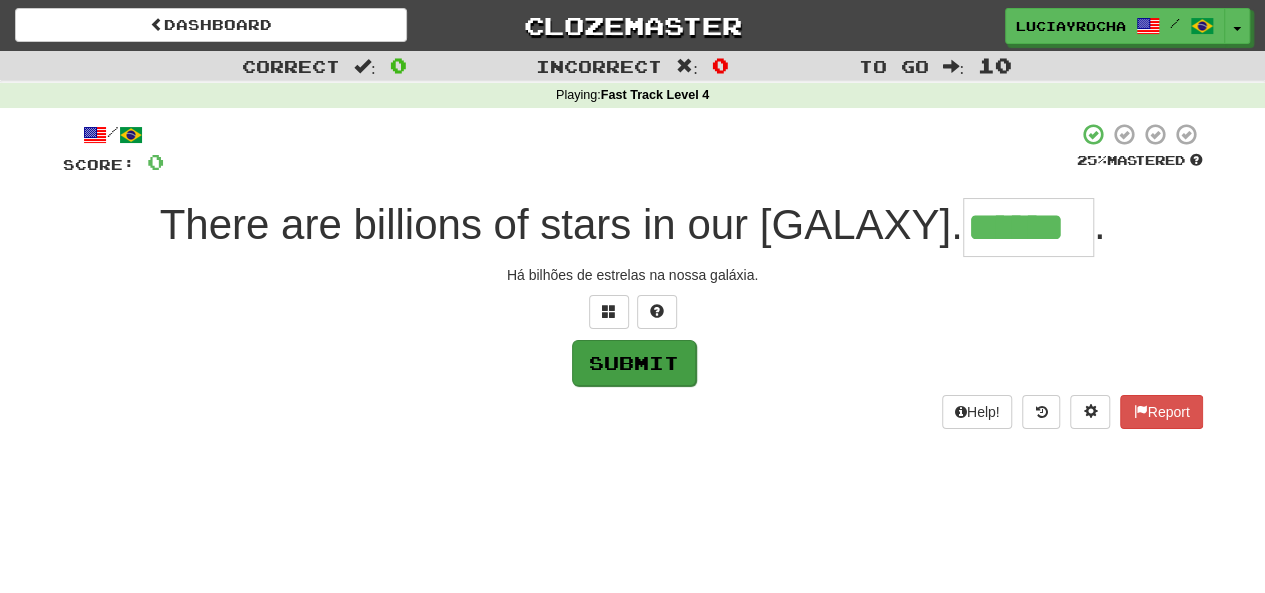 type on "******" 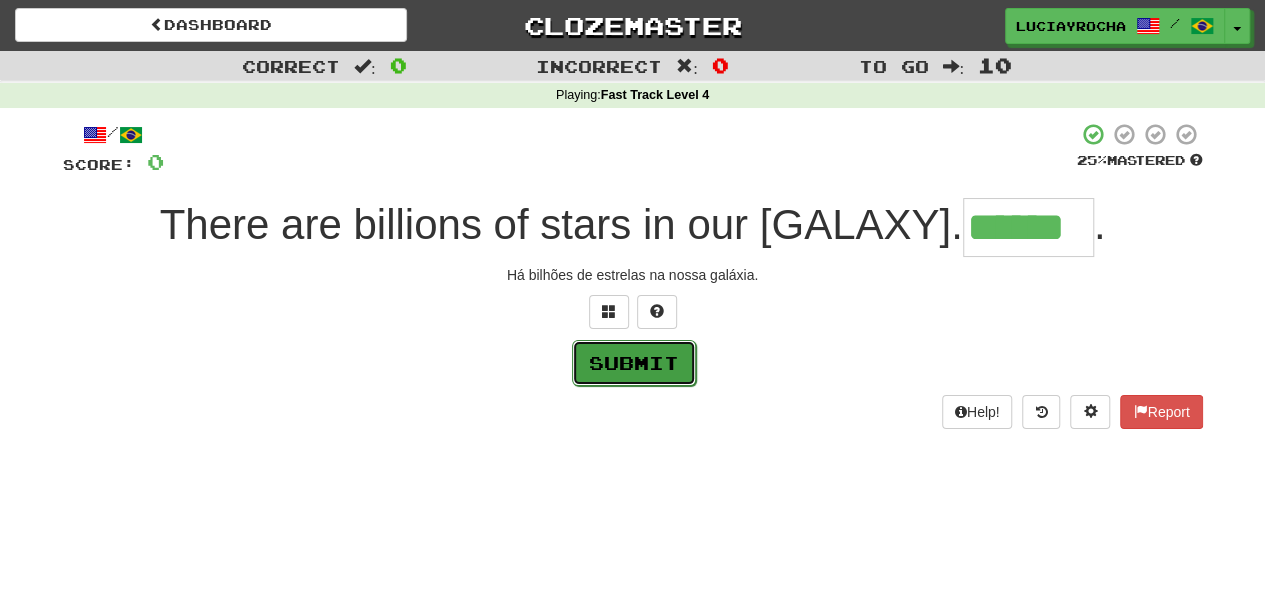 click on "Submit" at bounding box center (634, 363) 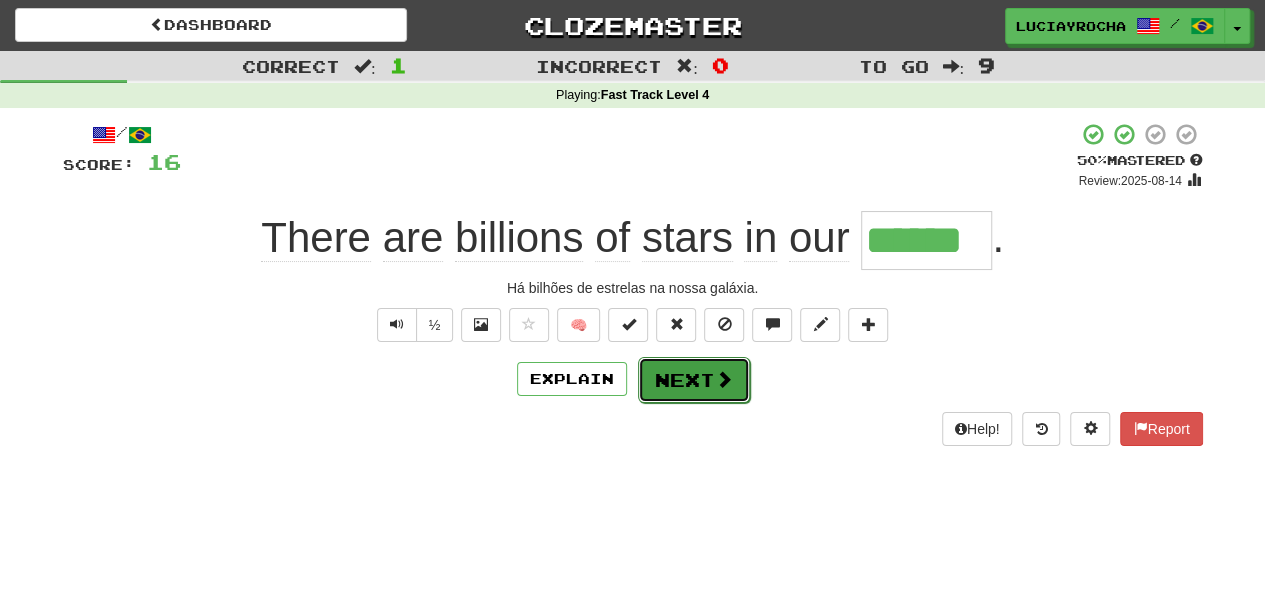 click on "Next" at bounding box center [694, 380] 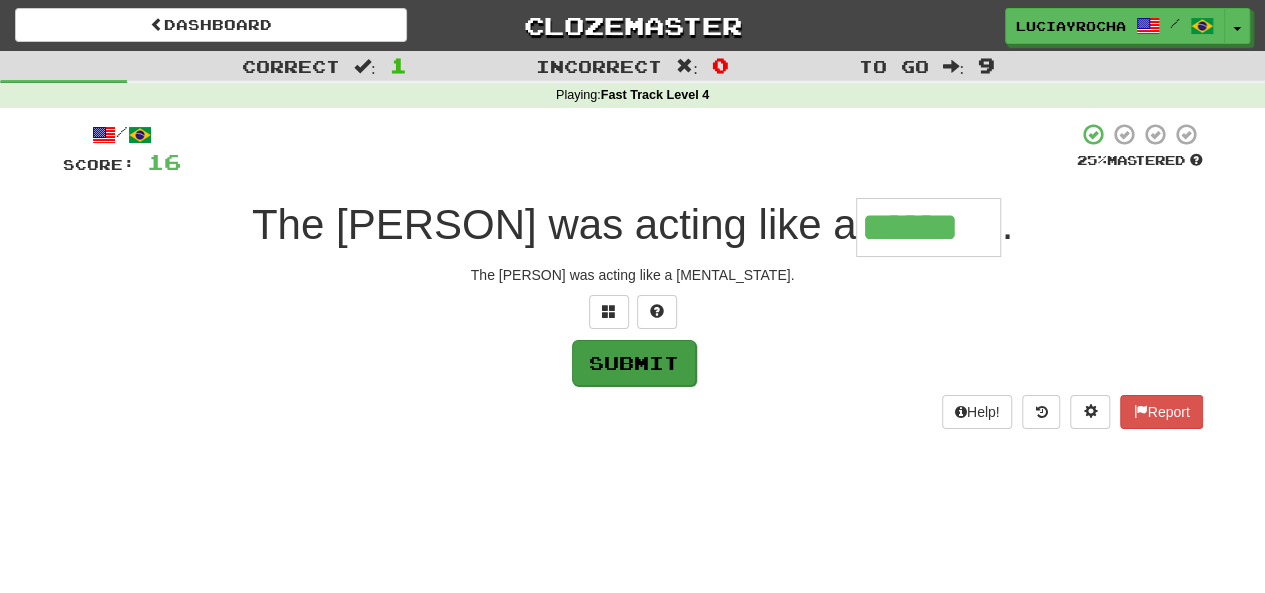 type on "******" 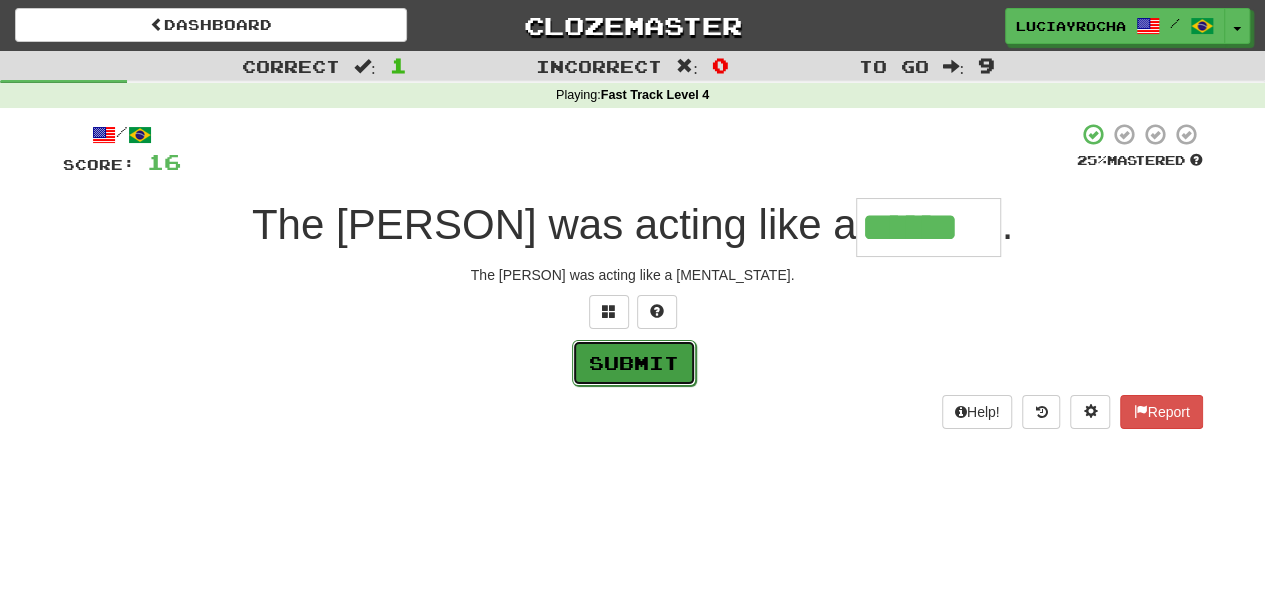 click on "Submit" at bounding box center [634, 363] 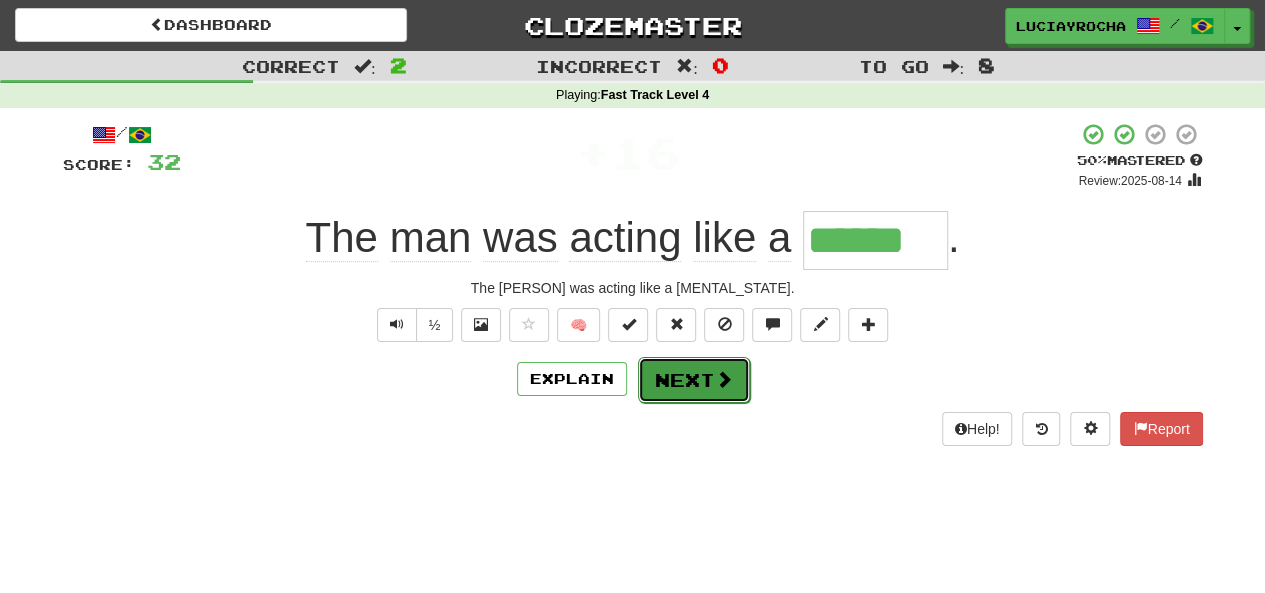 click on "Next" at bounding box center [694, 380] 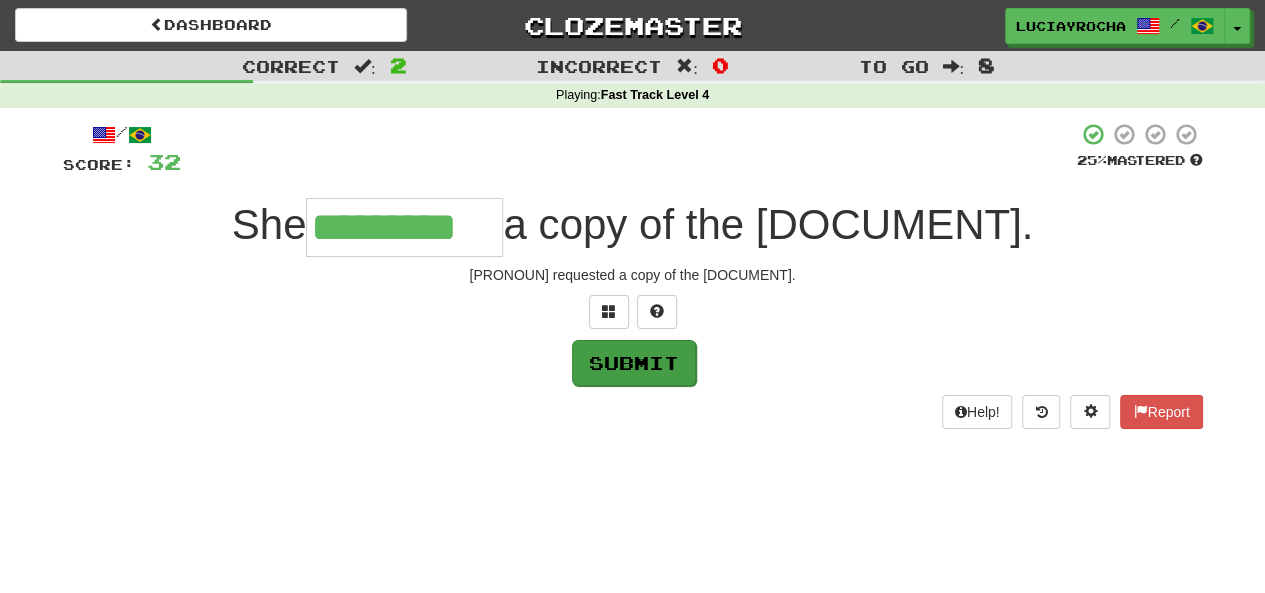 type on "*********" 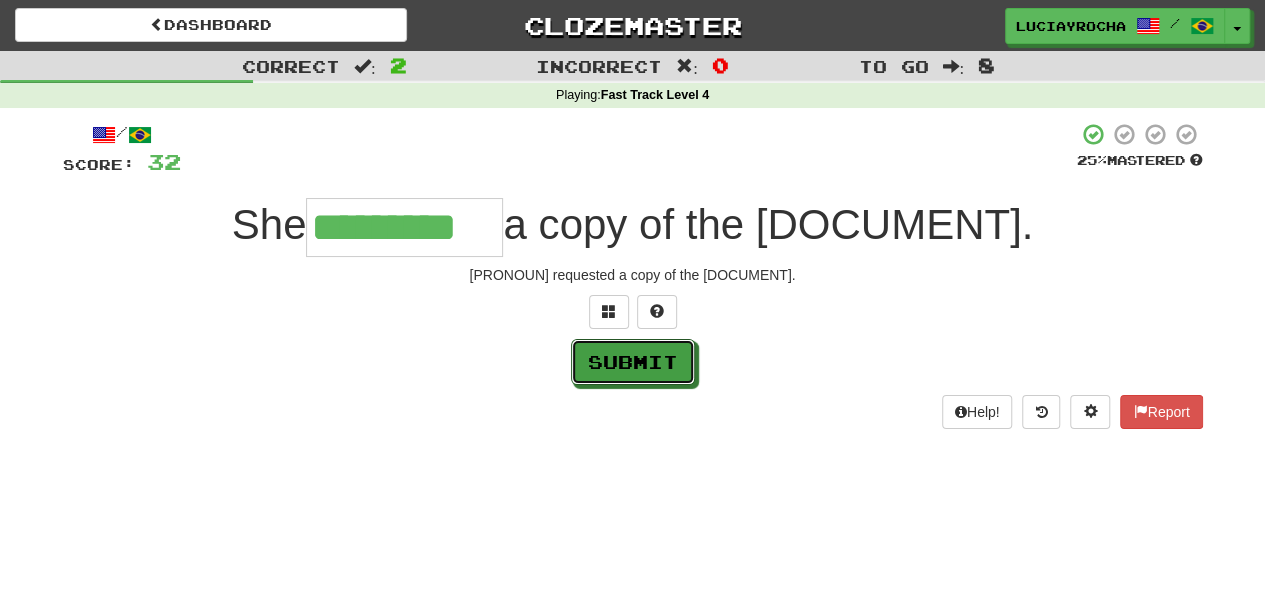 click on "Submit" at bounding box center [633, 362] 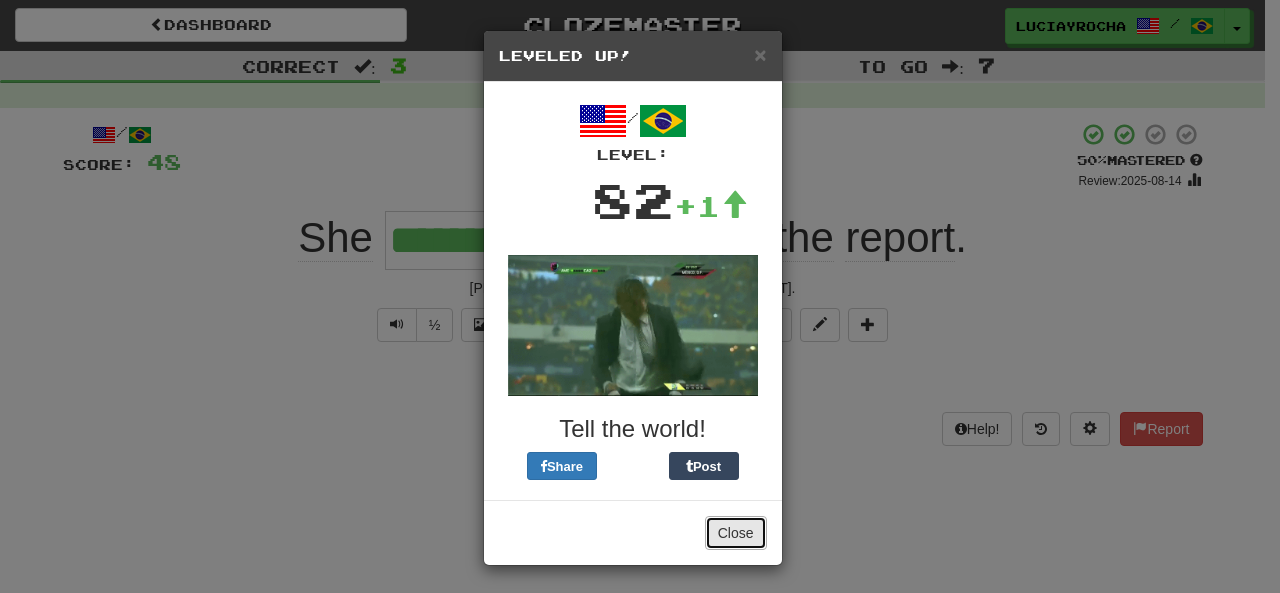 click on "Close" at bounding box center [736, 533] 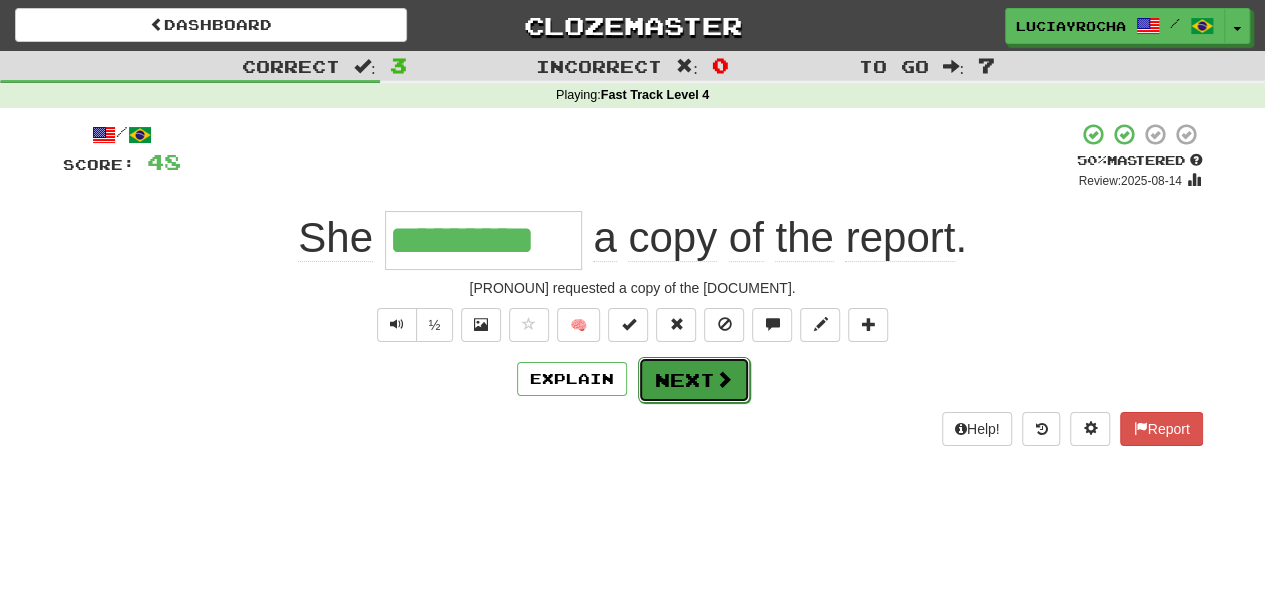 click on "Next" at bounding box center (694, 380) 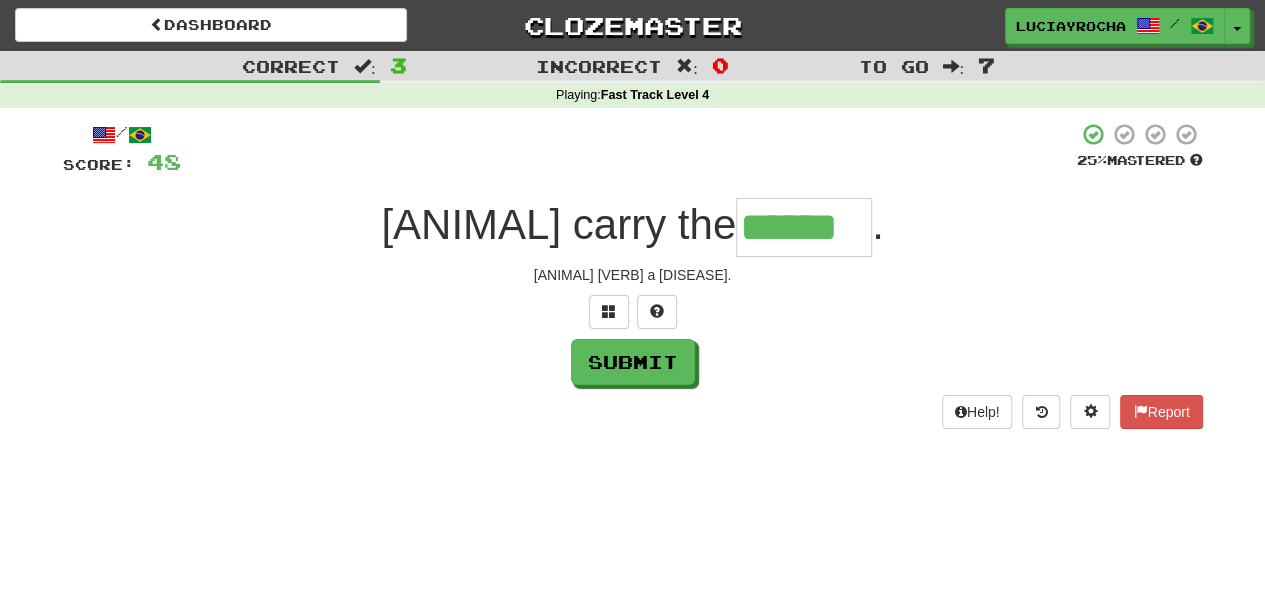 type on "******" 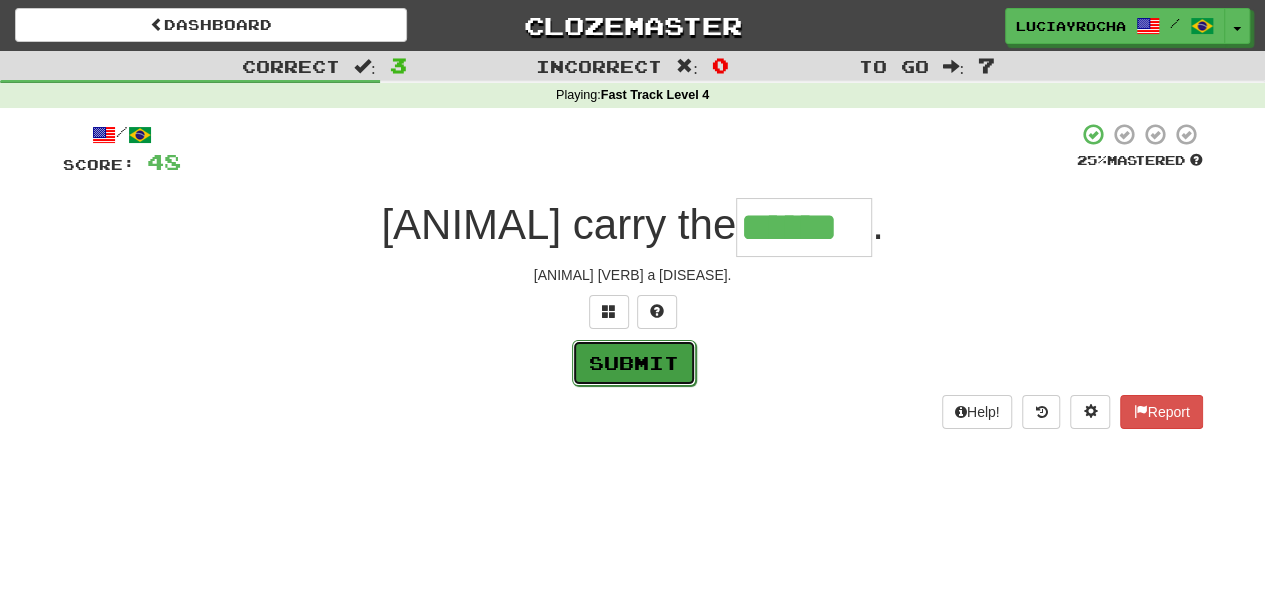 click on "Submit" at bounding box center (634, 363) 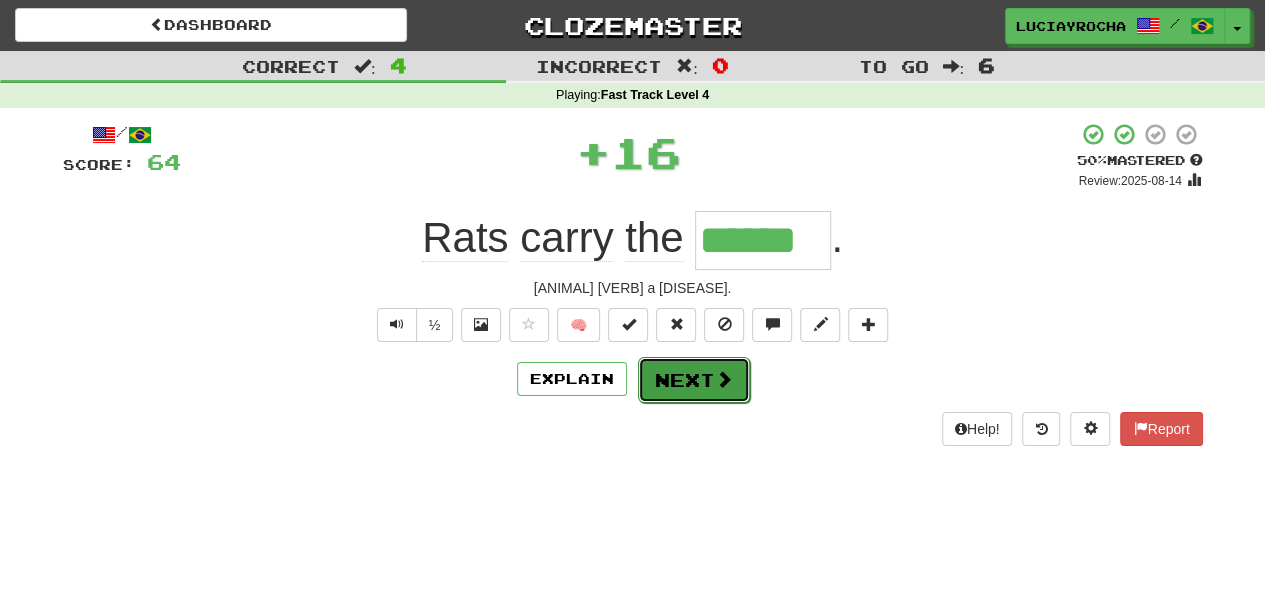 click on "Next" at bounding box center [694, 380] 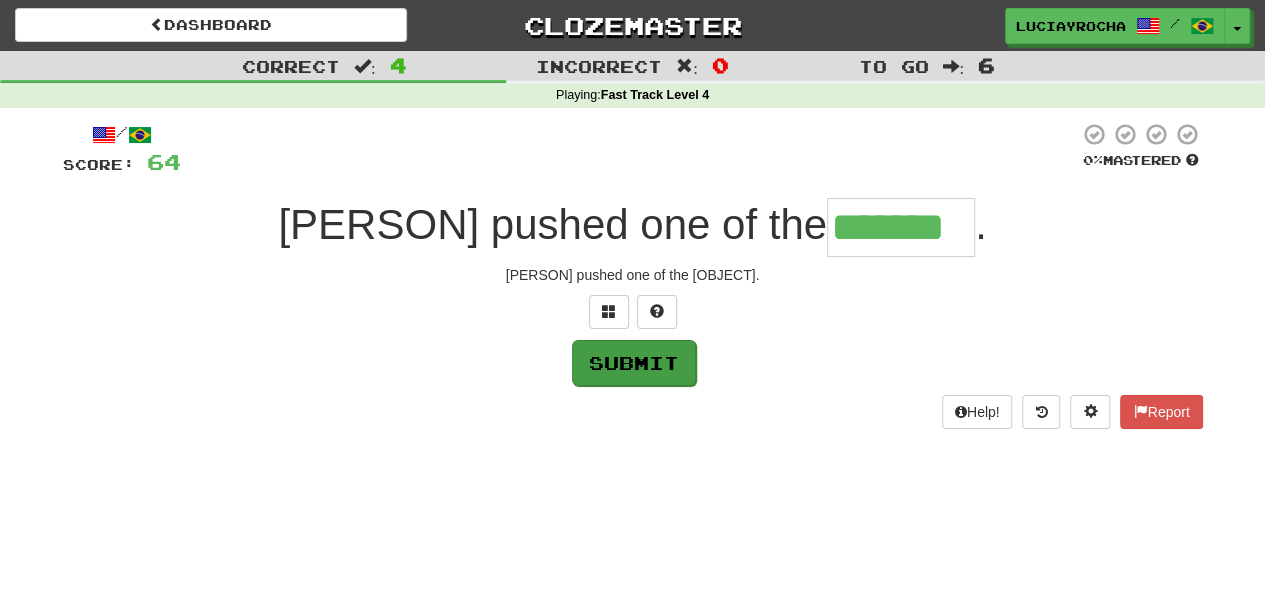 type on "*******" 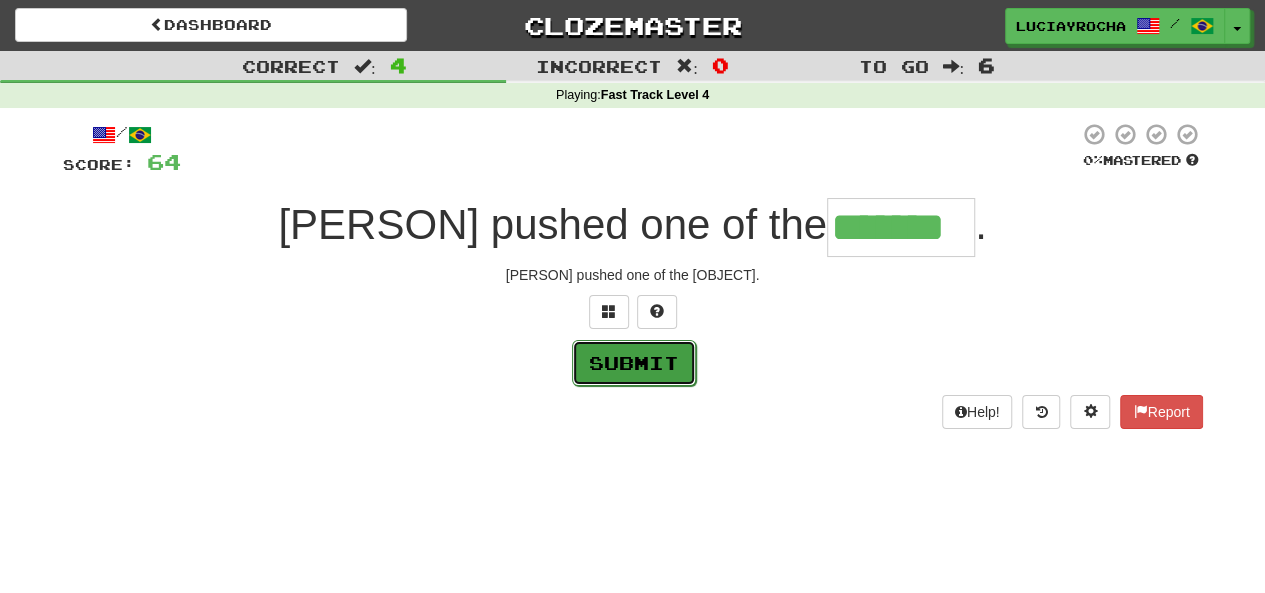 click on "Submit" at bounding box center [634, 363] 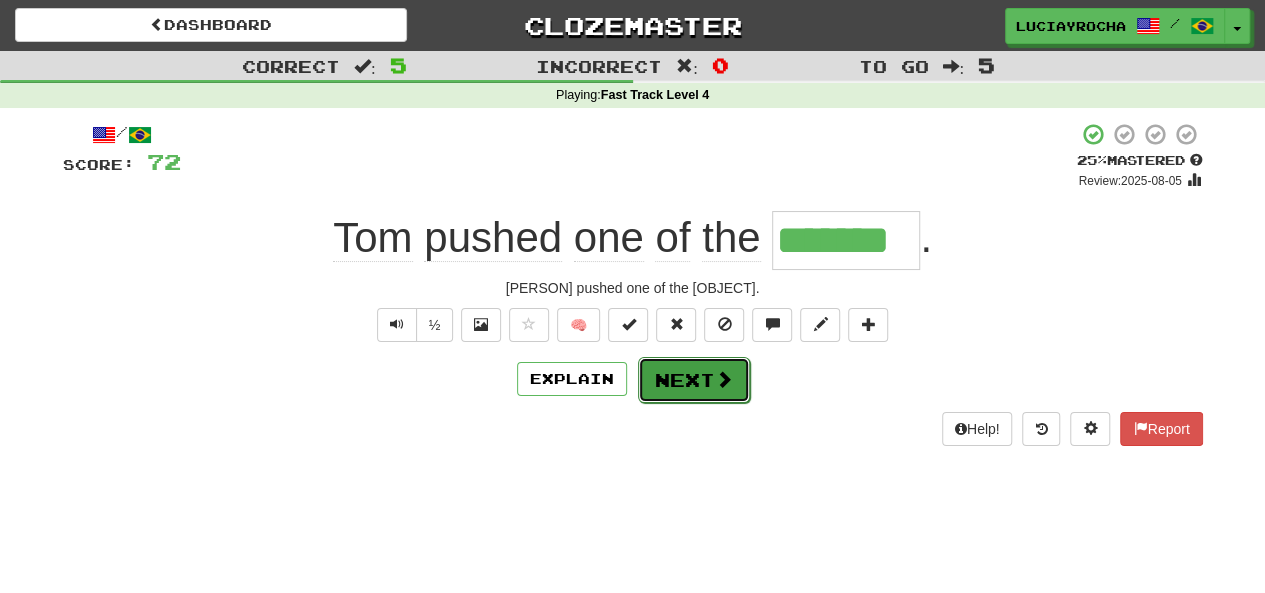 click on "Next" at bounding box center (694, 380) 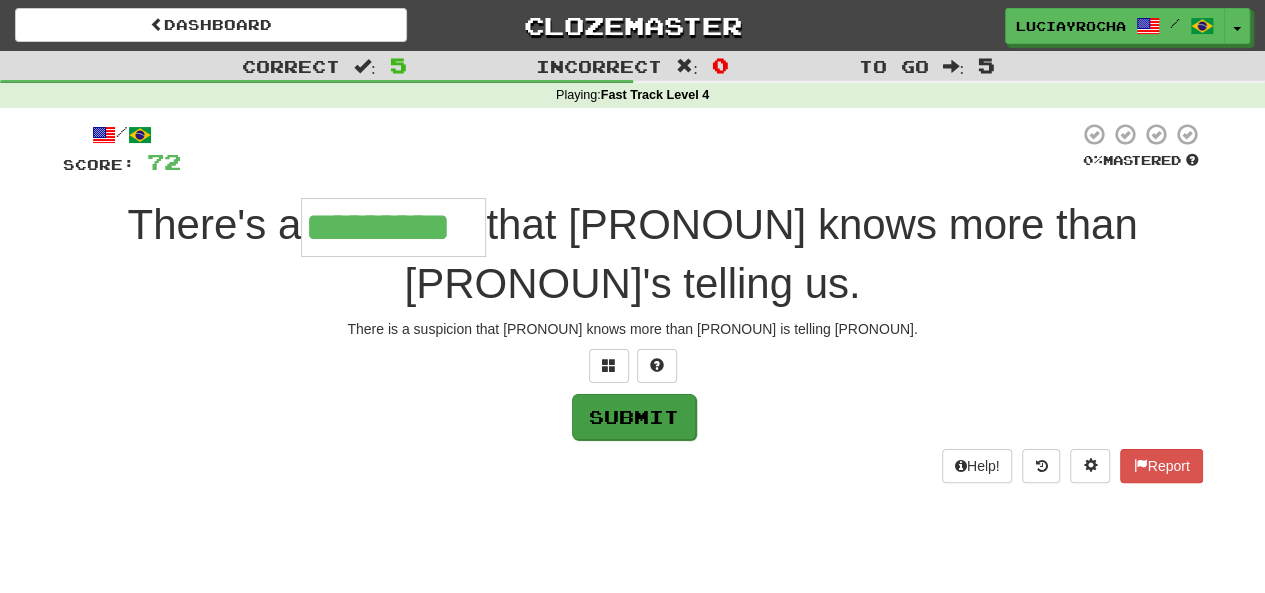 type on "*********" 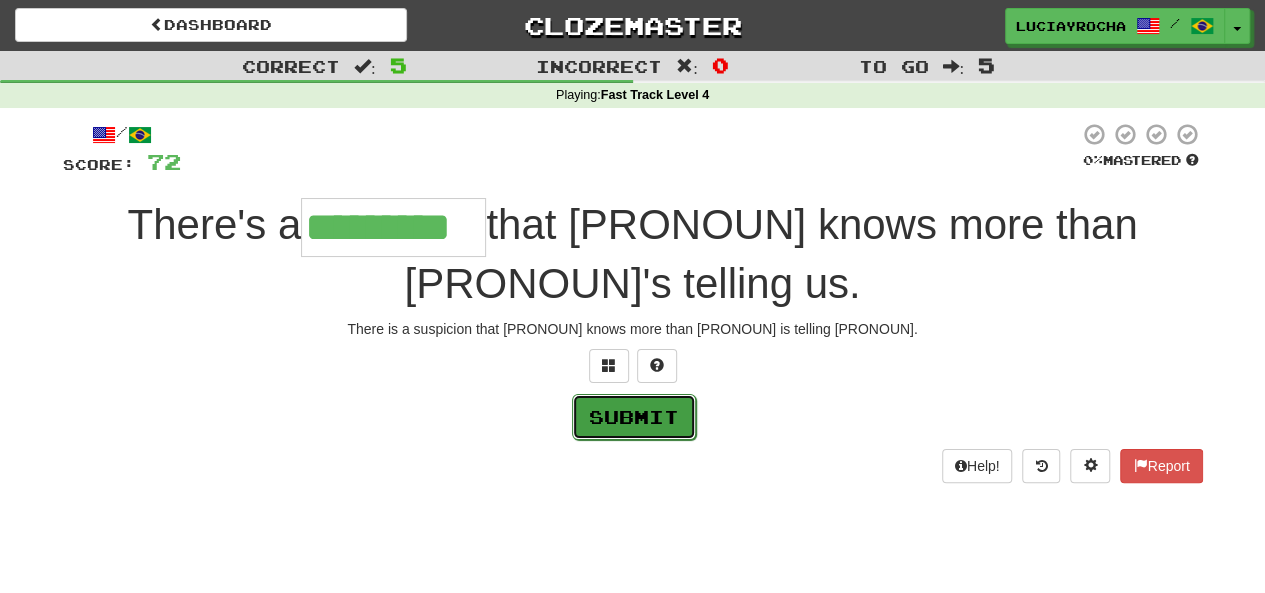 click on "Submit" at bounding box center (634, 417) 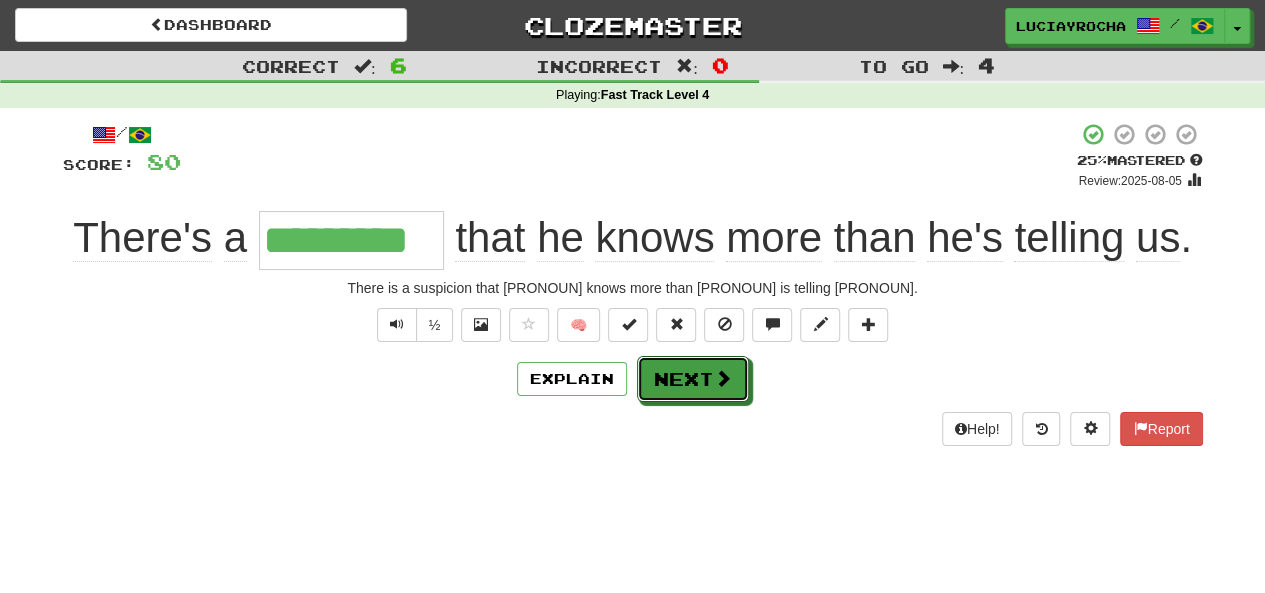 click on "Next" at bounding box center [693, 379] 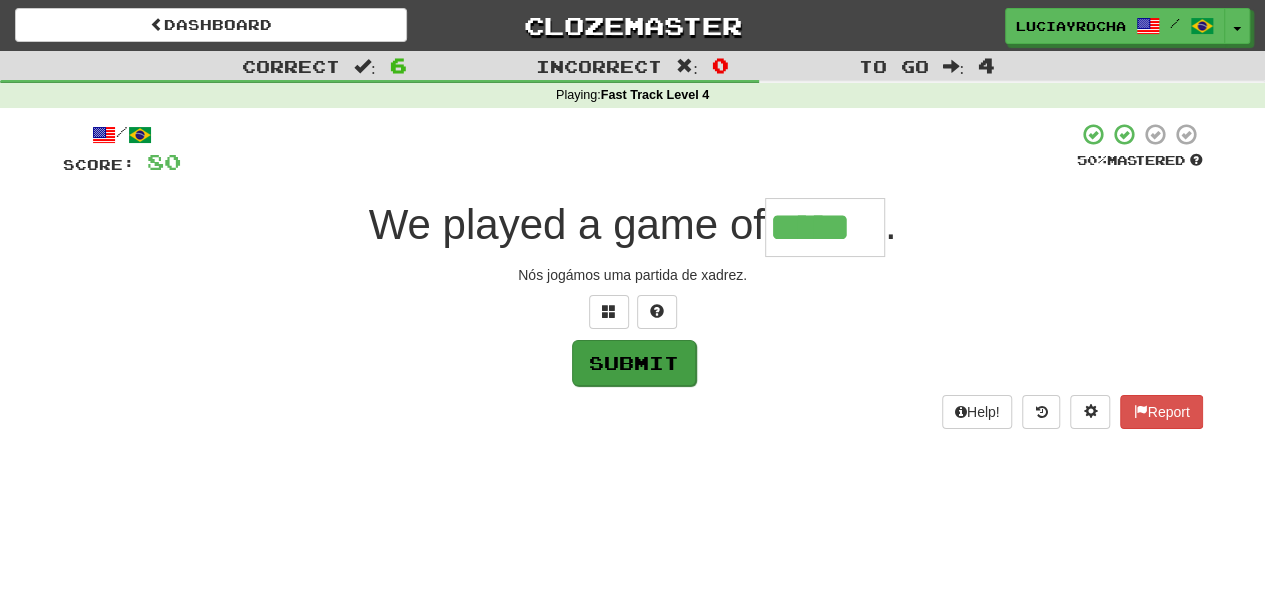 type on "*****" 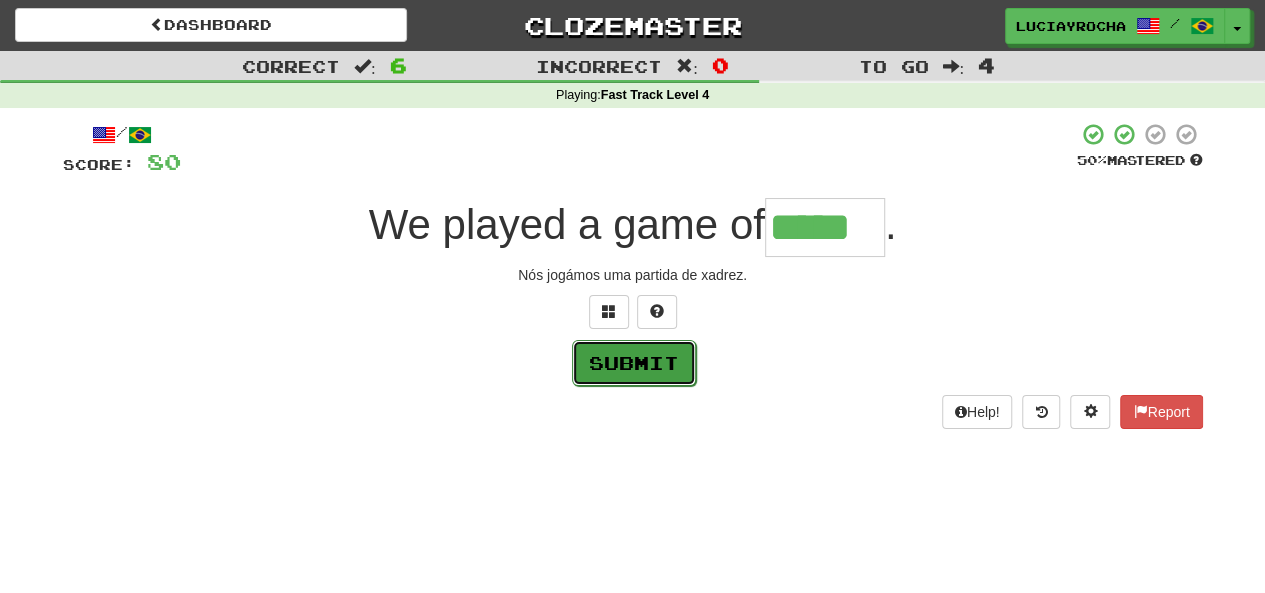 click on "Submit" at bounding box center (634, 363) 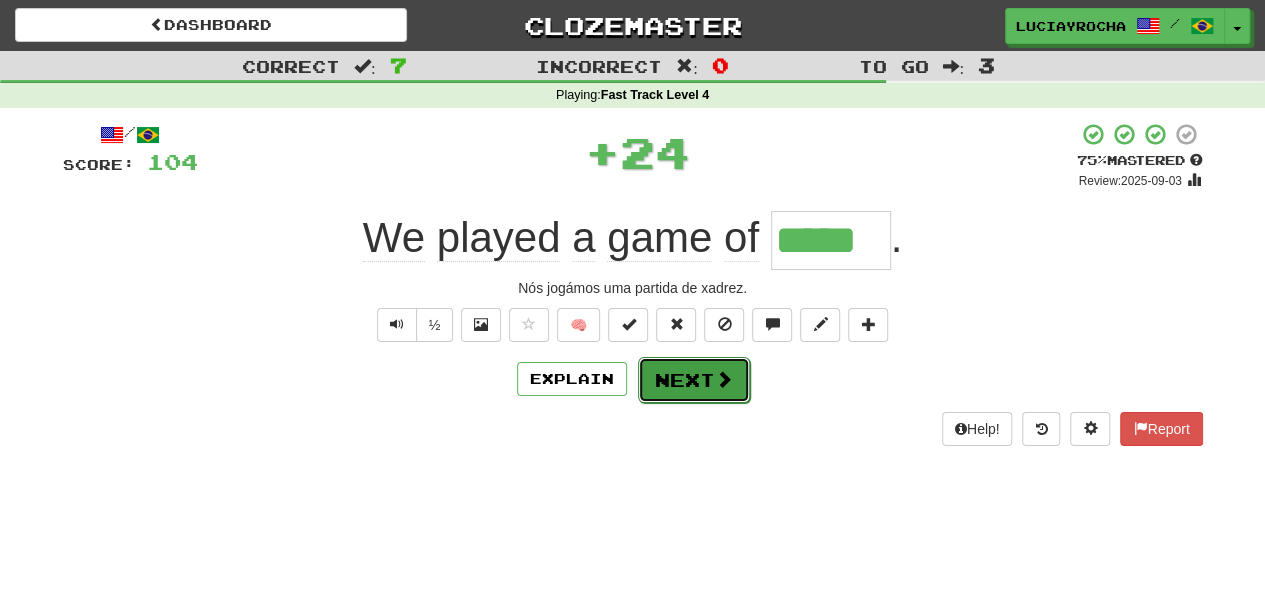 click on "Next" at bounding box center [694, 380] 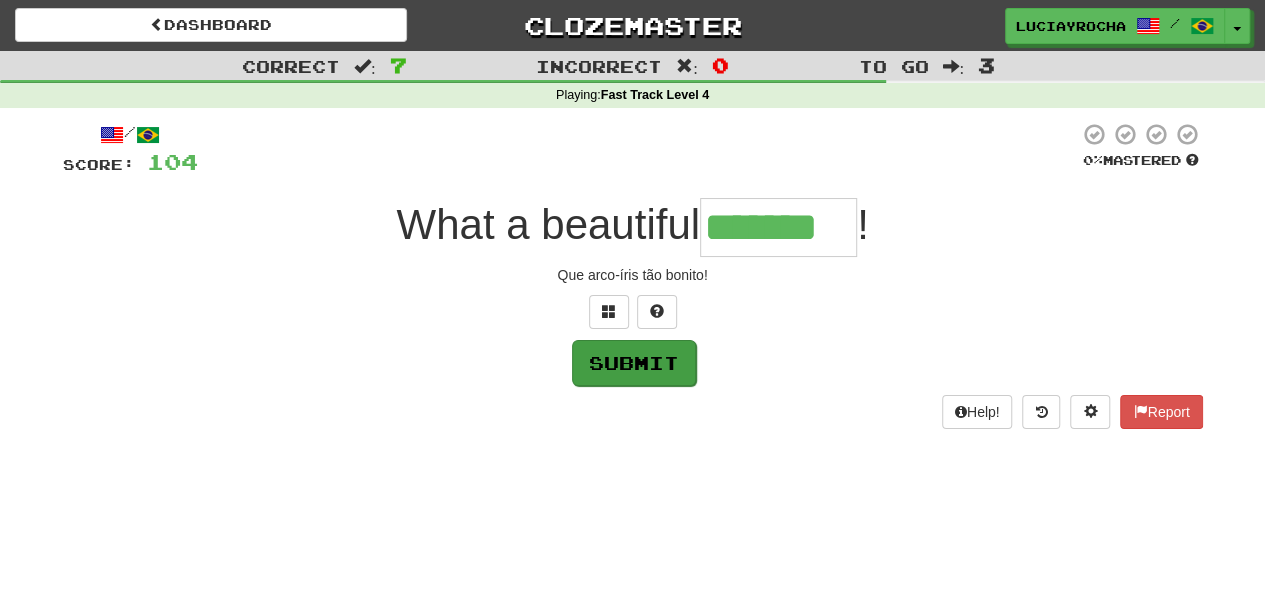 type on "*******" 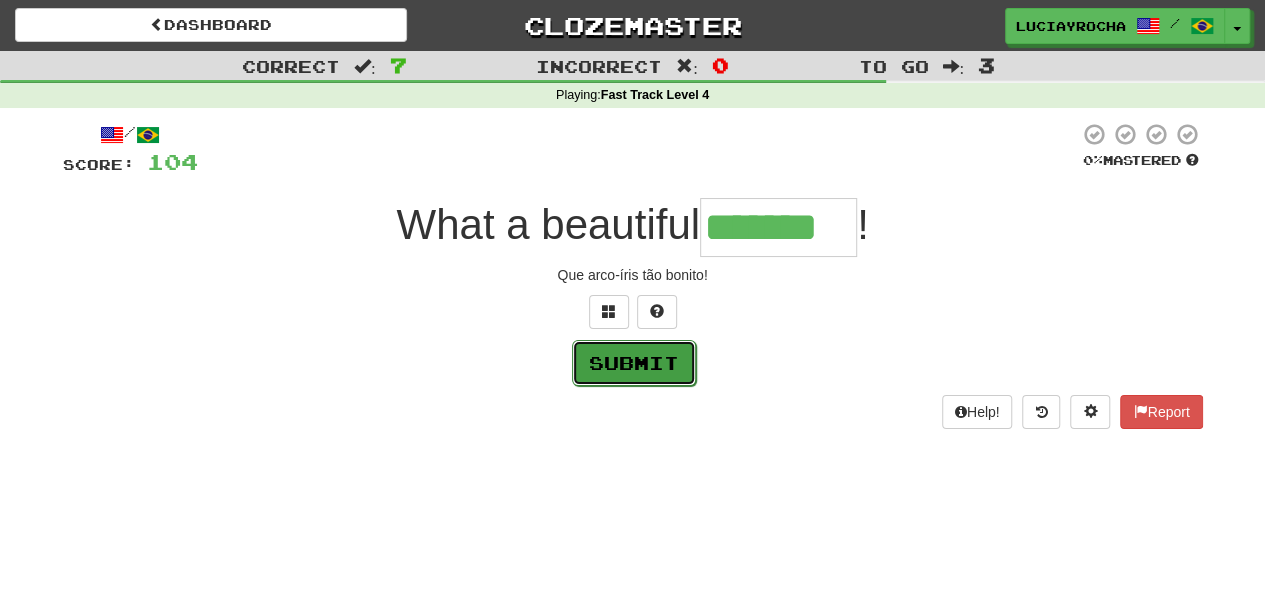 click on "Submit" at bounding box center [634, 363] 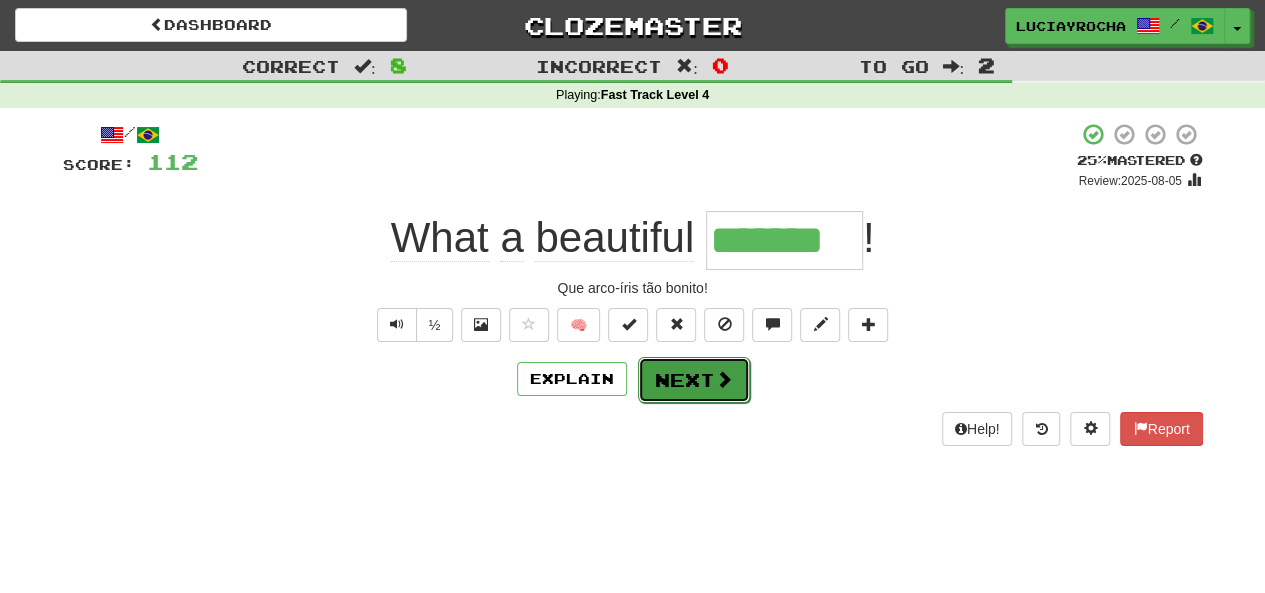 click on "Next" at bounding box center (694, 380) 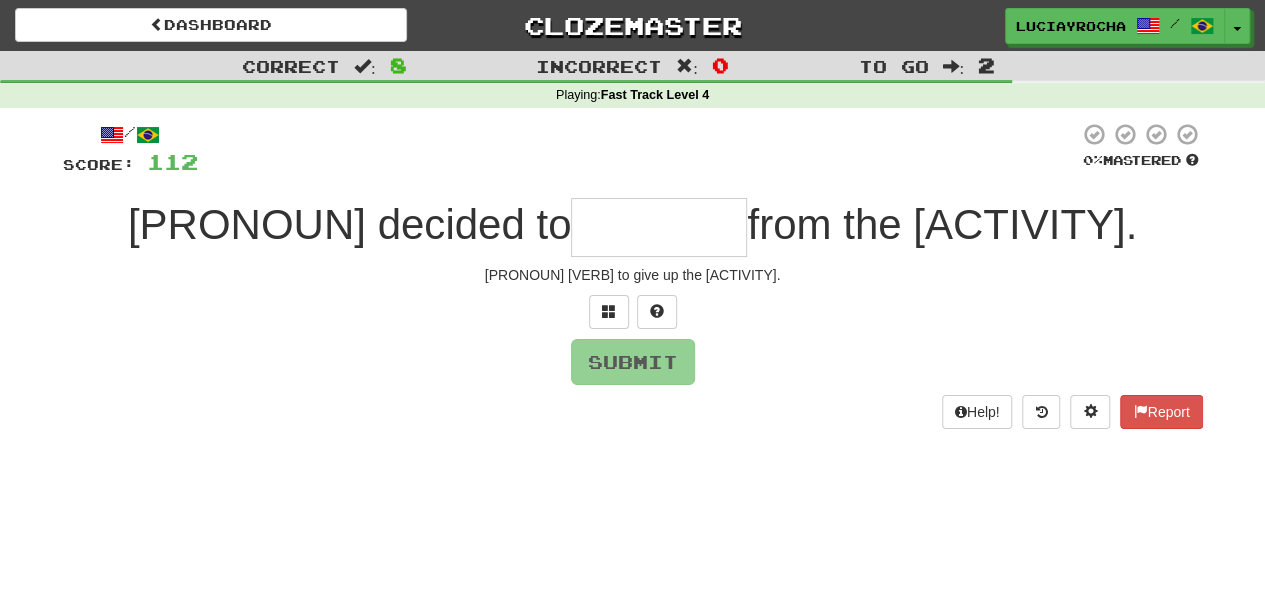 type on "*" 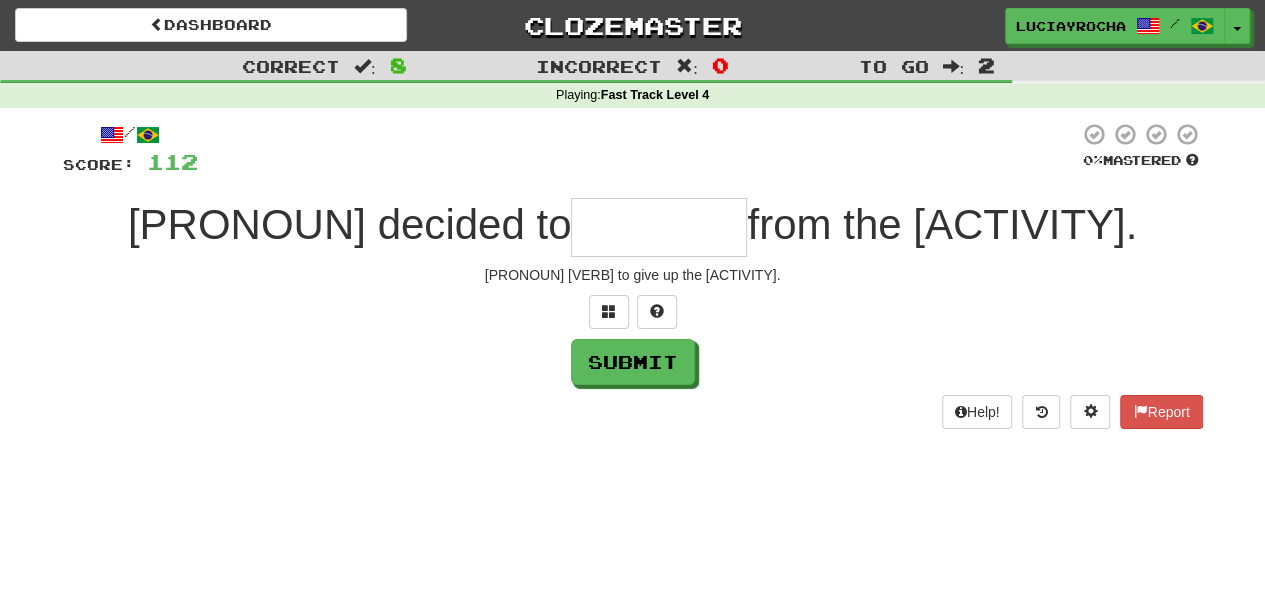 type on "*" 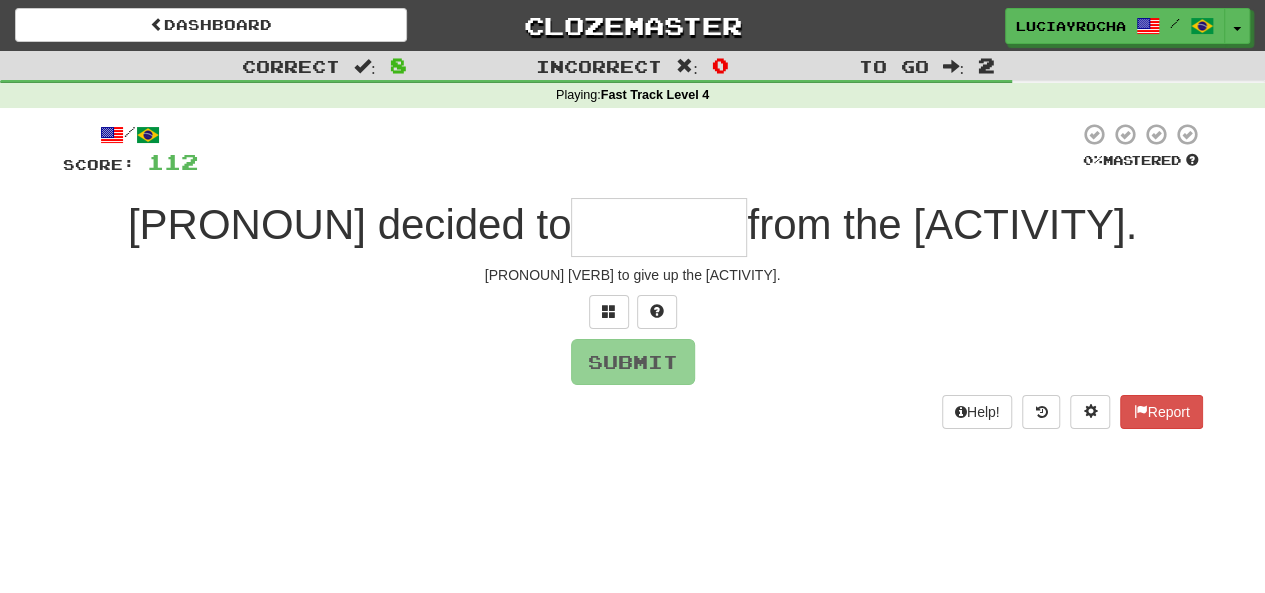 type on "*" 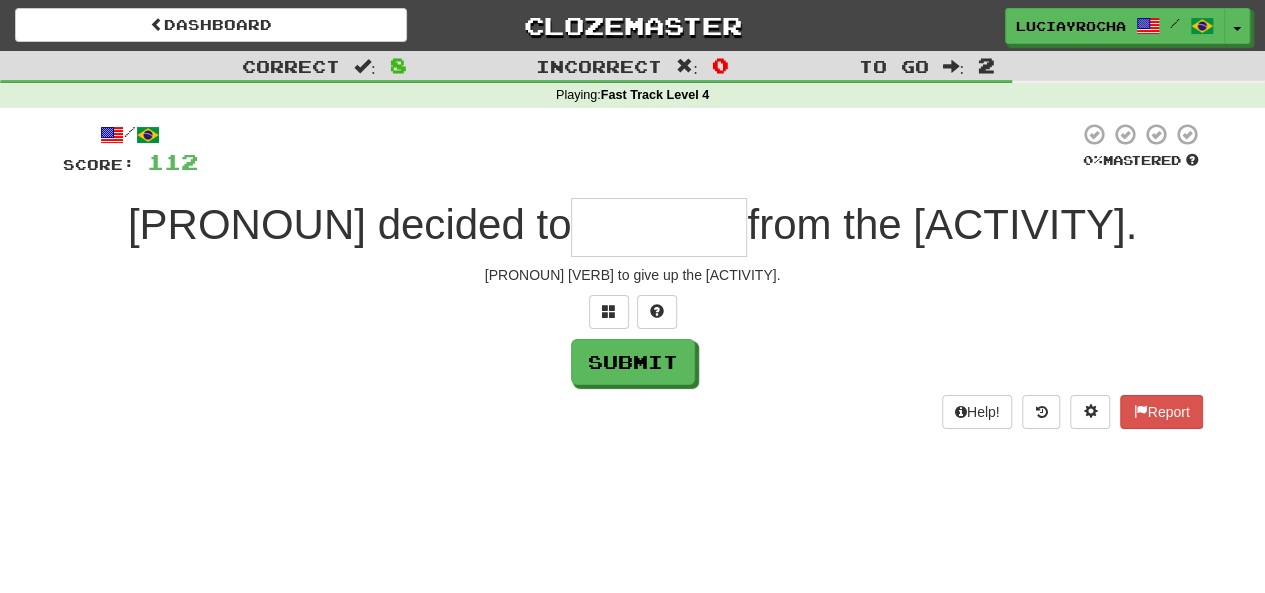 type on "*" 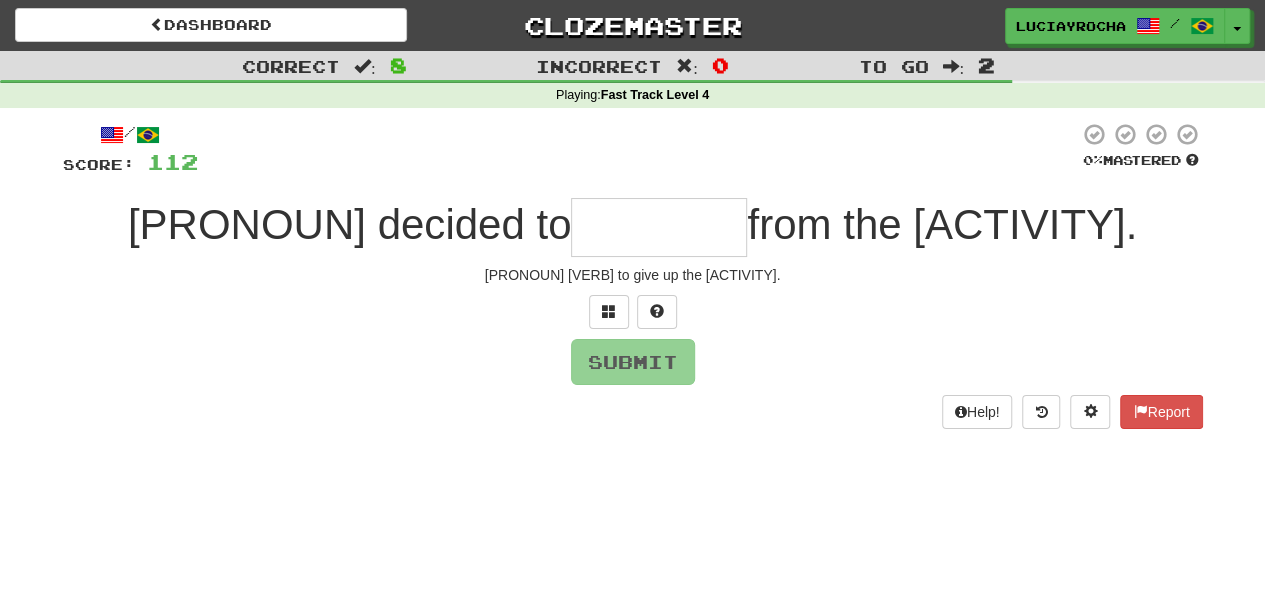 type on "*" 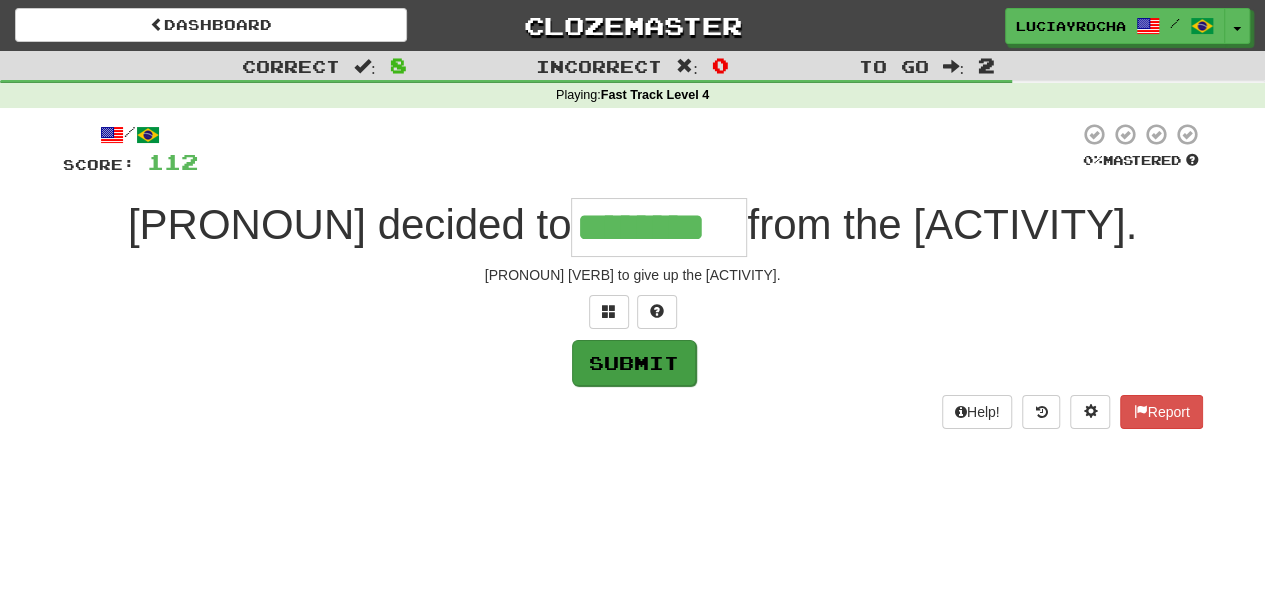 type on "********" 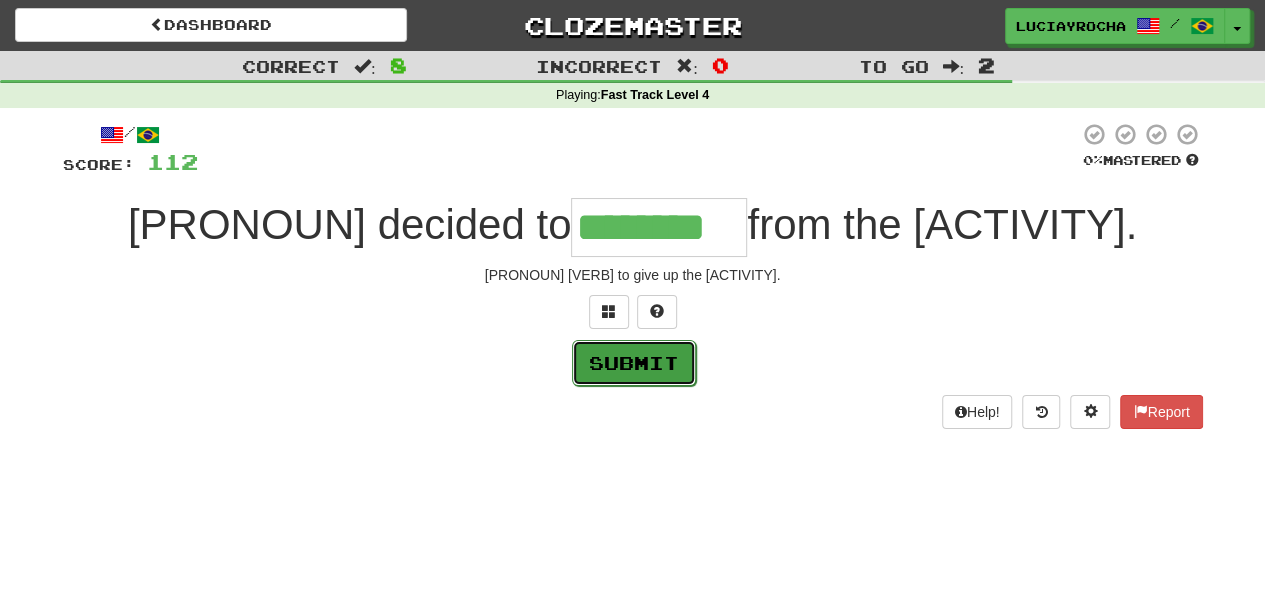 click on "Submit" at bounding box center (634, 363) 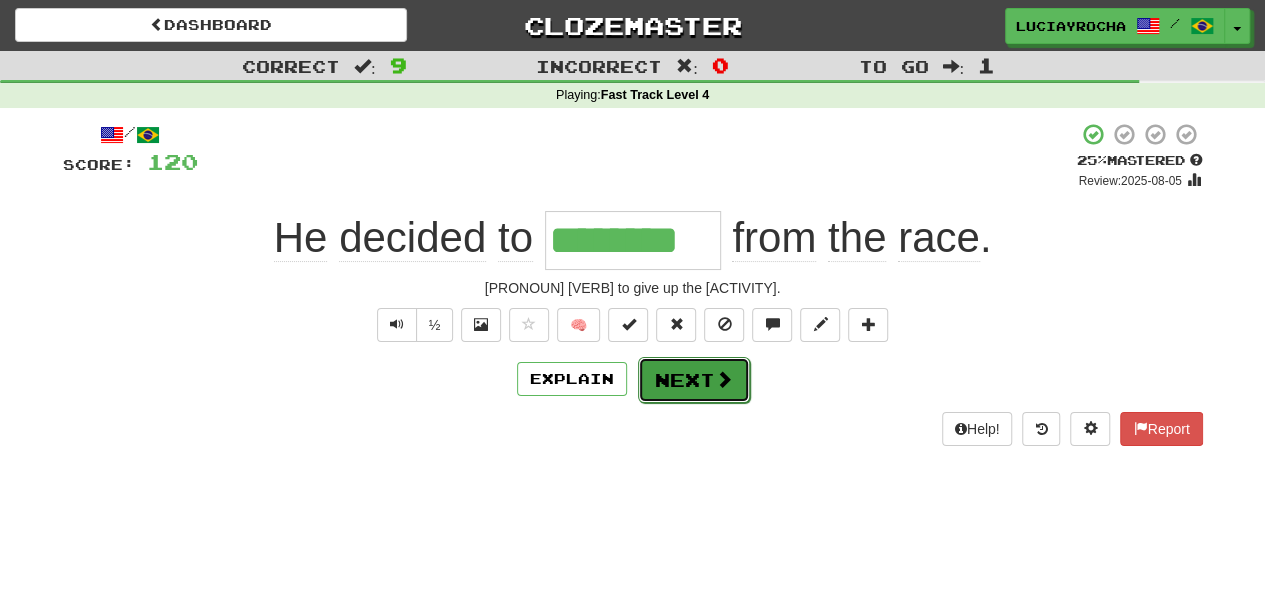 click on "Next" at bounding box center [694, 380] 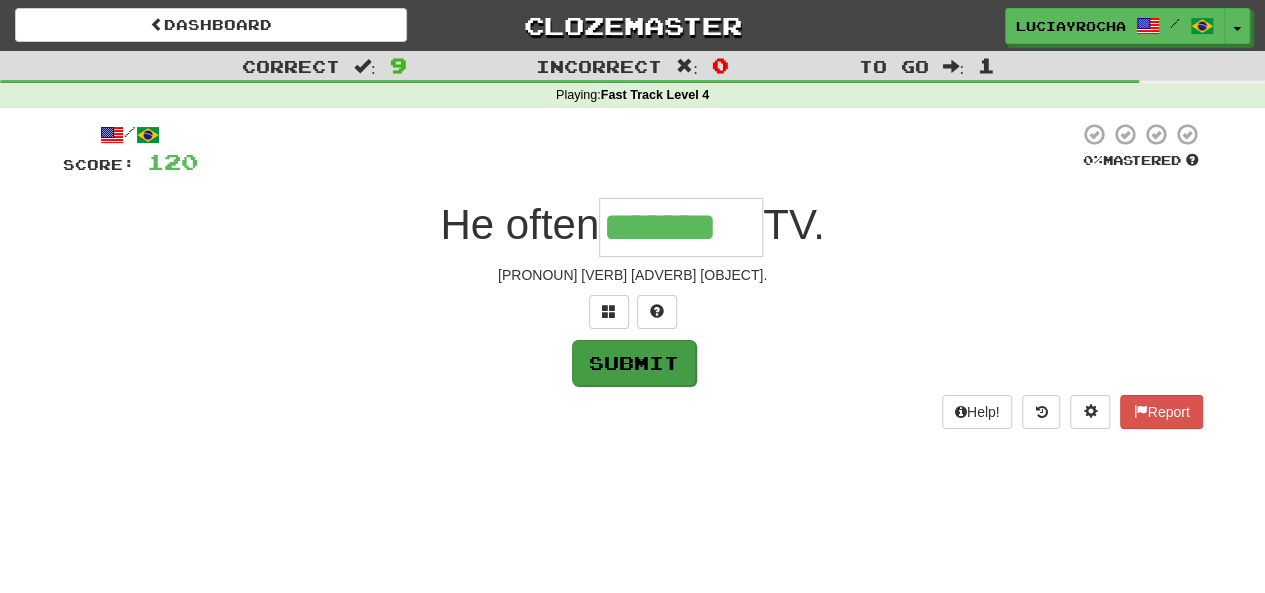 type on "*******" 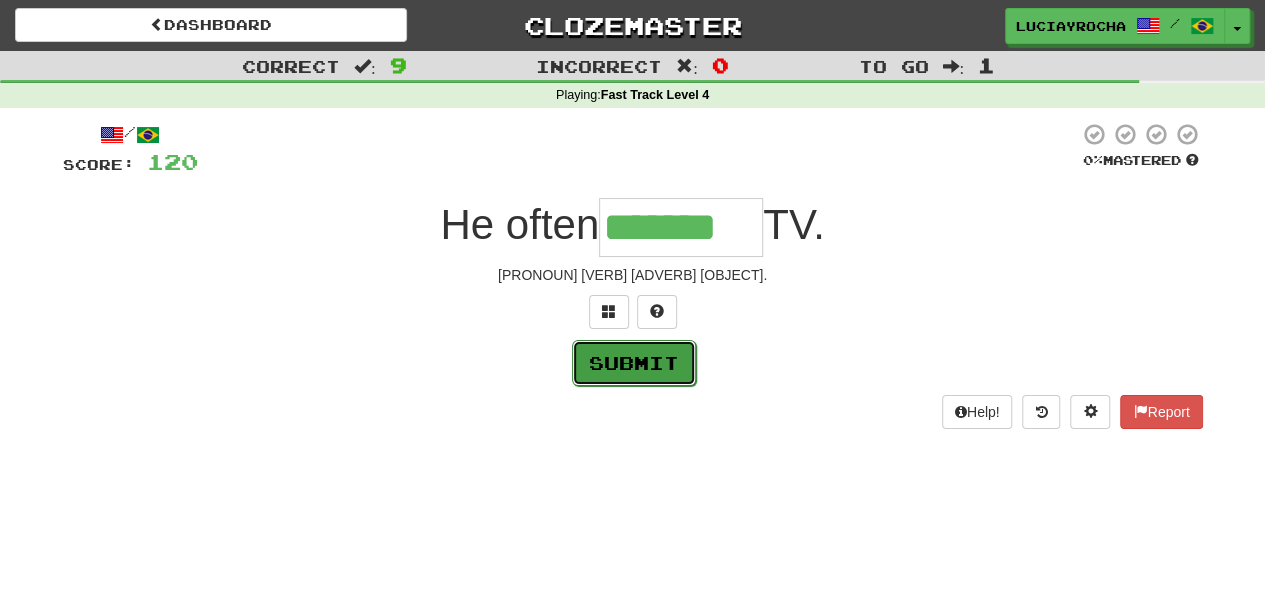 click on "Submit" at bounding box center [634, 363] 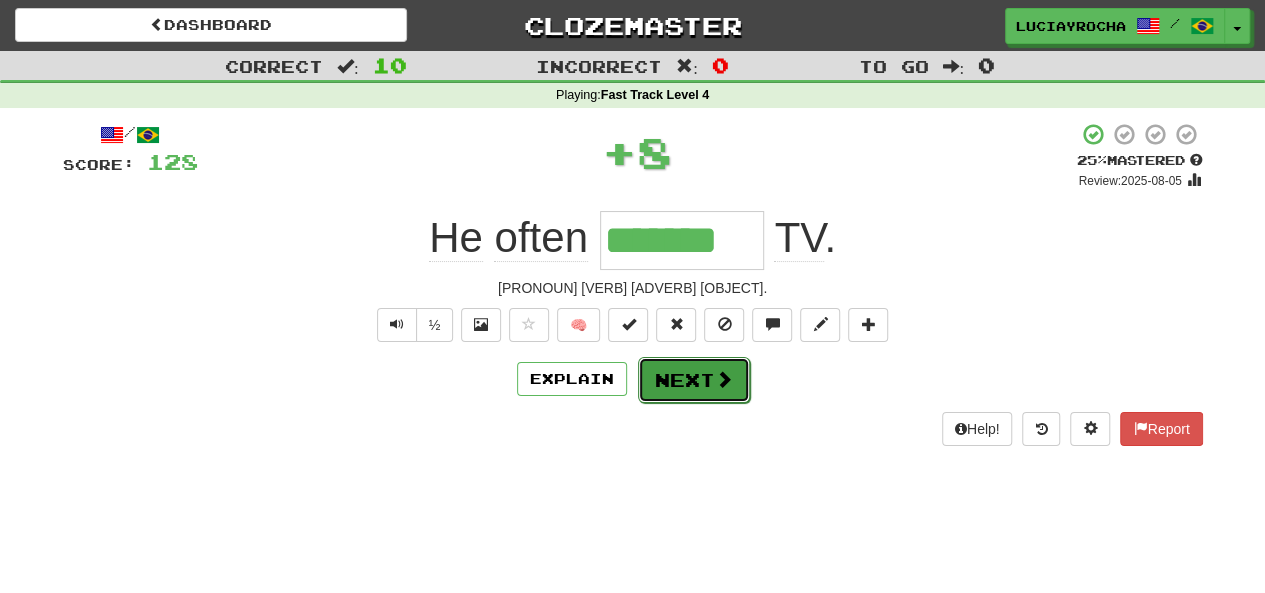 click on "Next" at bounding box center (694, 380) 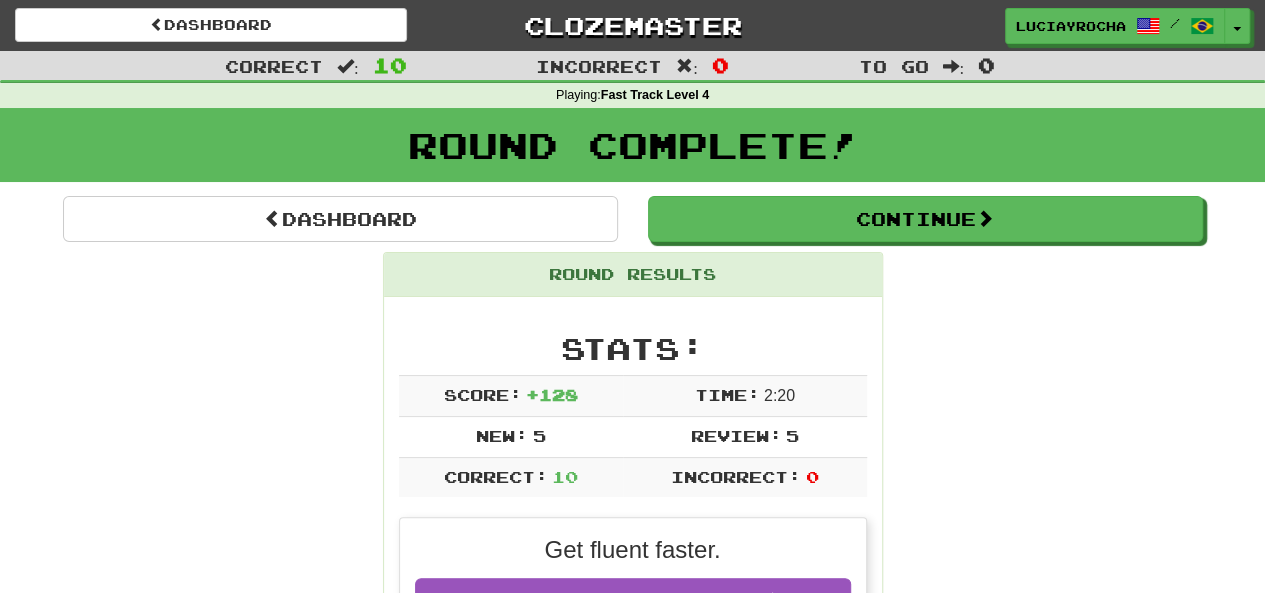 click on "Dashboard Continue  Round Results Stats: Score:   + 128 Time:   2 : 20 New:   5 Review:   5 Correct:   10 Incorrect:   0 Get fluent faster. Get  Clozemaster Pro   Daily Goal: Points:   376  /  100  🎉 Time remaining: 23   Hours Progress: Fast Track Level 4 Playing:  520  /  1.000 + 5 51.5% 52% Mastered:  0  /  1.000 0% Ready for Review:  5  /  Level:  82 ⬆🎉🙌 3.367  points to level  83  - keep going! Ranked:  1 st  this week 🏆 Sentences:  Report There are billions of stars in our  galaxy . Há bilhões de estrelas na nossa galáxia.  Report The man was acting like a  maniac . O homem estava agindo como um maníaco.  Report She  requested  a copy of the report. Ela solicitou uma cópia do relatório.  Report Rats carry the  plague . Ratos carregam a peste.  Report Tom pushed one of the  buttons . Tom apertou um dos botões.  Report There's a  suspicion  that he knows more than he's telling us. Há a suspeita de que ele sabe mais do que está nos contando.  Report We played a game of  chess . !" at bounding box center [633, 1315] 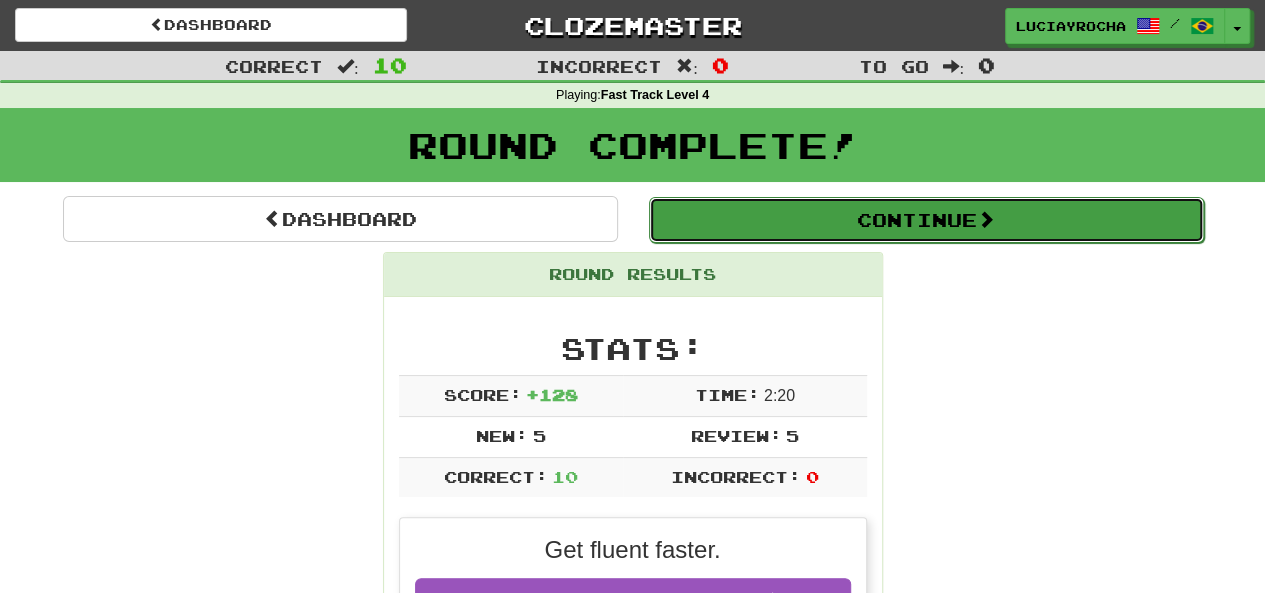 click on "Continue" at bounding box center (926, 220) 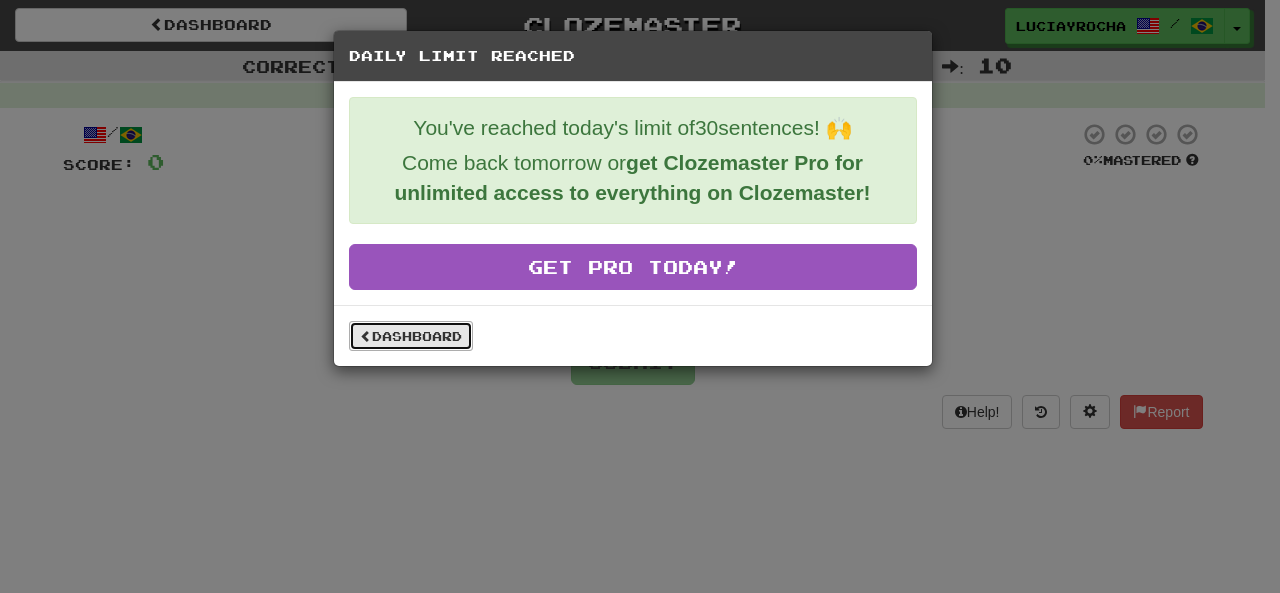 click on "Dashboard" at bounding box center (411, 336) 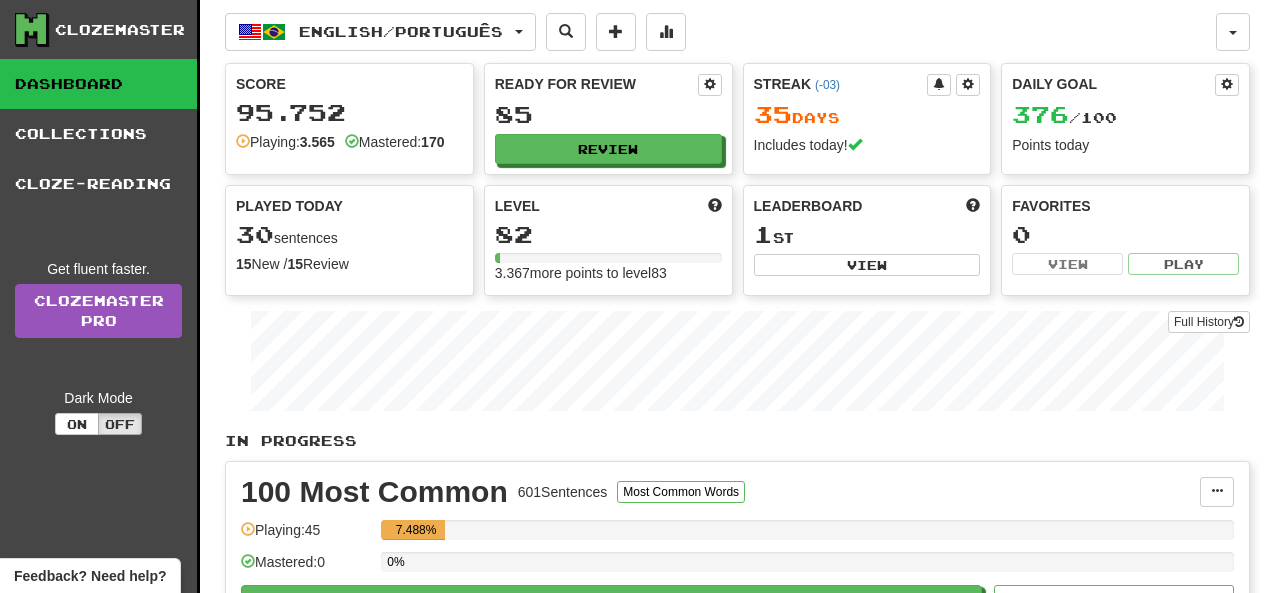 scroll, scrollTop: 0, scrollLeft: 0, axis: both 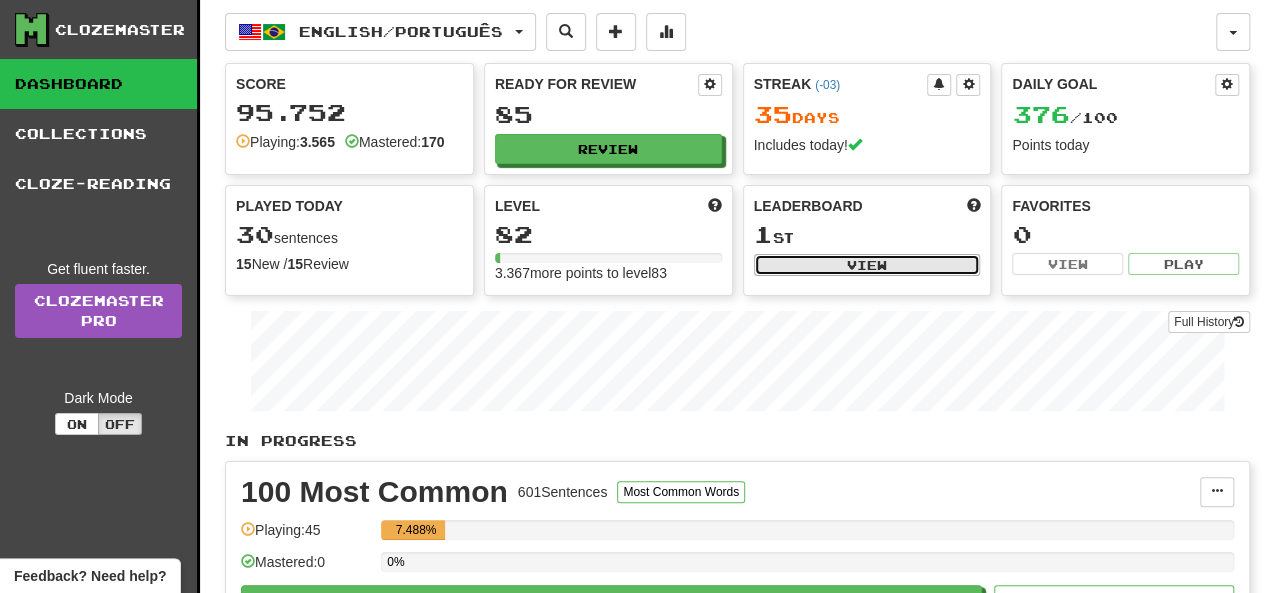 click on "View" at bounding box center [867, 265] 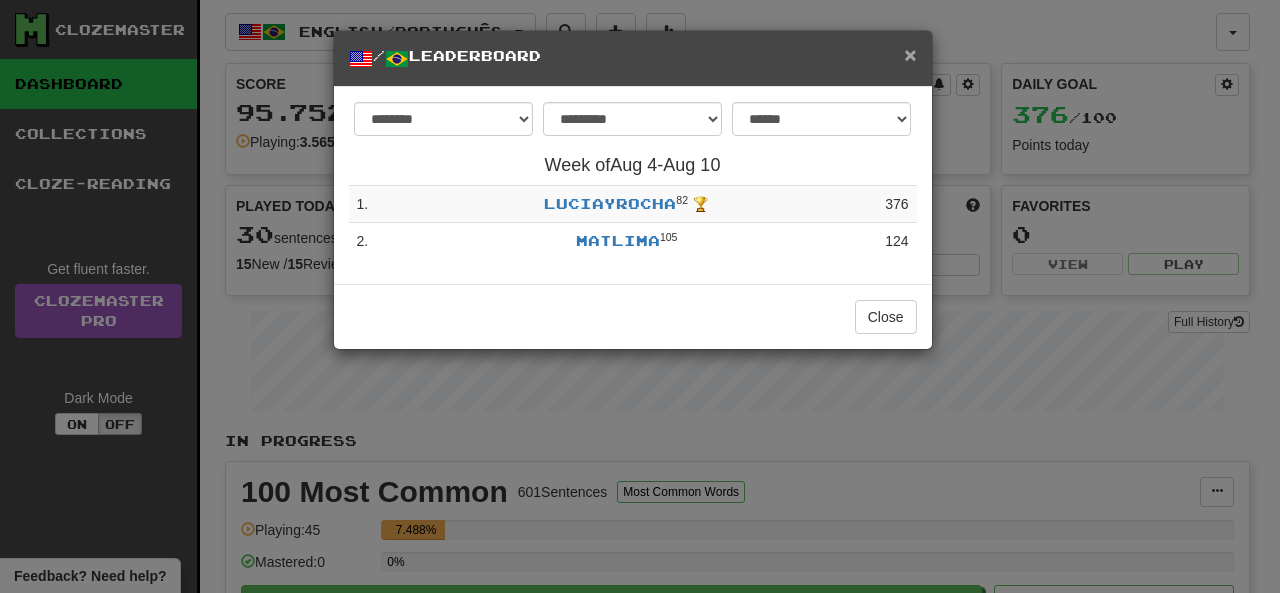 click on "×" at bounding box center [910, 54] 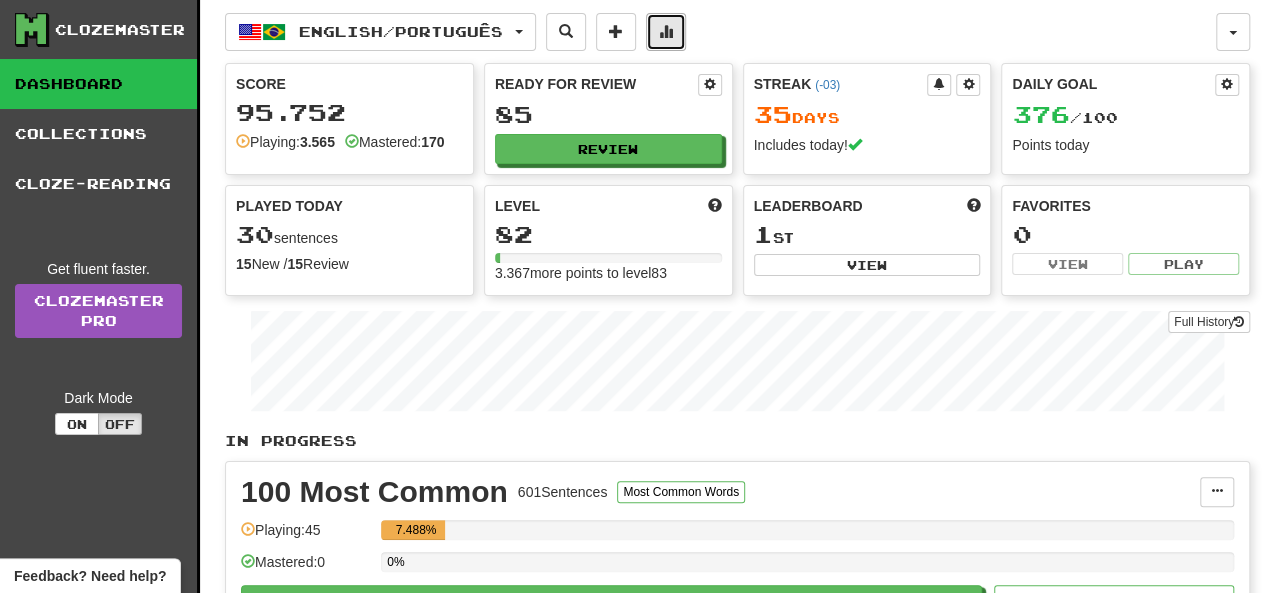 click at bounding box center (666, 31) 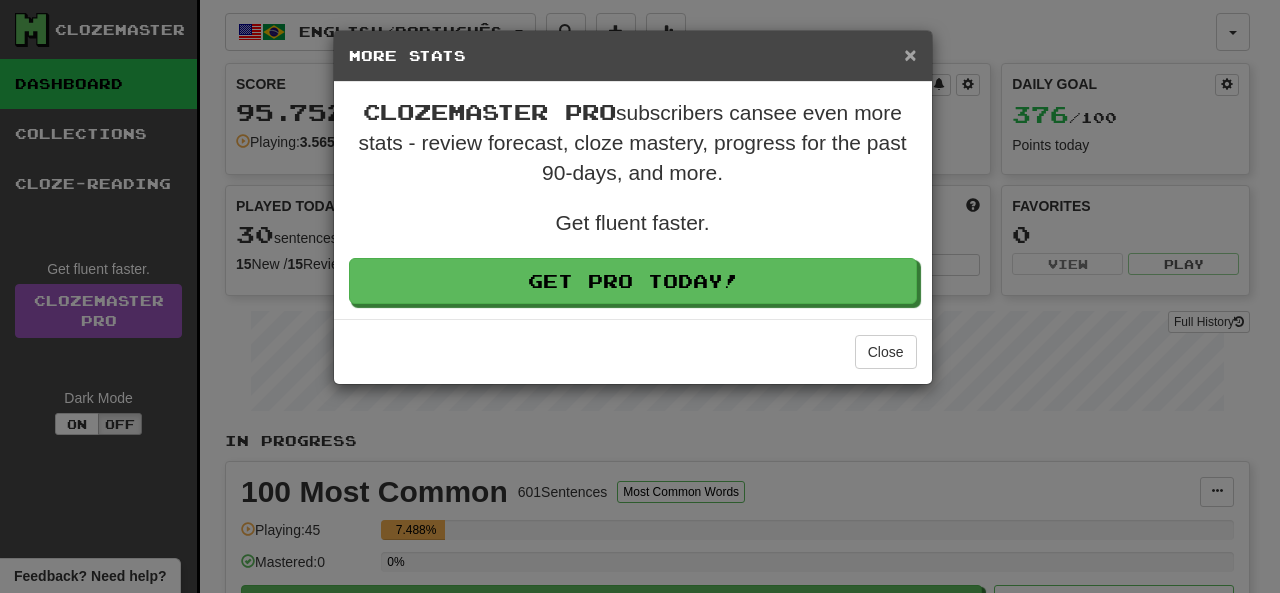 click on "×" at bounding box center [910, 54] 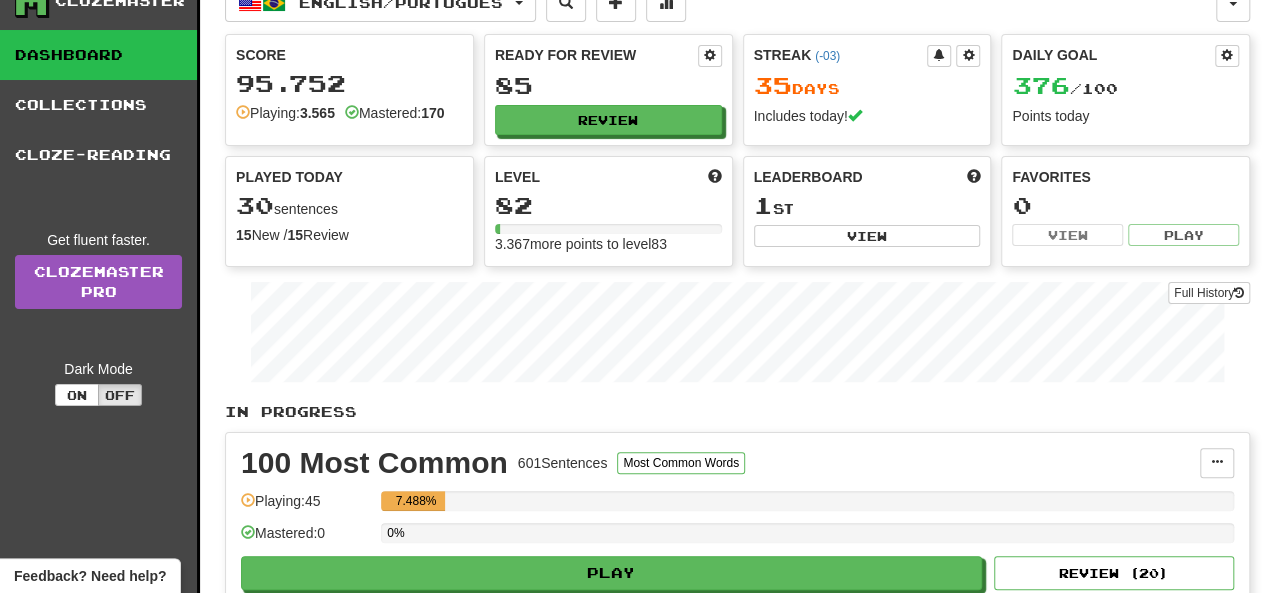scroll, scrollTop: 32, scrollLeft: 0, axis: vertical 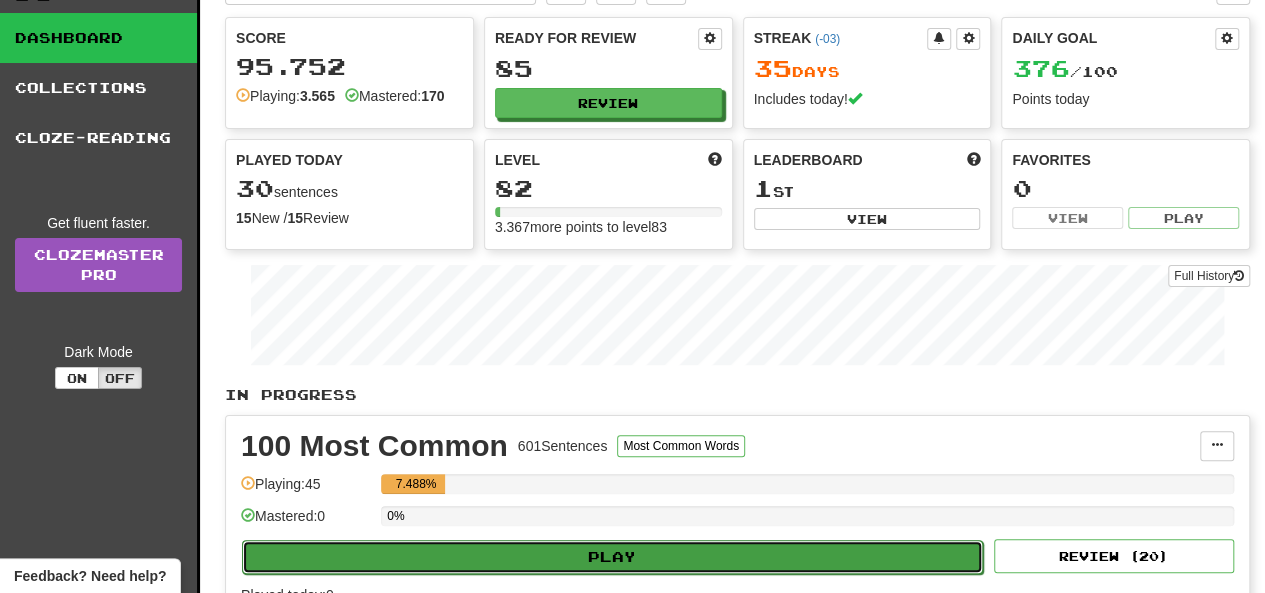 drag, startPoint x: 917, startPoint y: 563, endPoint x: 944, endPoint y: 552, distance: 29.15476 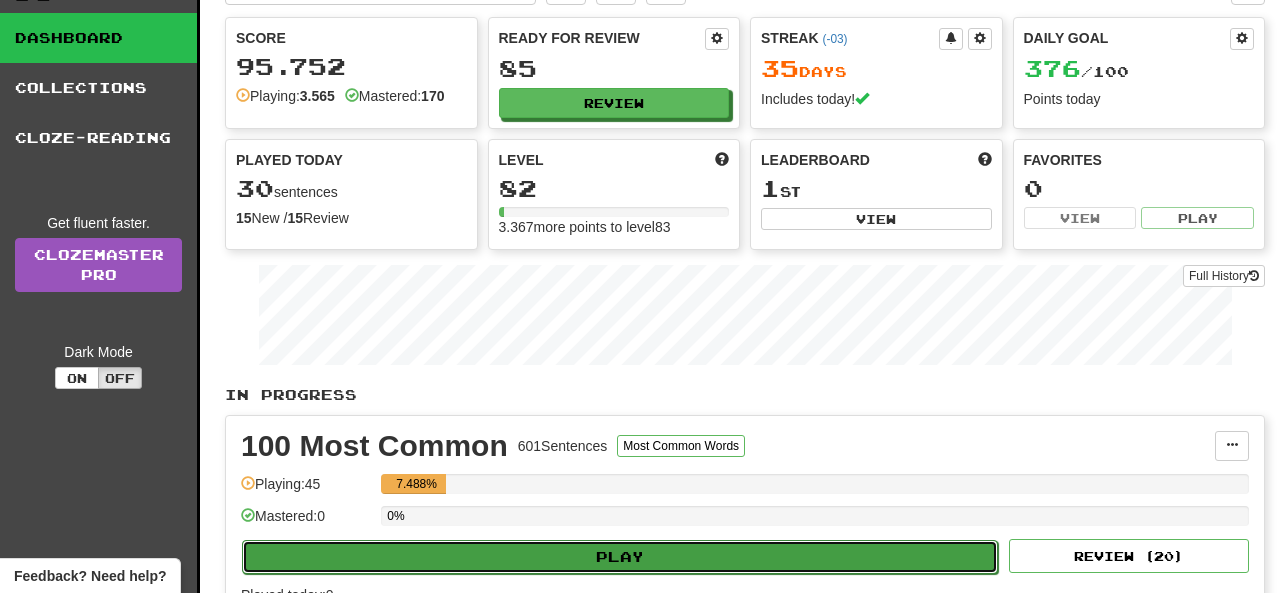 select on "**" 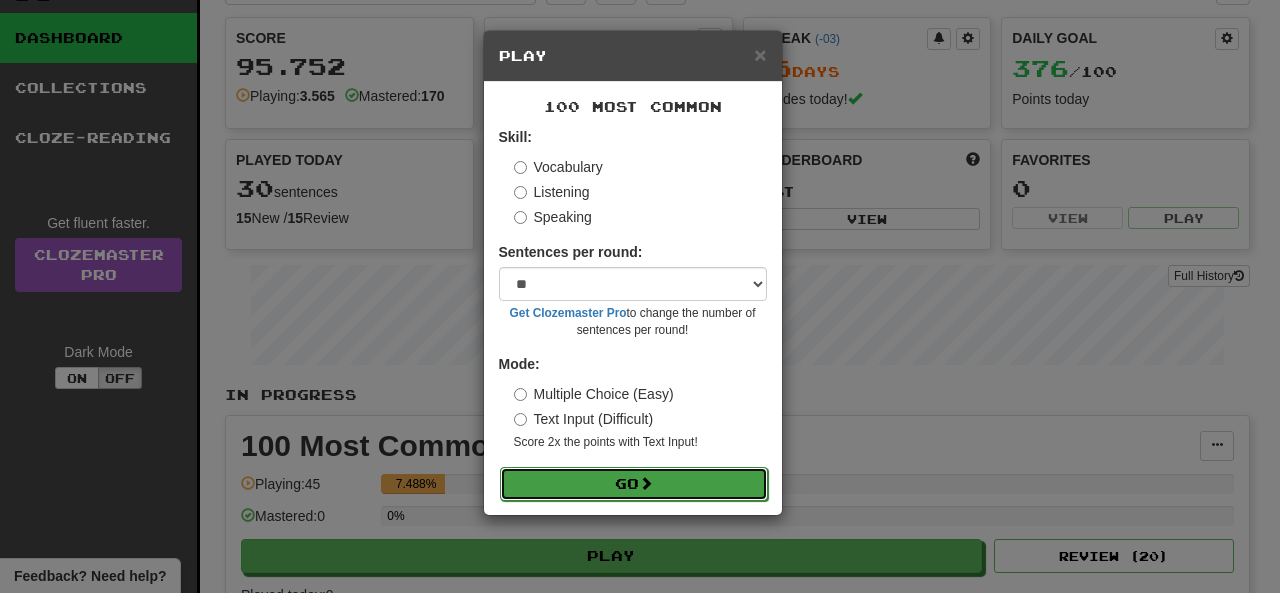 click at bounding box center [646, 483] 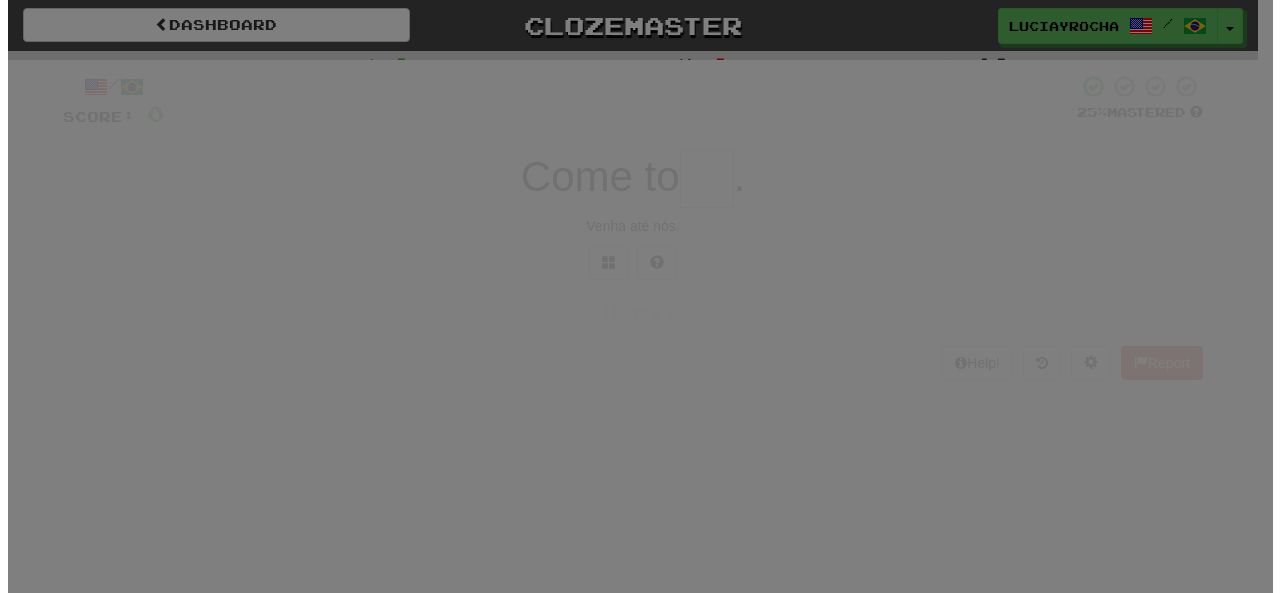 scroll, scrollTop: 0, scrollLeft: 0, axis: both 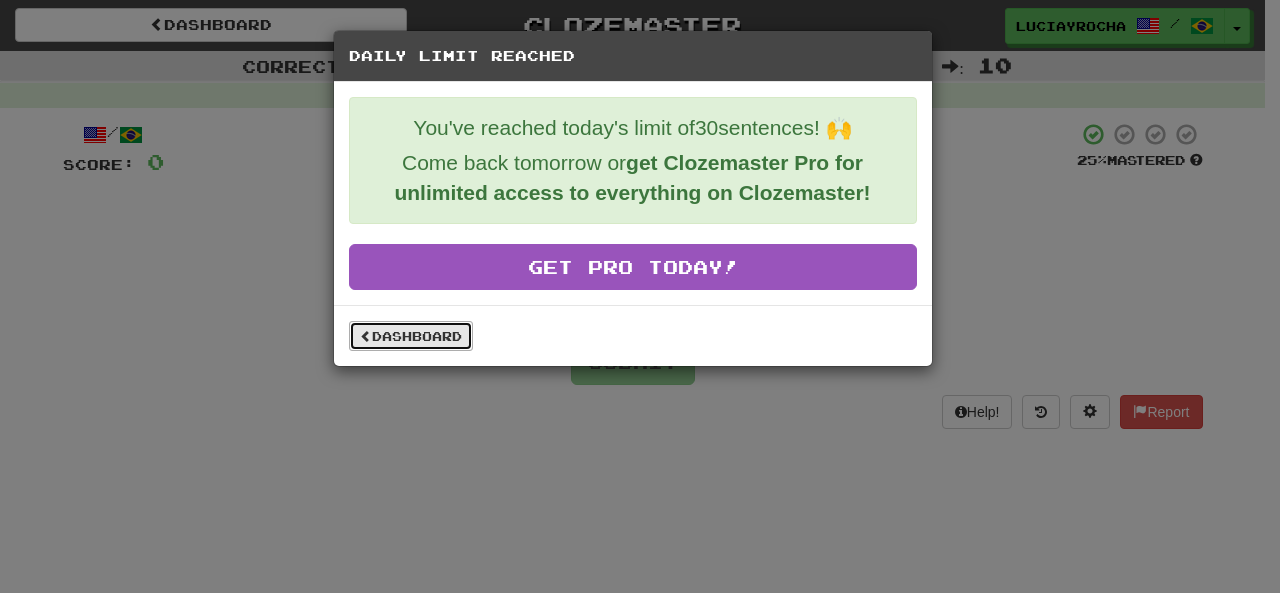 click on "Dashboard" at bounding box center [411, 336] 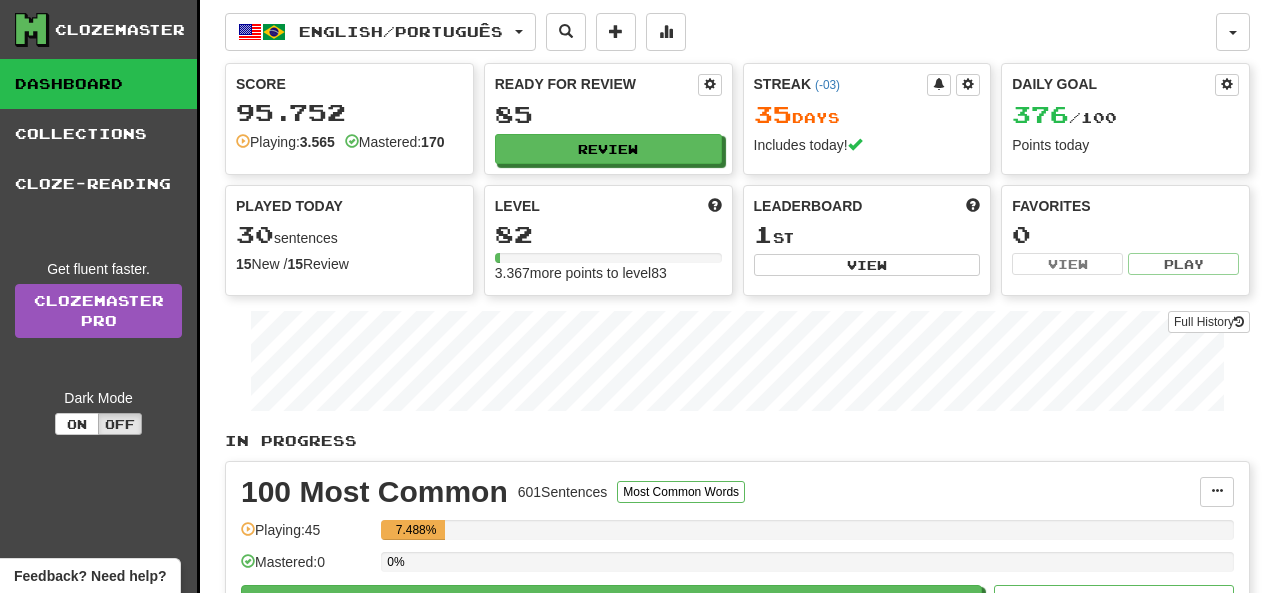 scroll, scrollTop: 0, scrollLeft: 0, axis: both 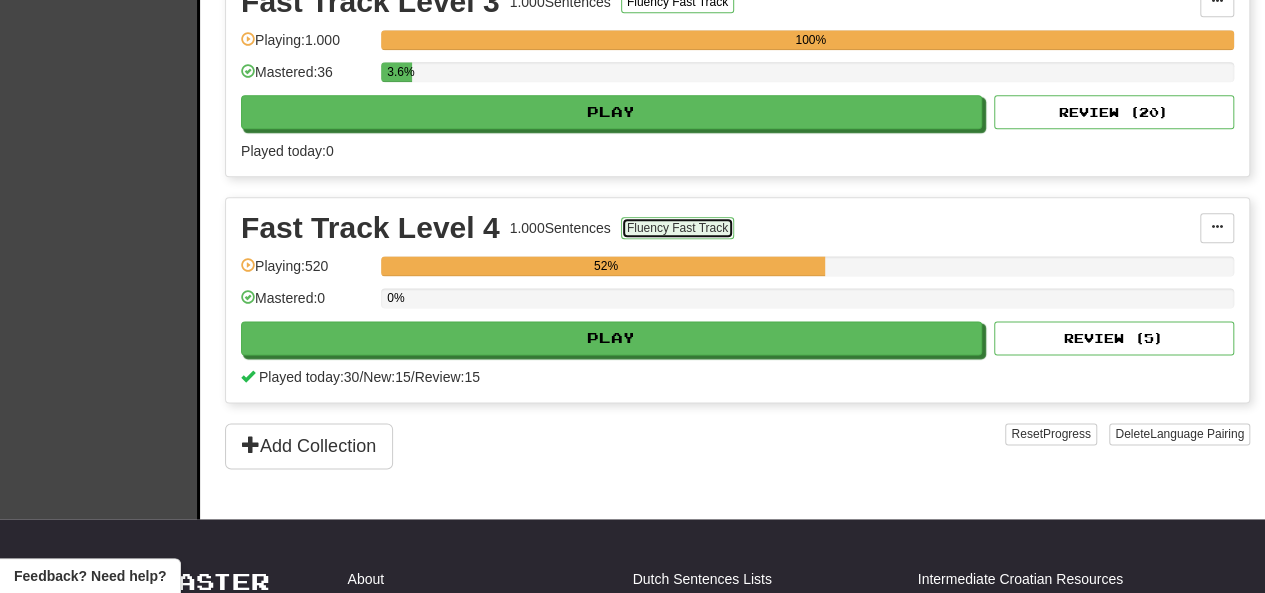 click on "Fluency Fast Track" at bounding box center [677, 228] 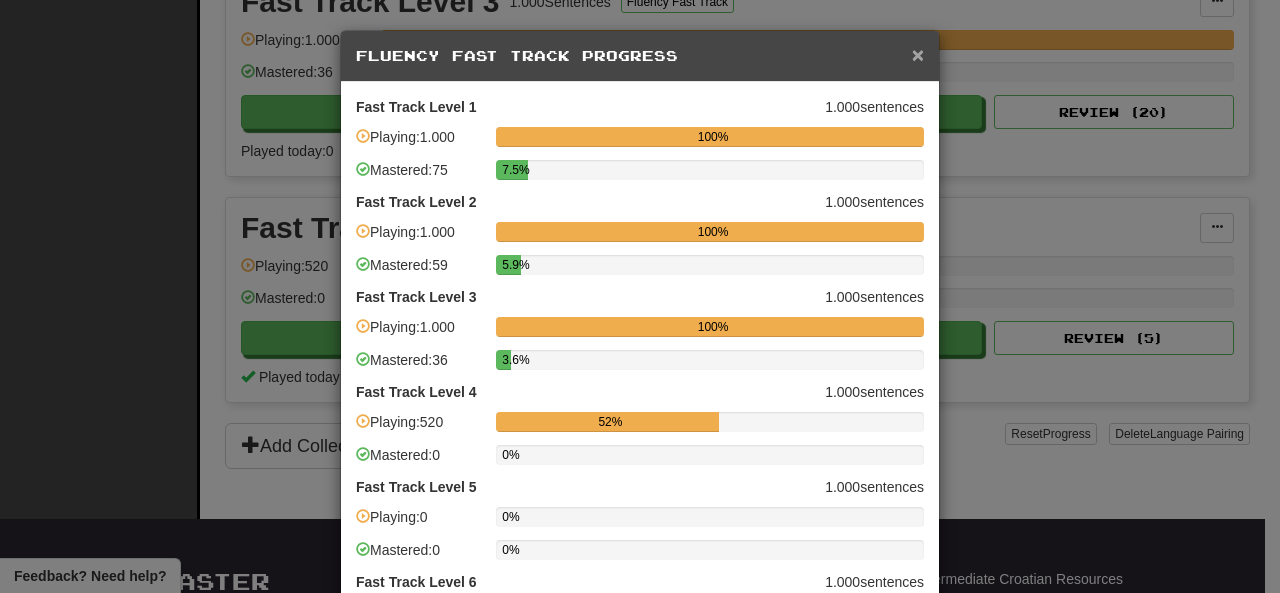 click on "×" at bounding box center (918, 54) 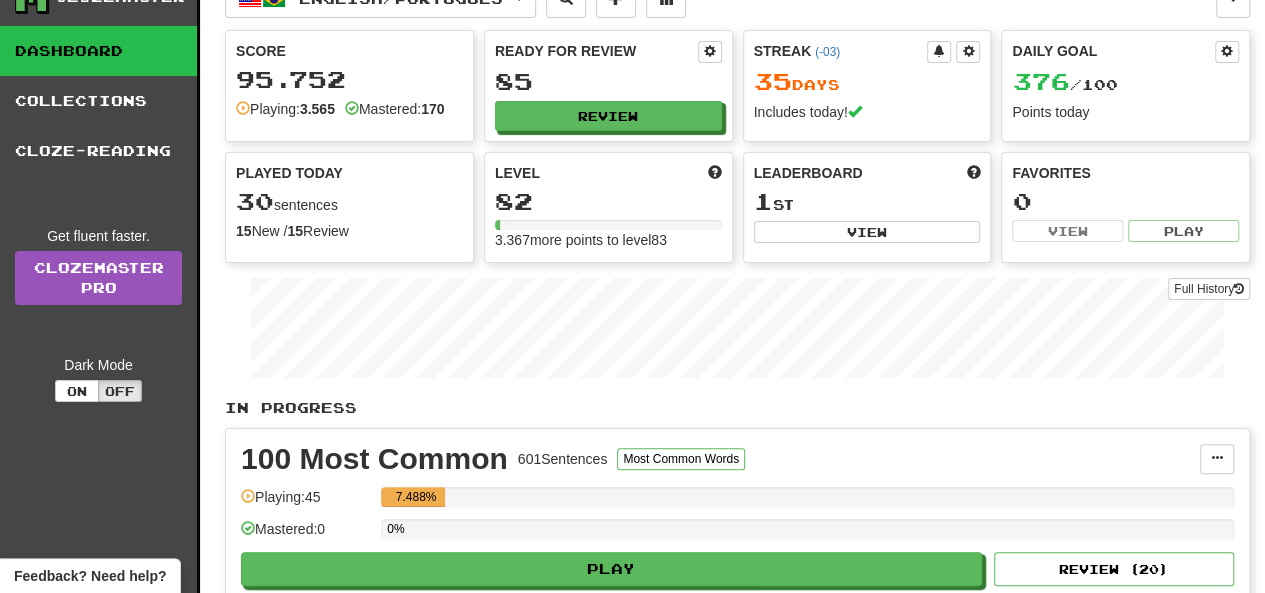 scroll, scrollTop: 0, scrollLeft: 0, axis: both 